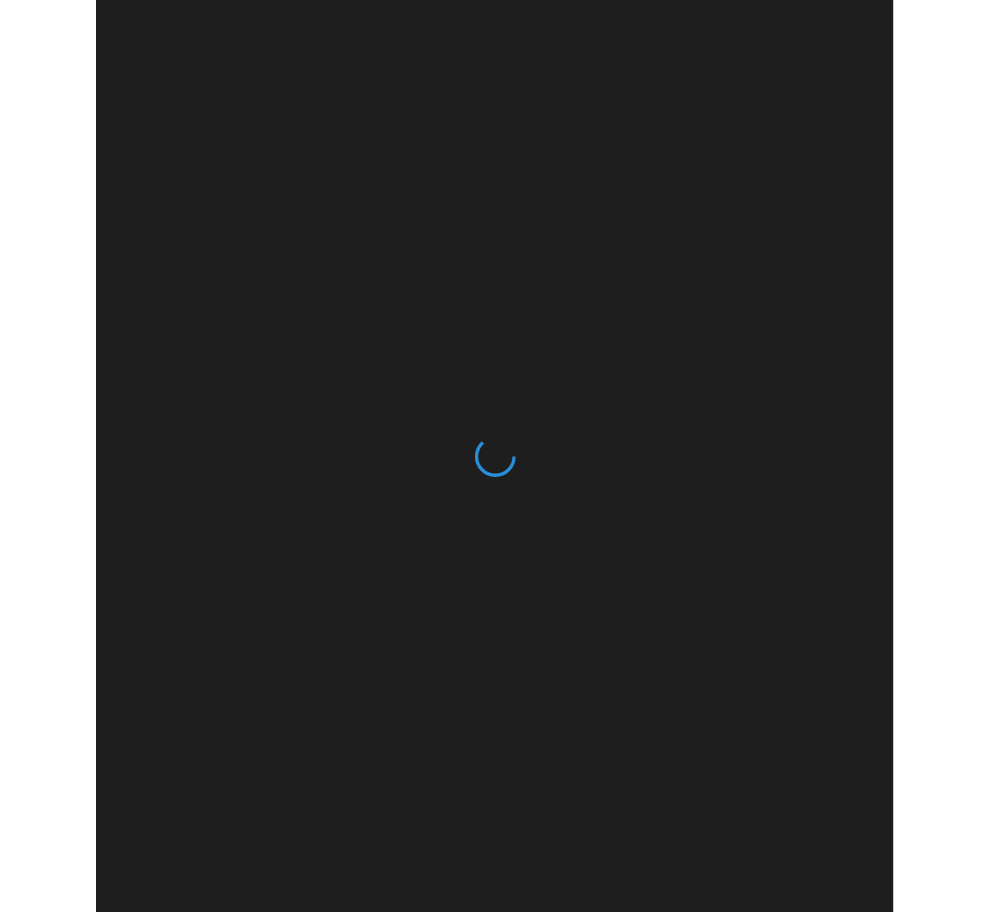 scroll, scrollTop: 0, scrollLeft: 0, axis: both 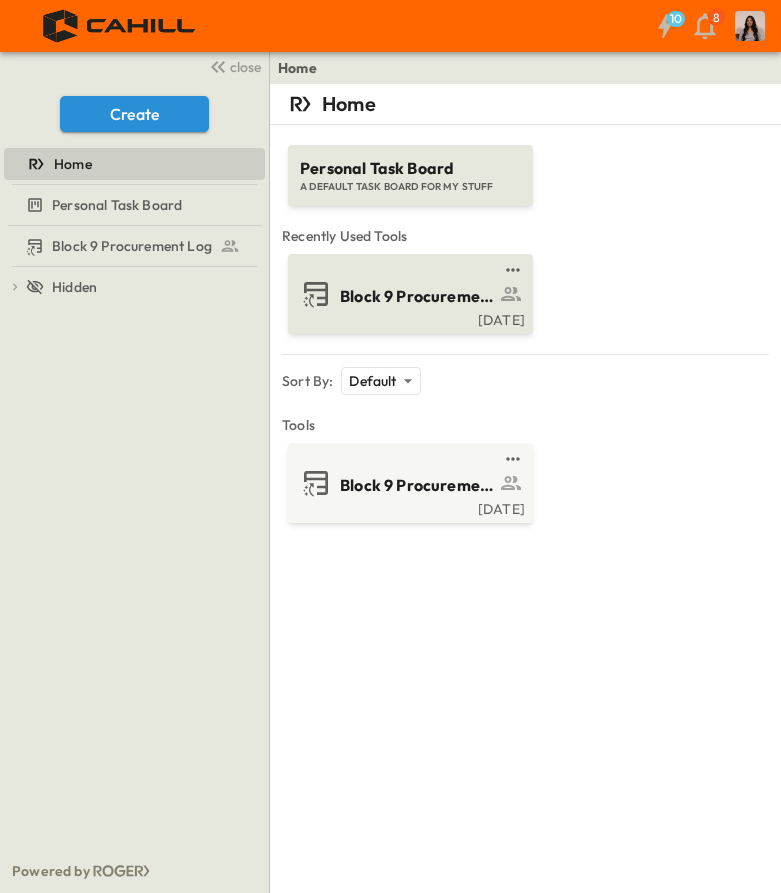 click at bounding box center (404, 270) 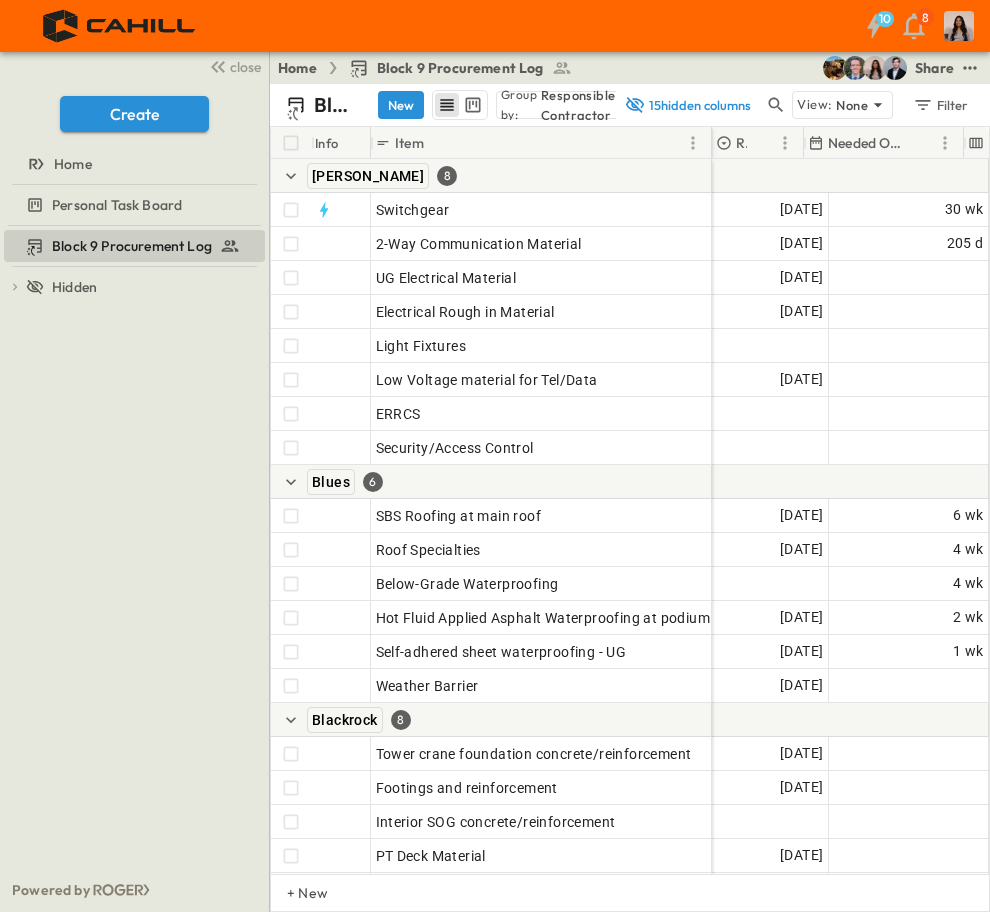 scroll, scrollTop: 0, scrollLeft: 0, axis: both 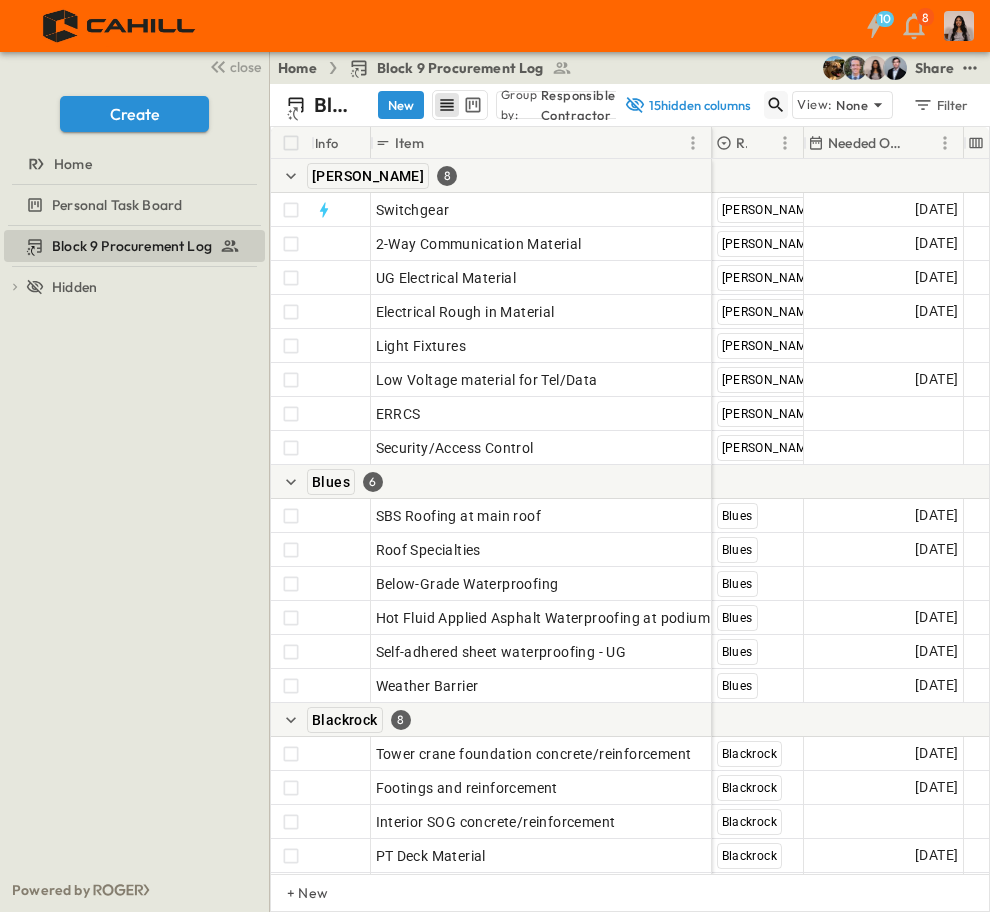 drag, startPoint x: 788, startPoint y: 98, endPoint x: 778, endPoint y: 101, distance: 10.440307 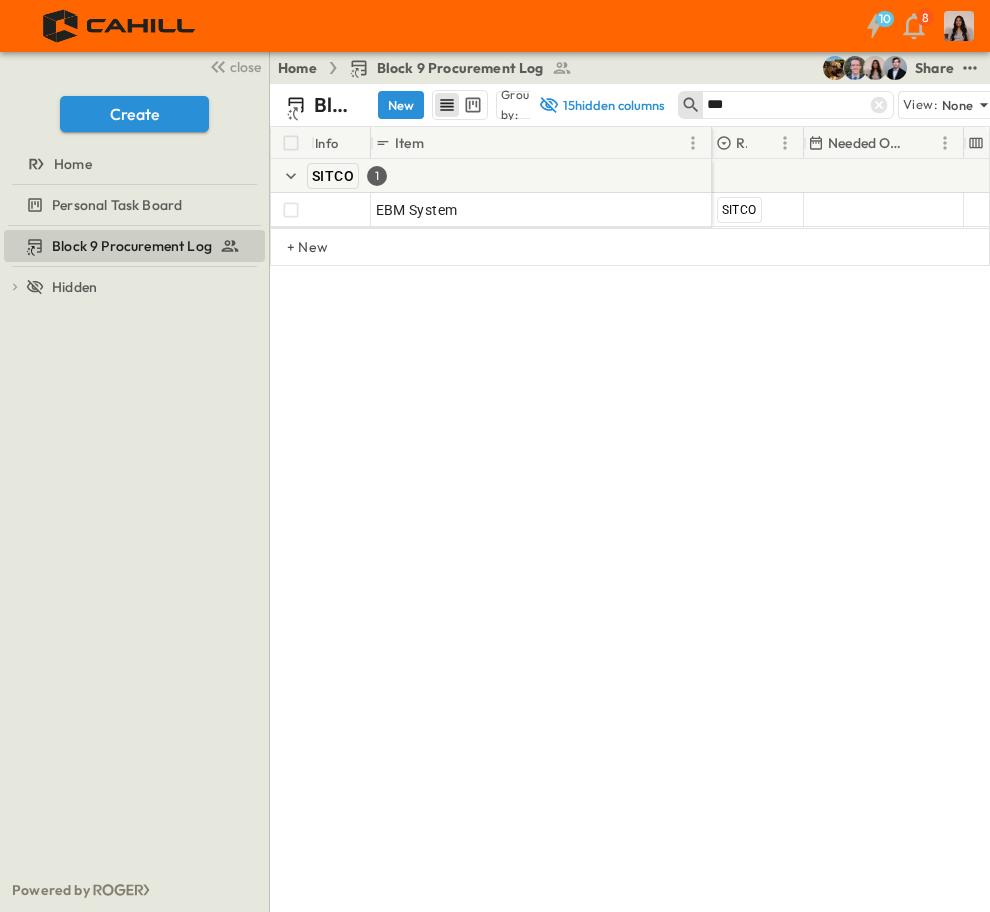 click on "***" at bounding box center (777, 104) 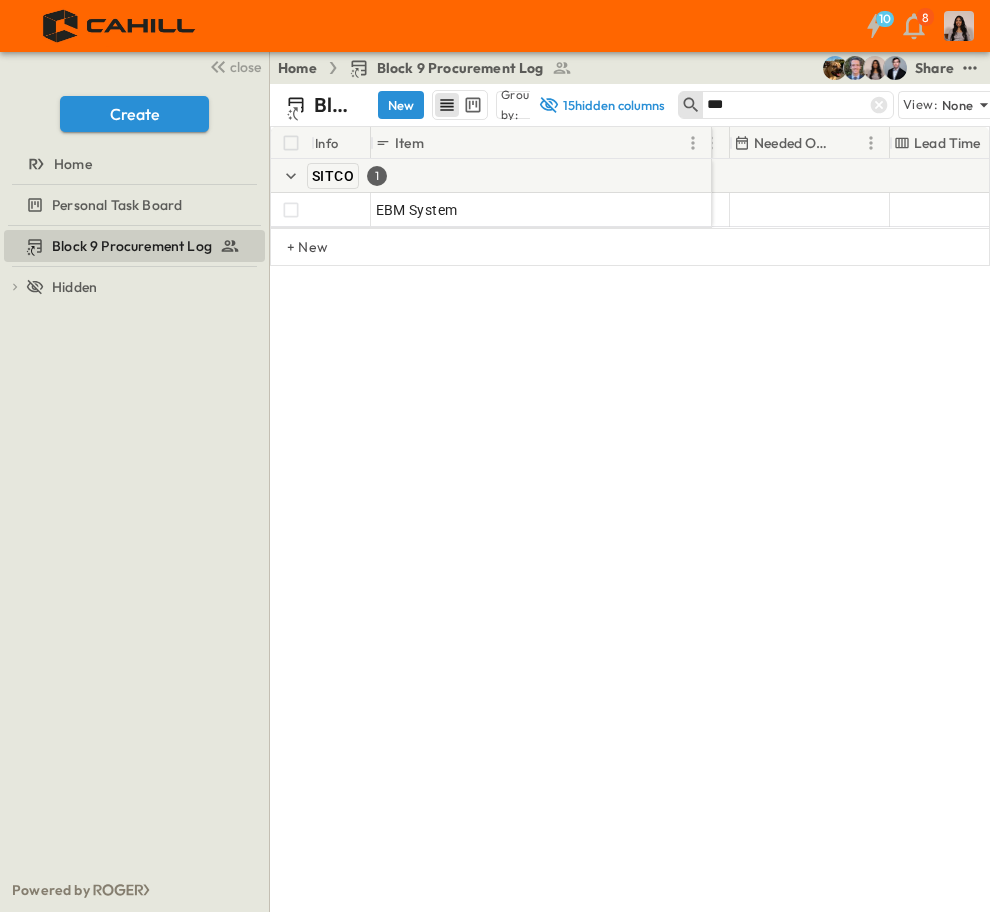 scroll, scrollTop: 0, scrollLeft: 0, axis: both 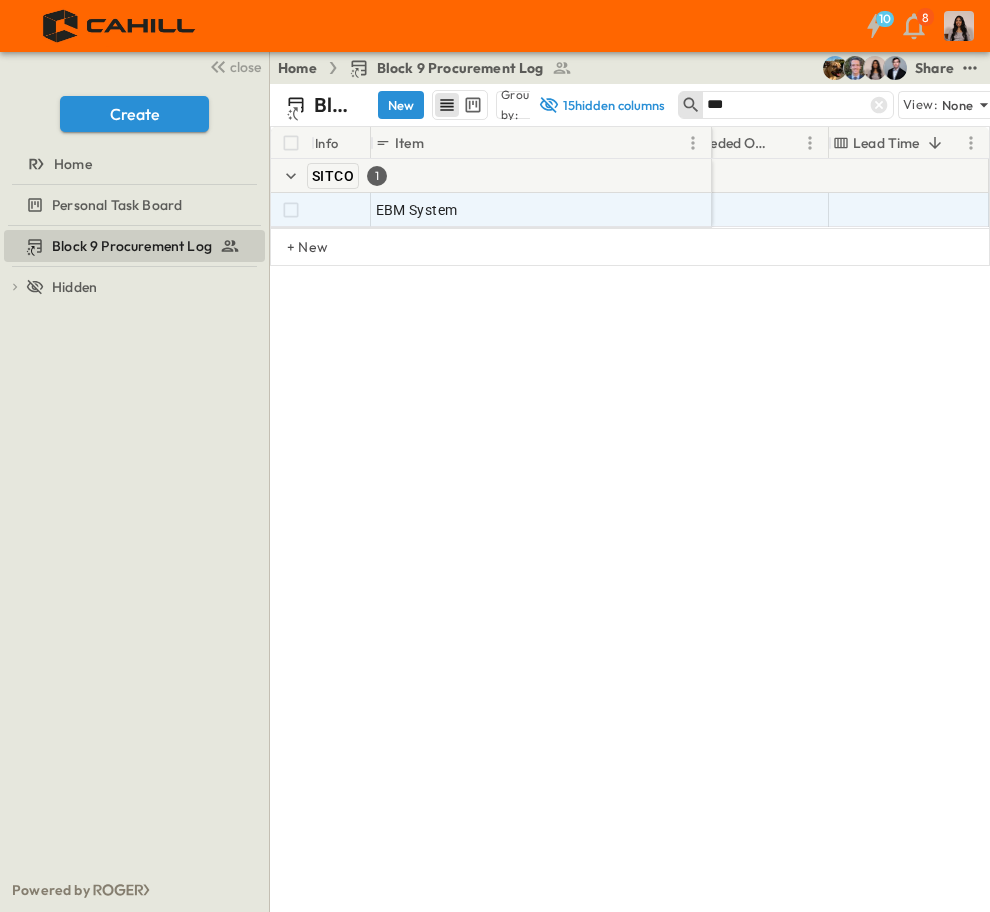 type on "***" 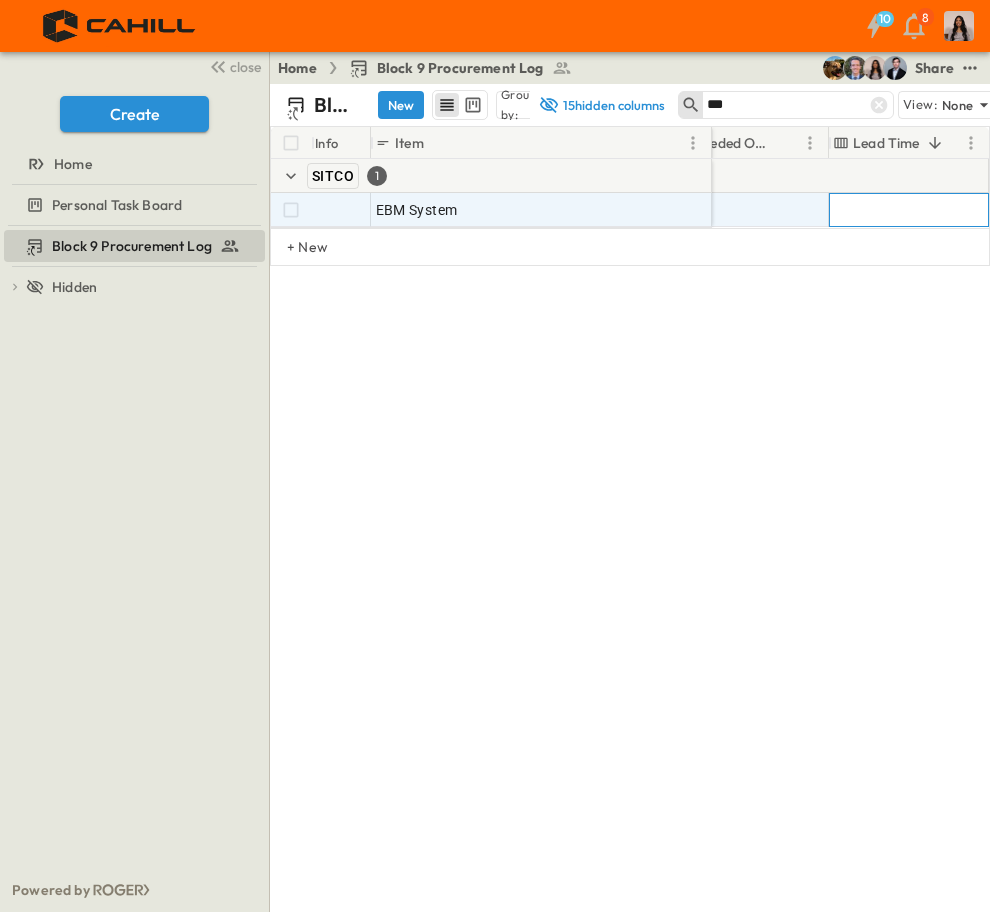click on "Add Duration" at bounding box center [940, 210] 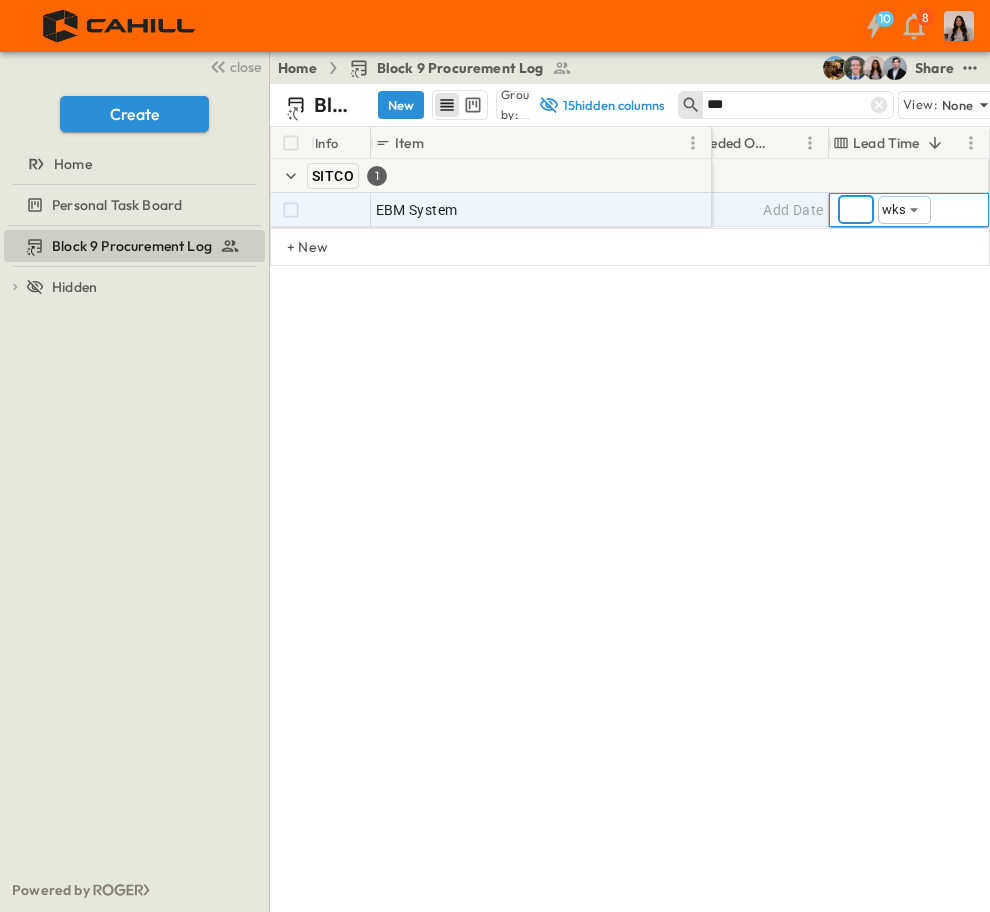 type on "*" 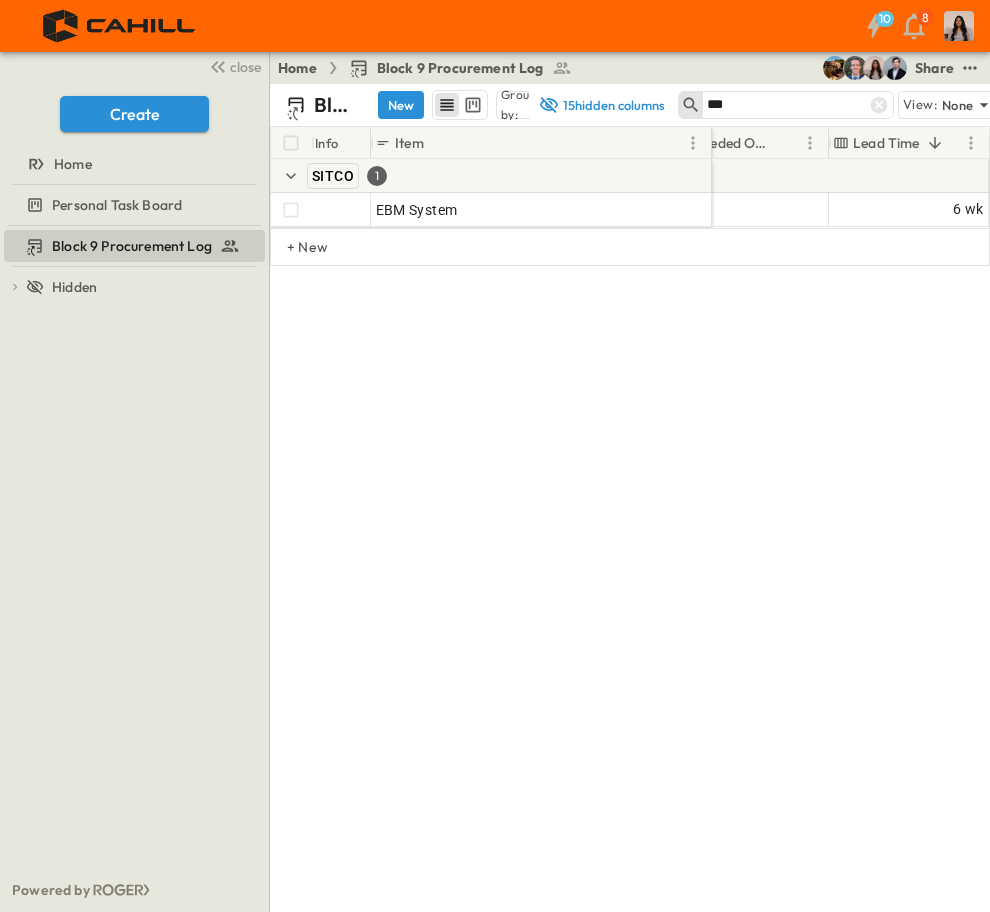 scroll, scrollTop: 0, scrollLeft: 0, axis: both 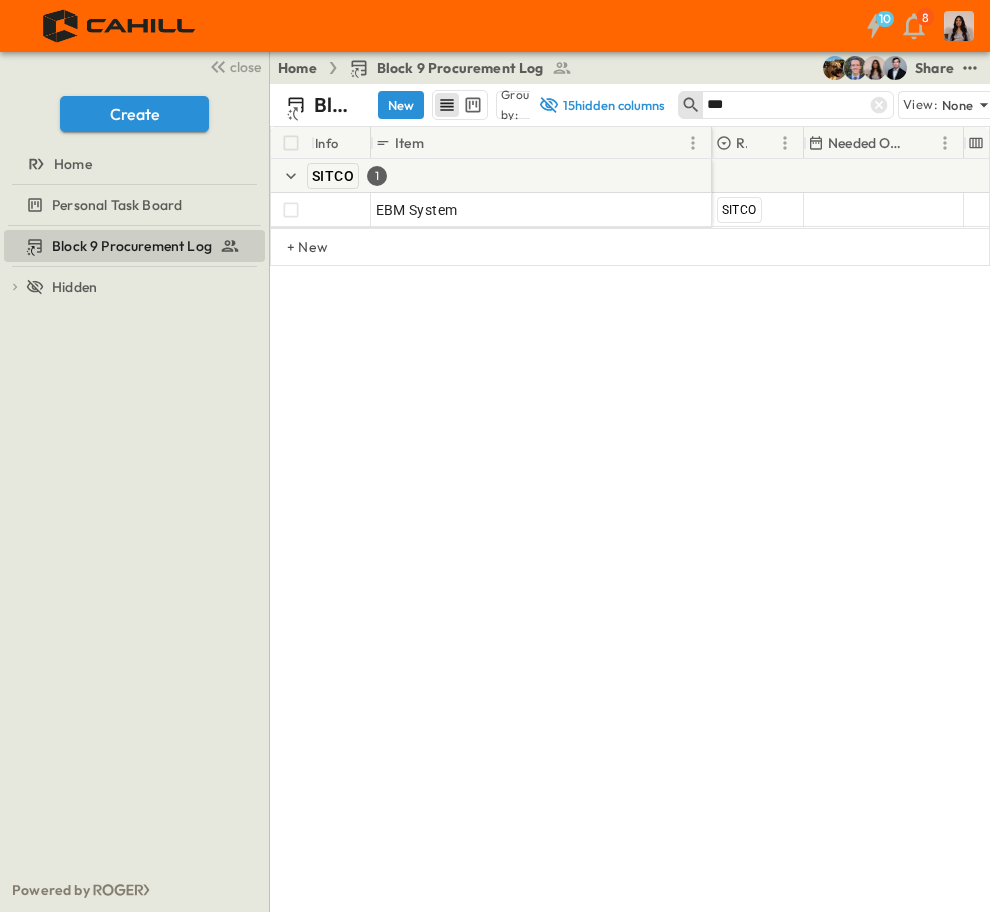 click on "Info Item Responsible Contractor Needed Onsite Lead Time SITCO 1 Add Item OPEN EBM System Add Contractor Add Date Add Duration SITCO Add Date 6 wk + New" at bounding box center [630, 276] 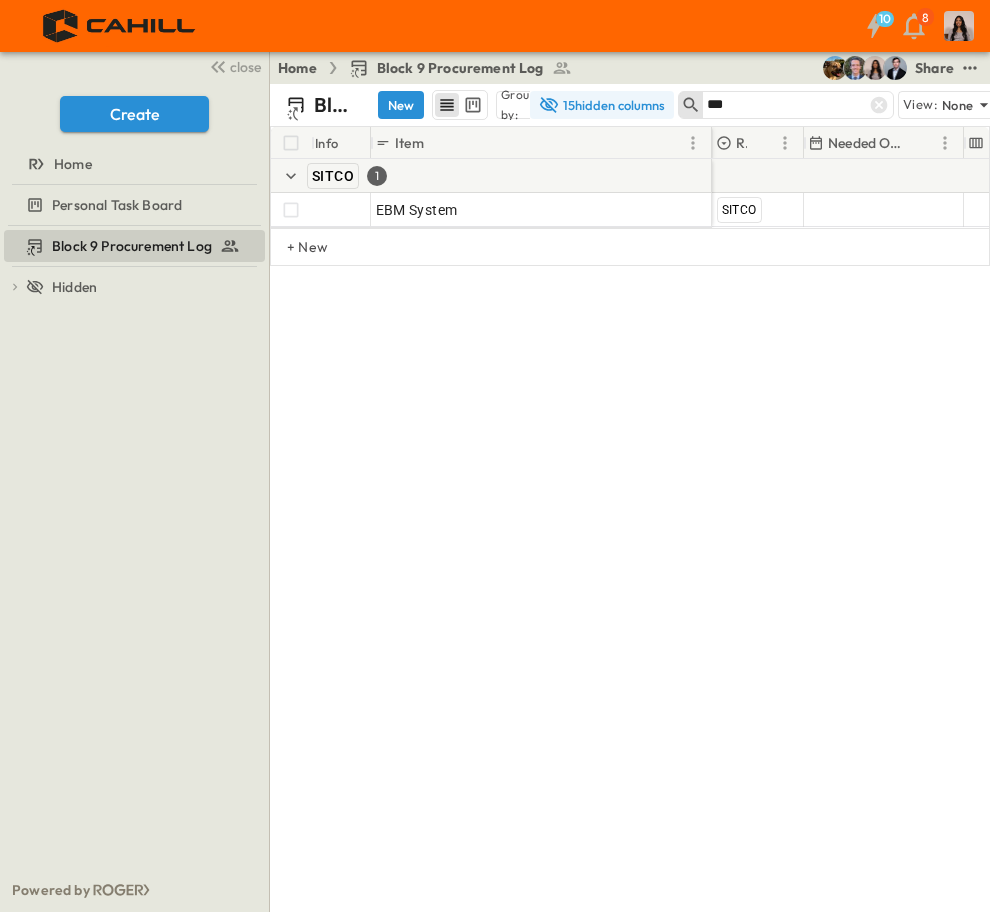 drag, startPoint x: 744, startPoint y: 97, endPoint x: 648, endPoint y: 101, distance: 96.0833 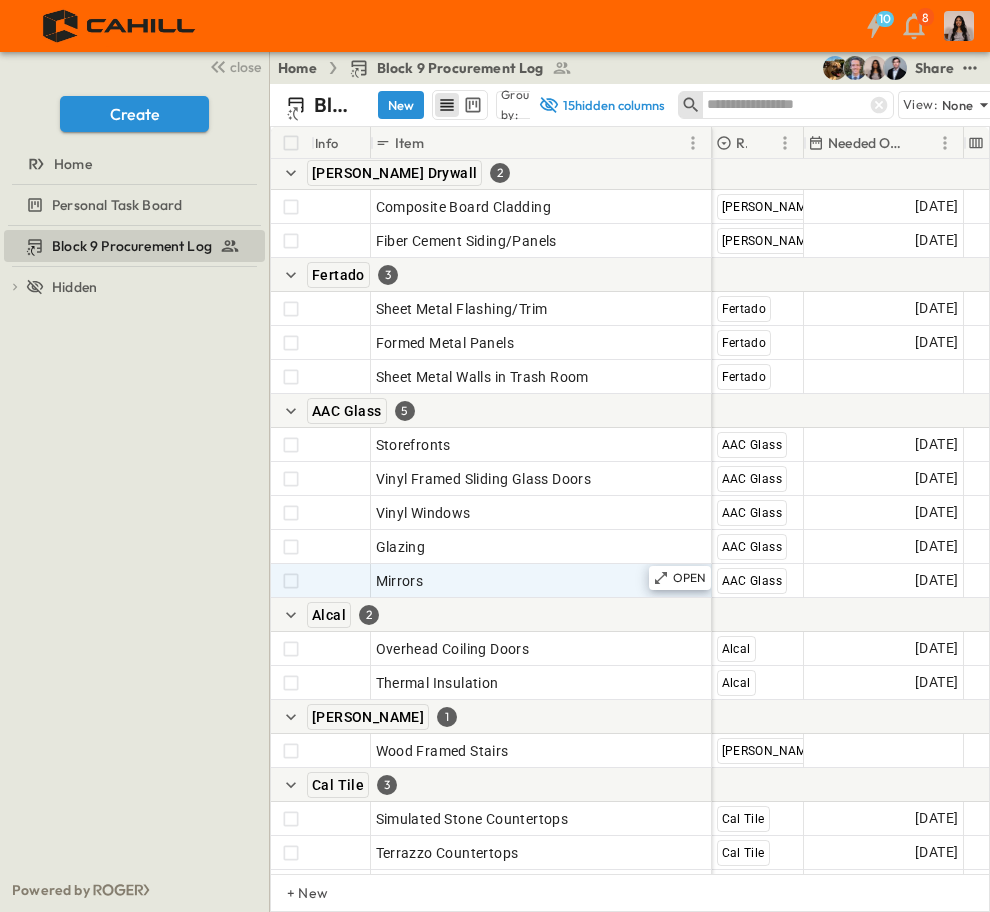 scroll, scrollTop: 3267, scrollLeft: 0, axis: vertical 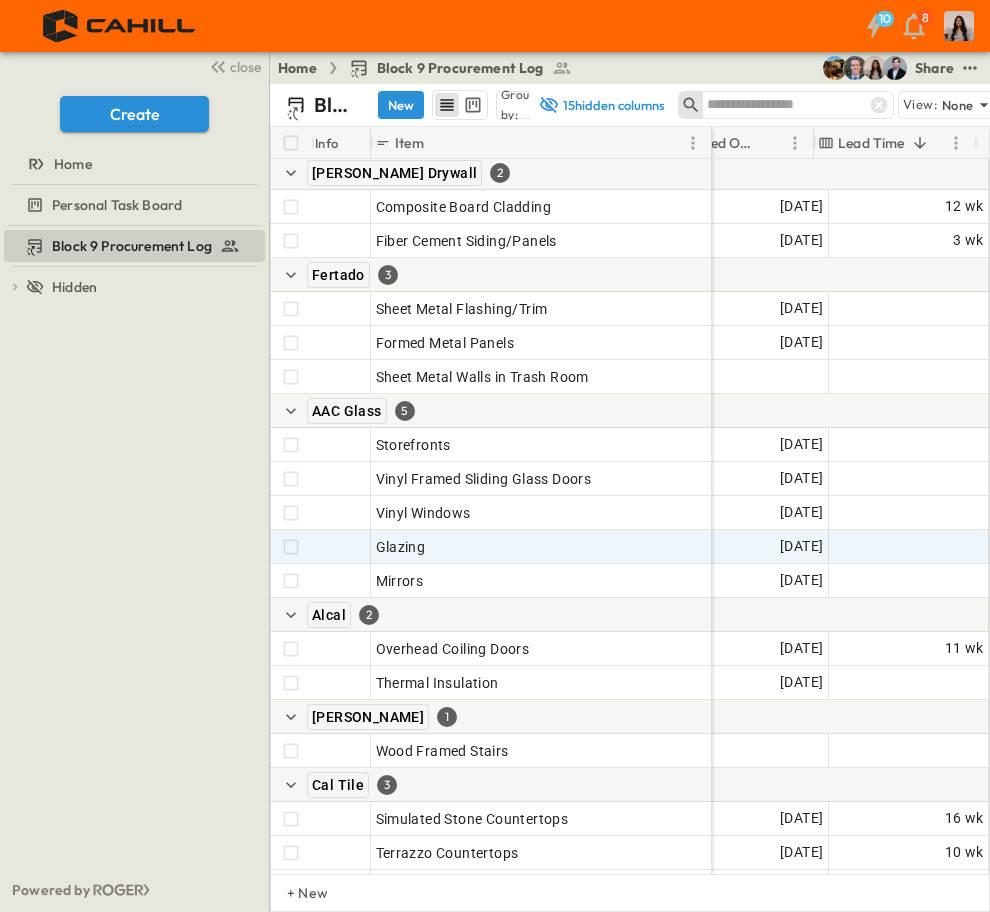 type 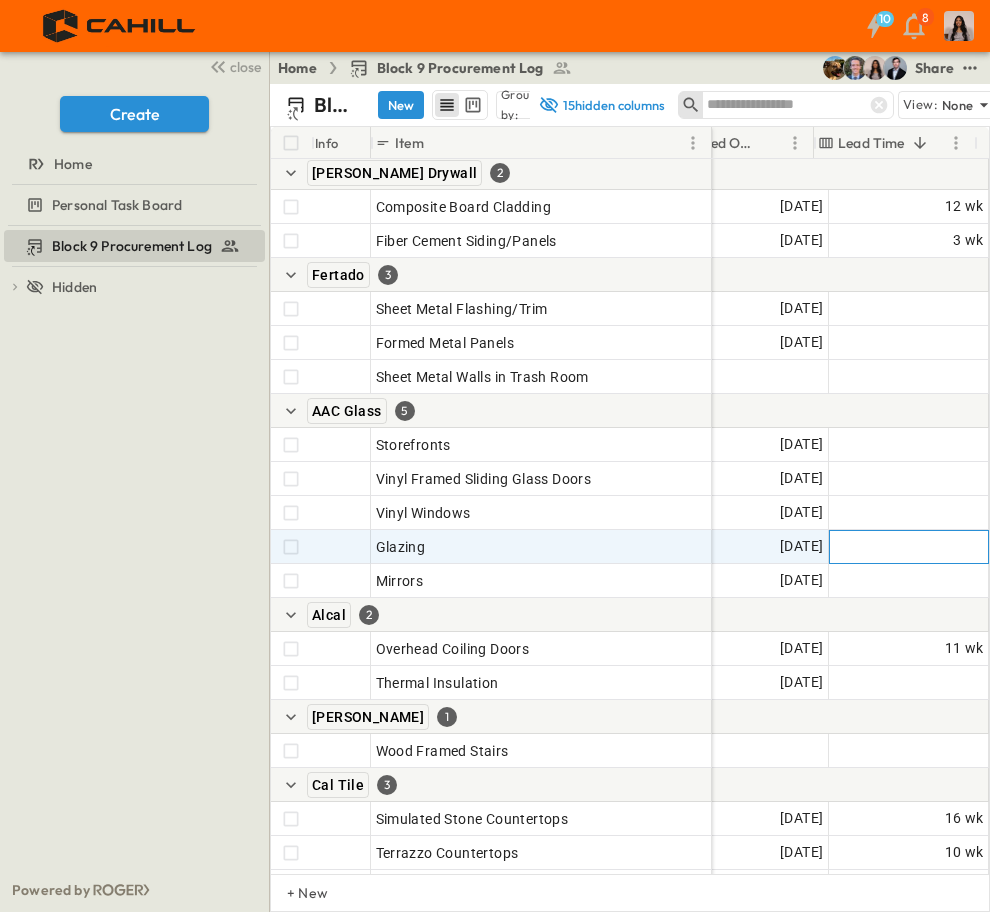 click on "Add Duration" at bounding box center [909, 547] 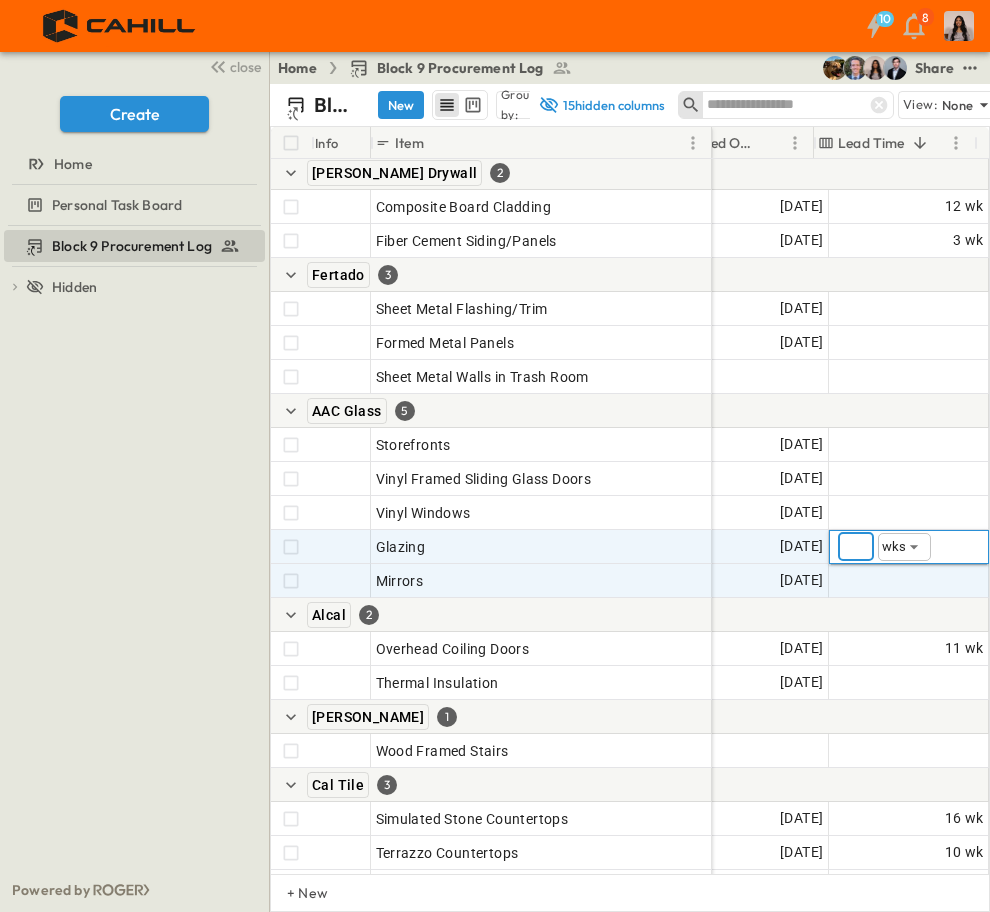 type on "*" 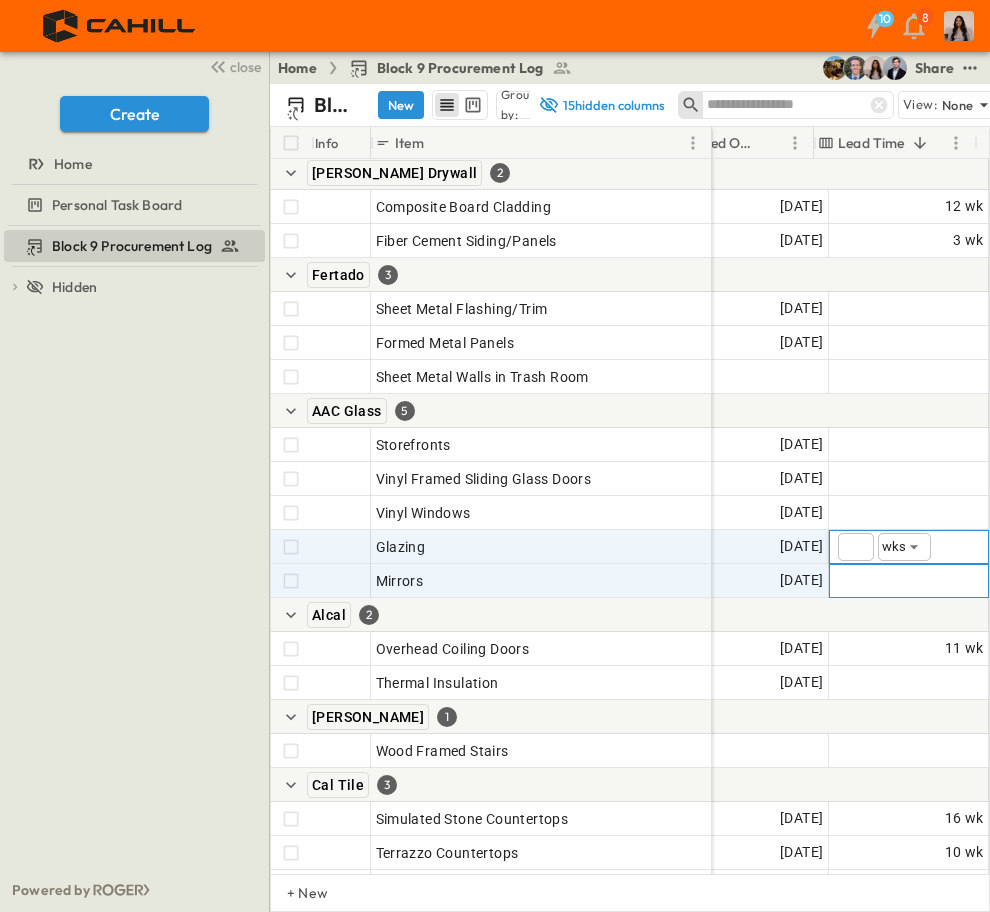 click on "Add Duration" at bounding box center (909, 581) 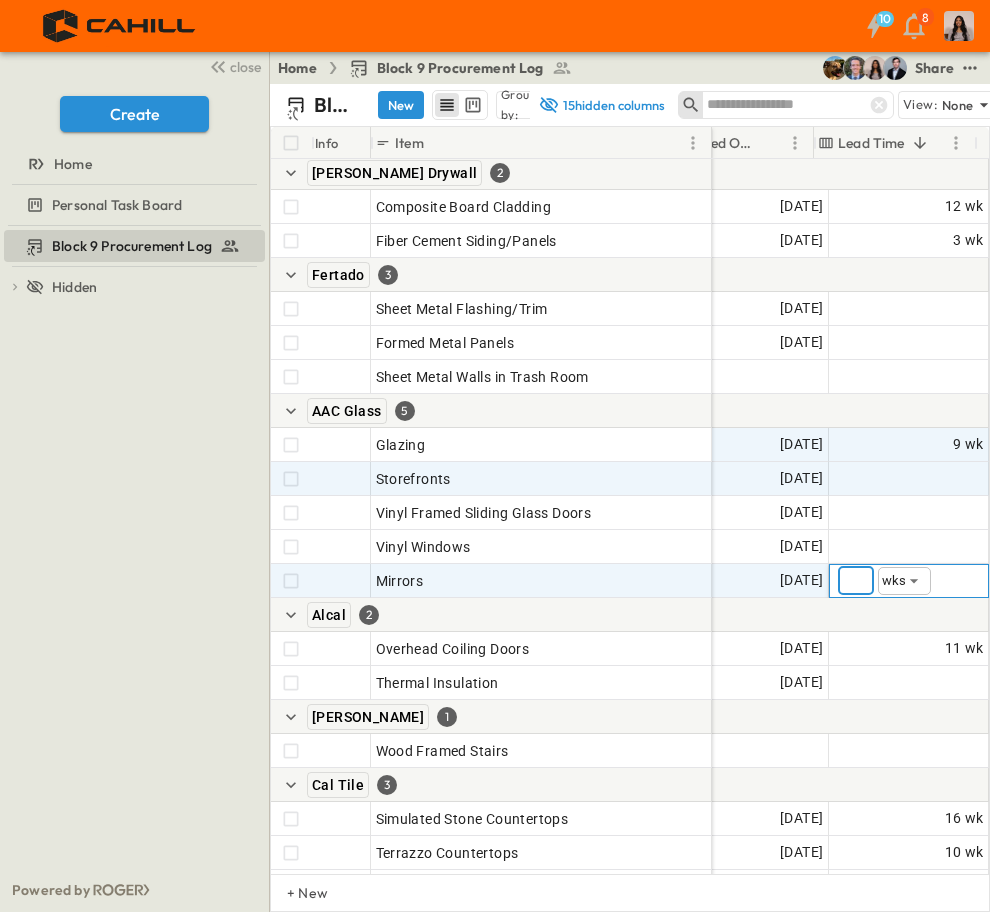type on "*" 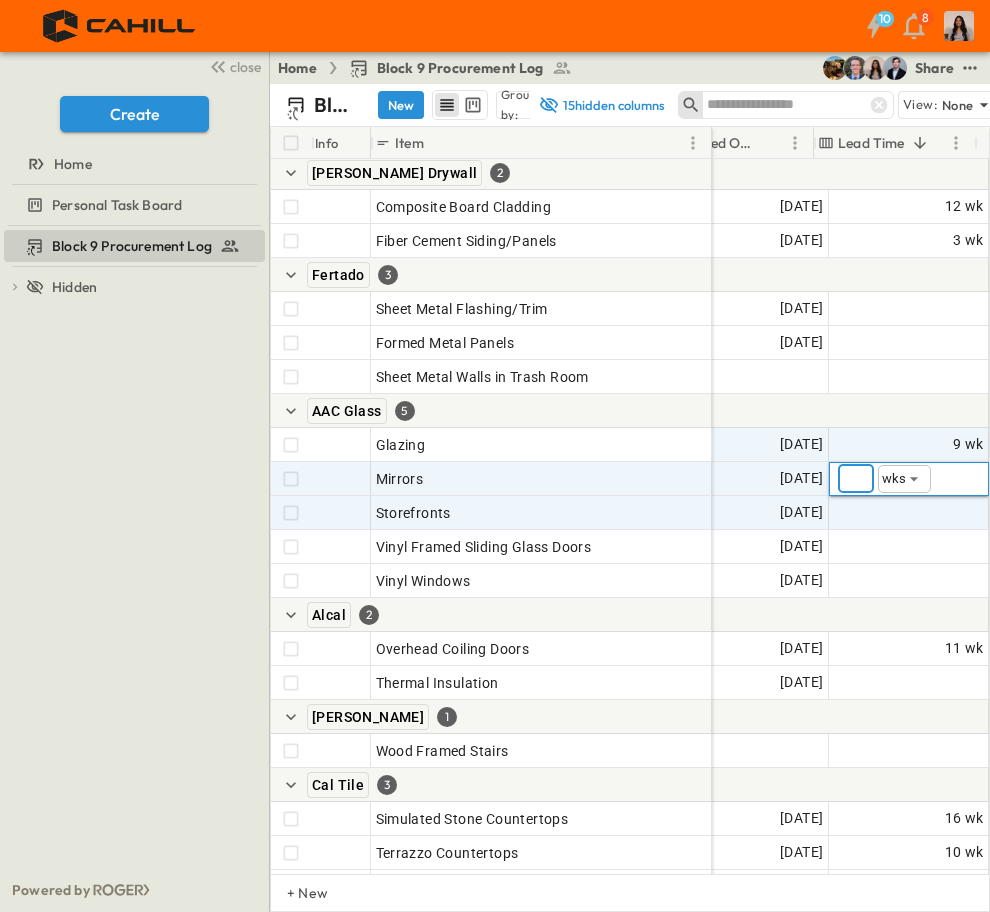 type on "*" 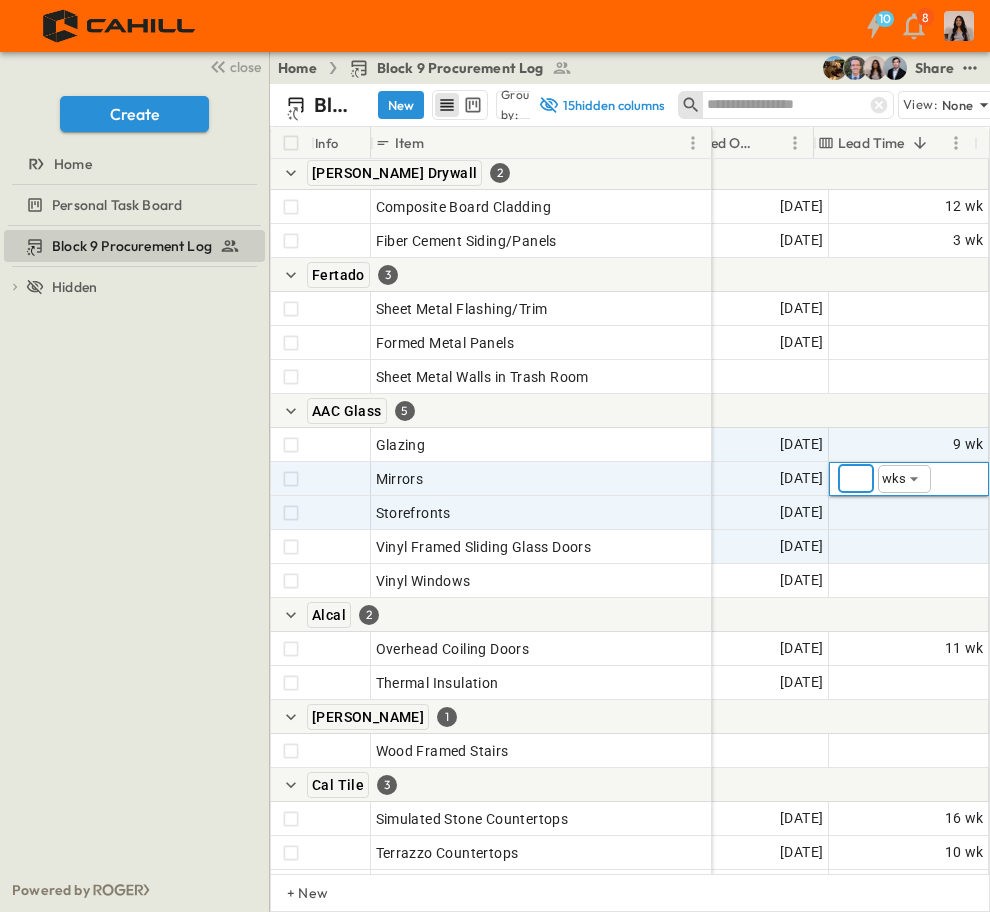 type on "*" 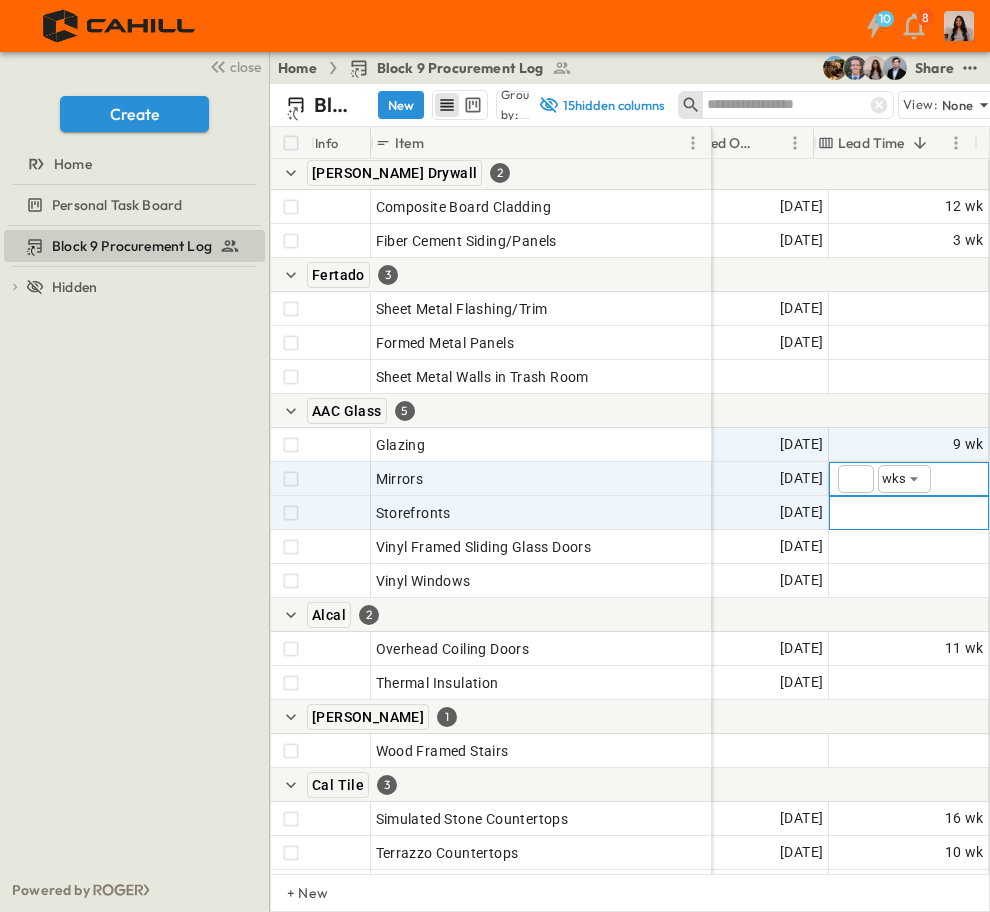 click on "Add Duration" at bounding box center (940, 513) 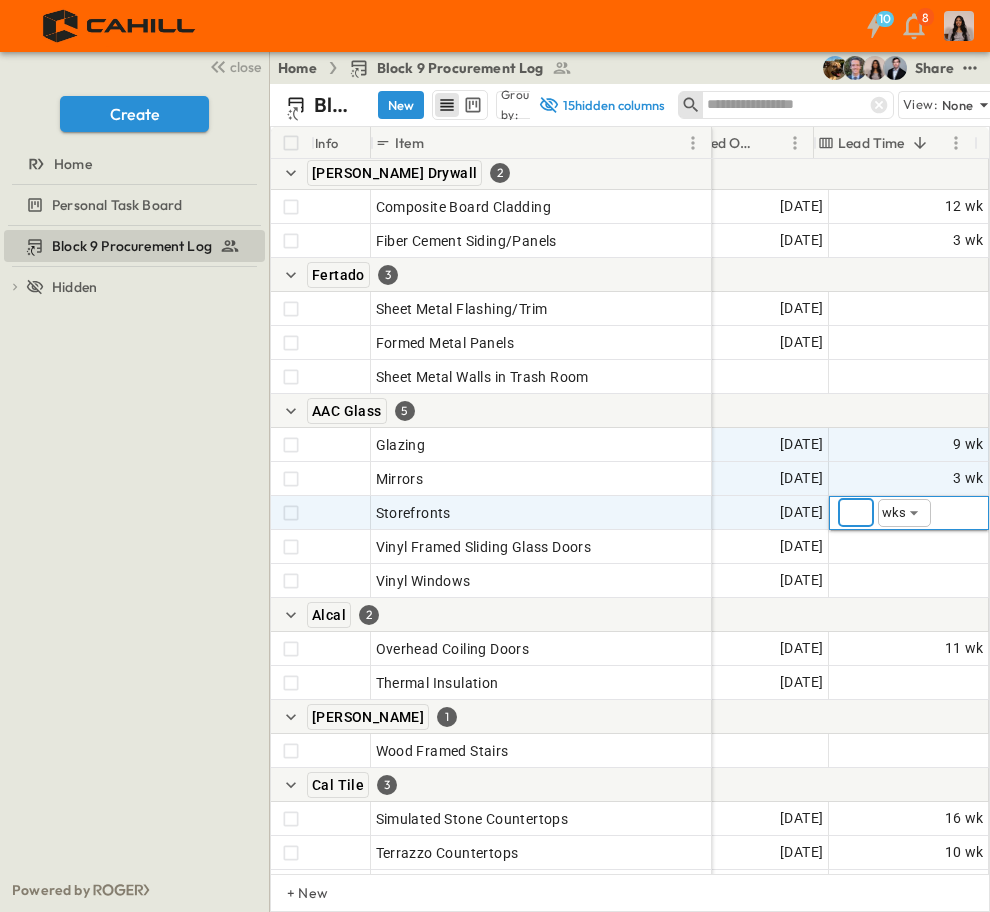 type on "**" 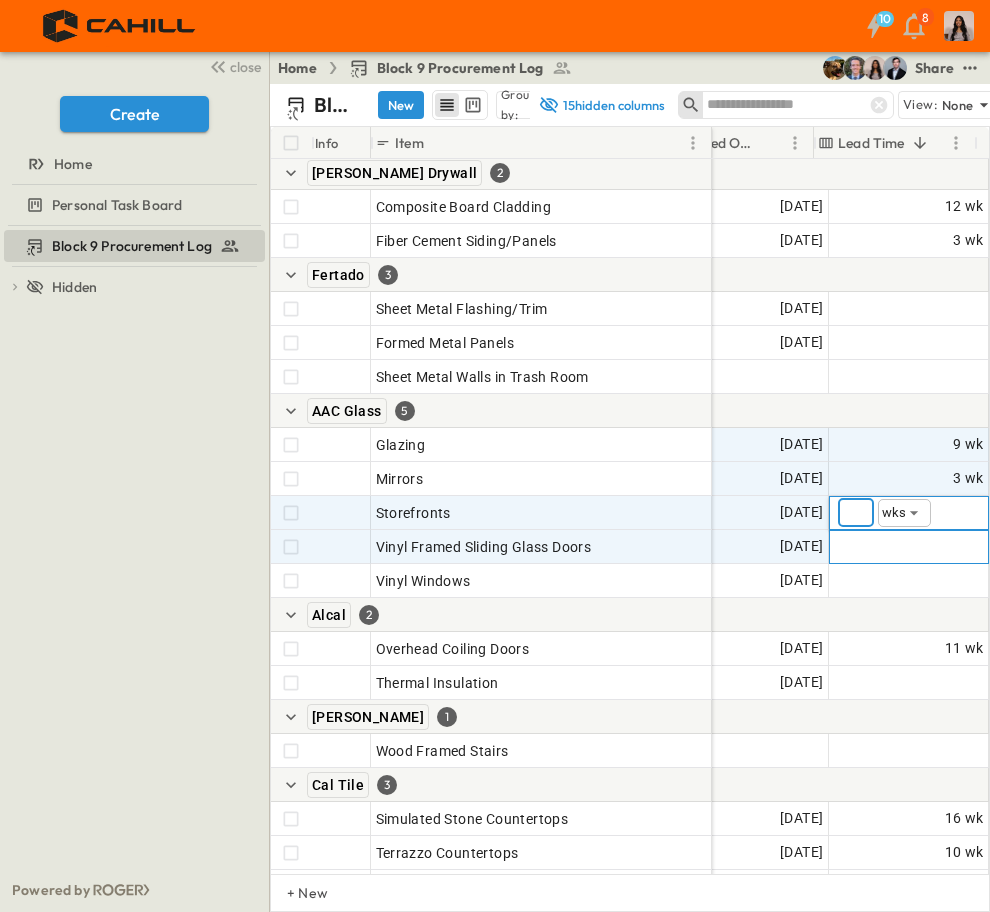click on "Add Duration" at bounding box center [940, 547] 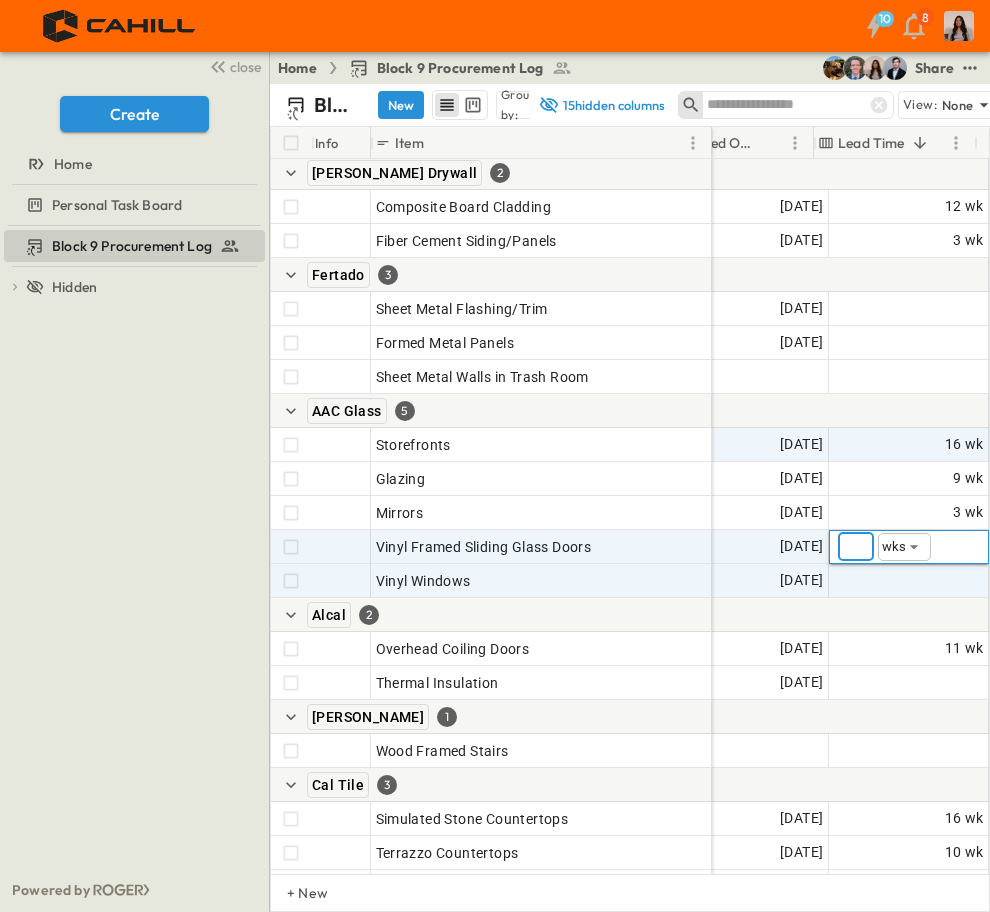 type on "**" 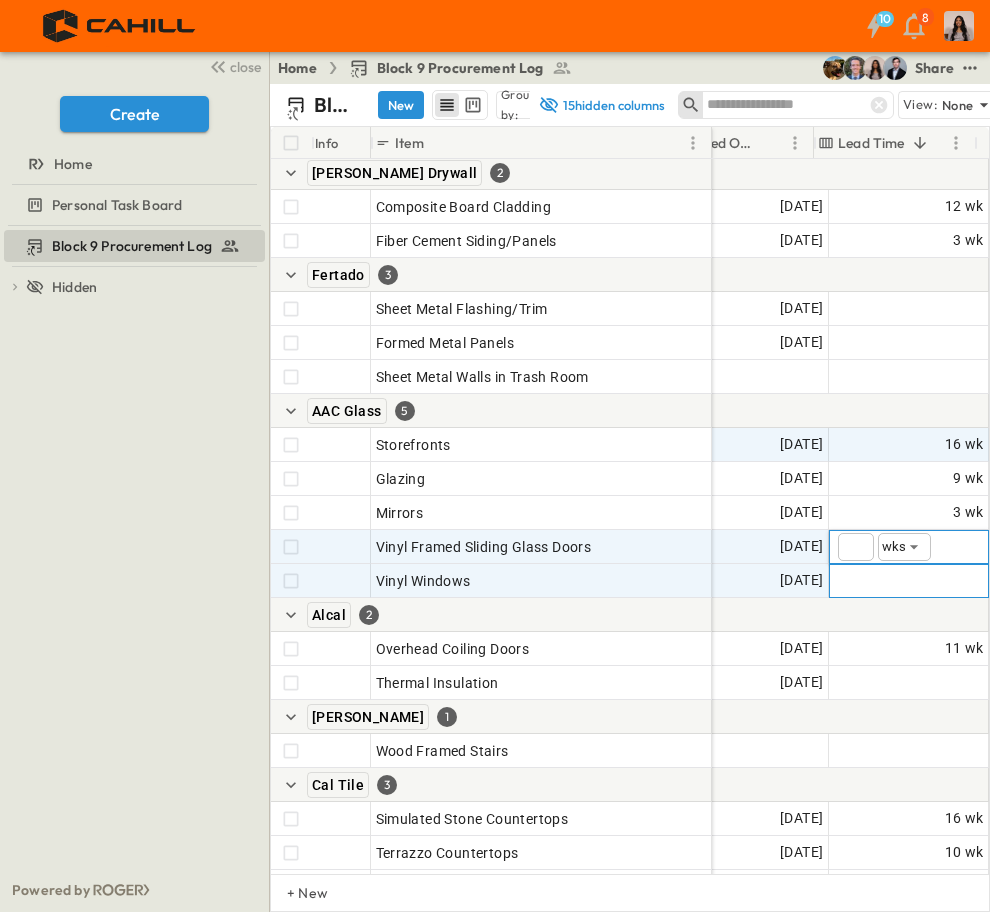 click on "Add Duration" at bounding box center (909, 581) 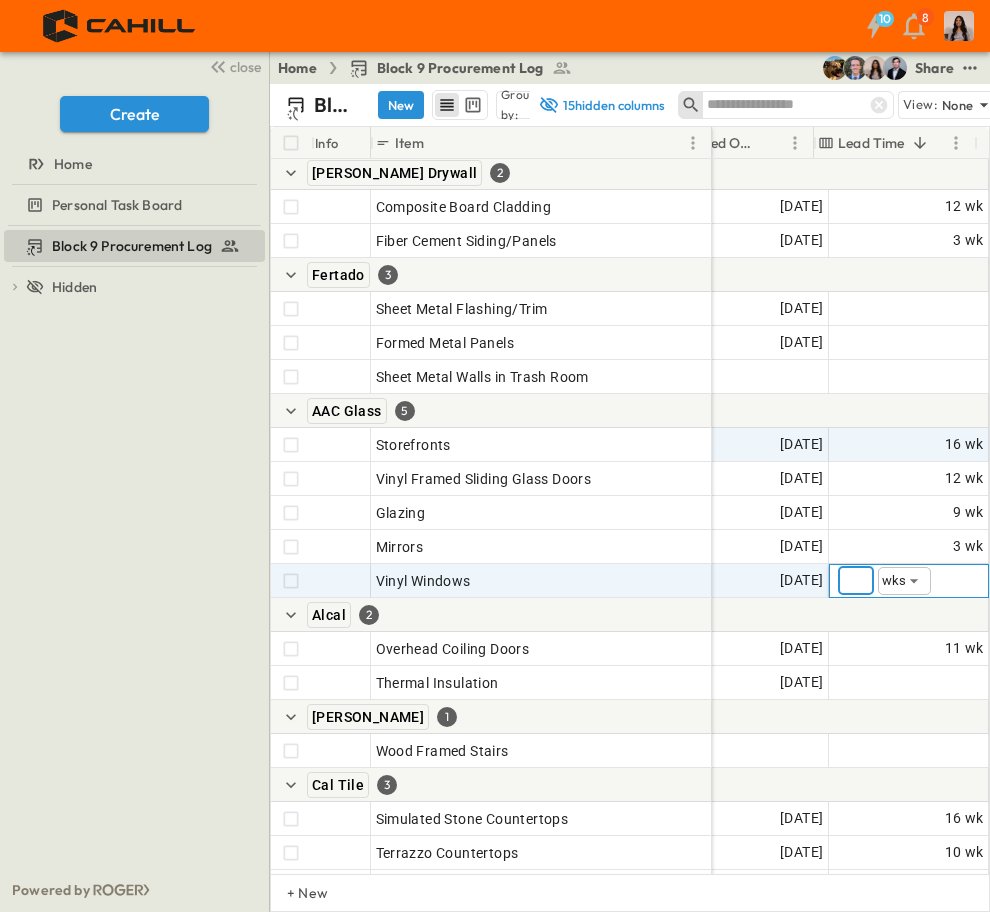 type on "**" 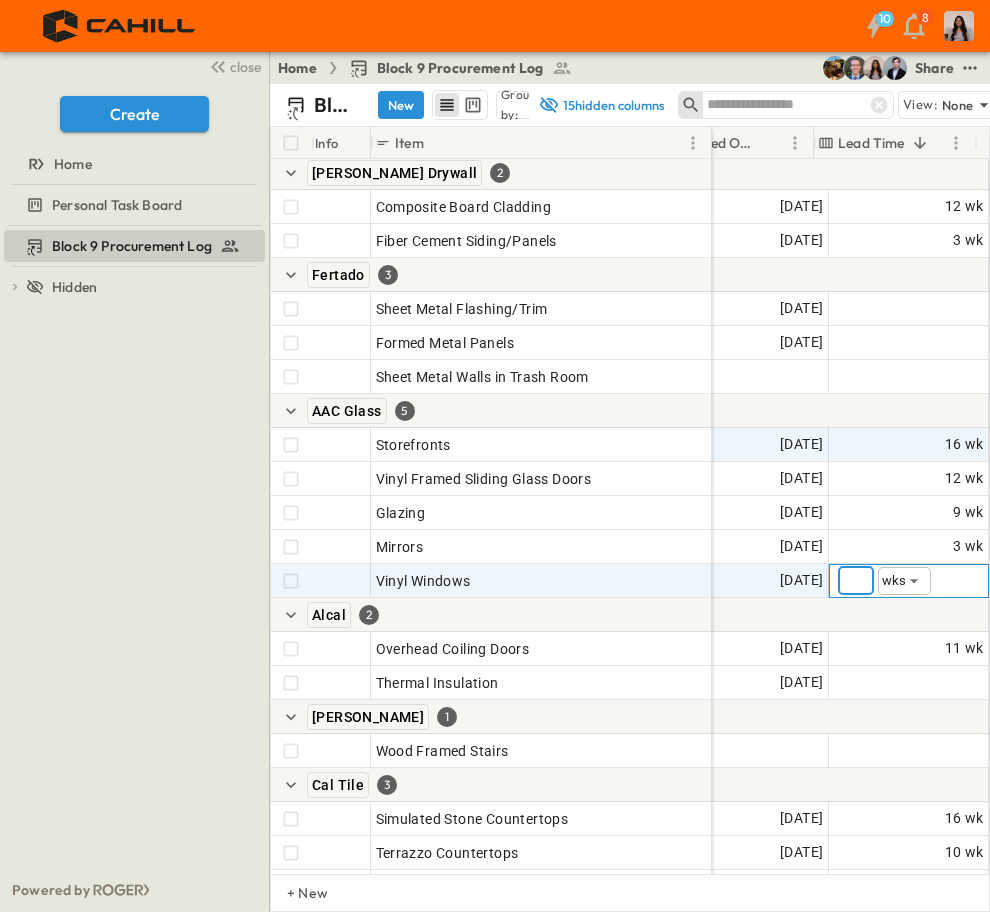 click on "Block 9 Procurement Log
To pick up a draggable item, press the space bar.
While dragging, use the arrow keys to move the item.
Press space again to drop the item in its new position, or press escape to cancel.
Hidden" at bounding box center [134, 547] 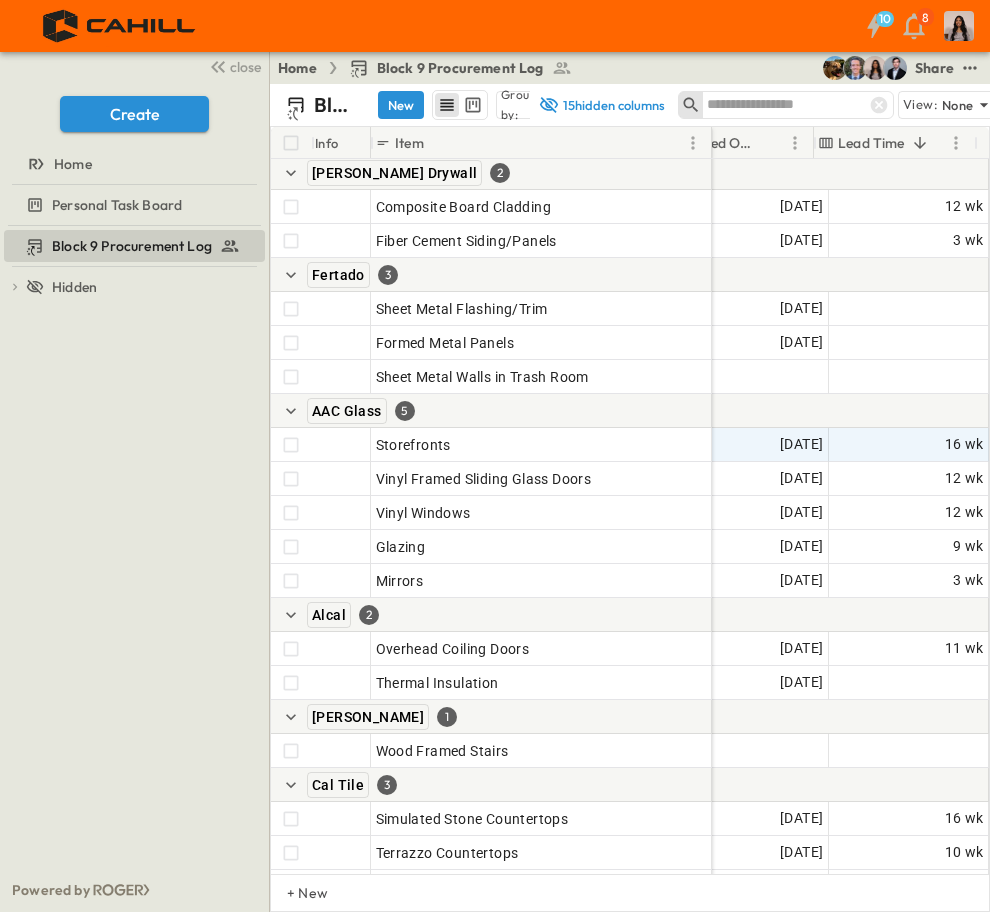 click at bounding box center (777, 104) 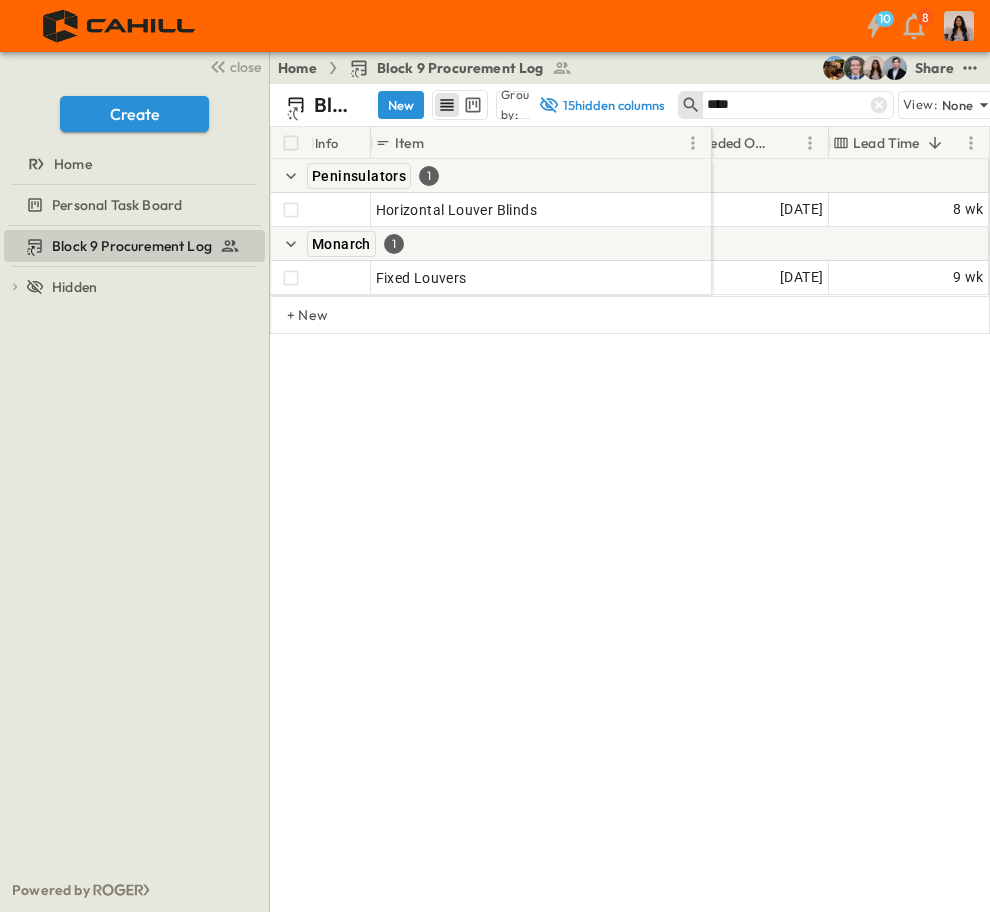 scroll, scrollTop: 0, scrollLeft: 135, axis: horizontal 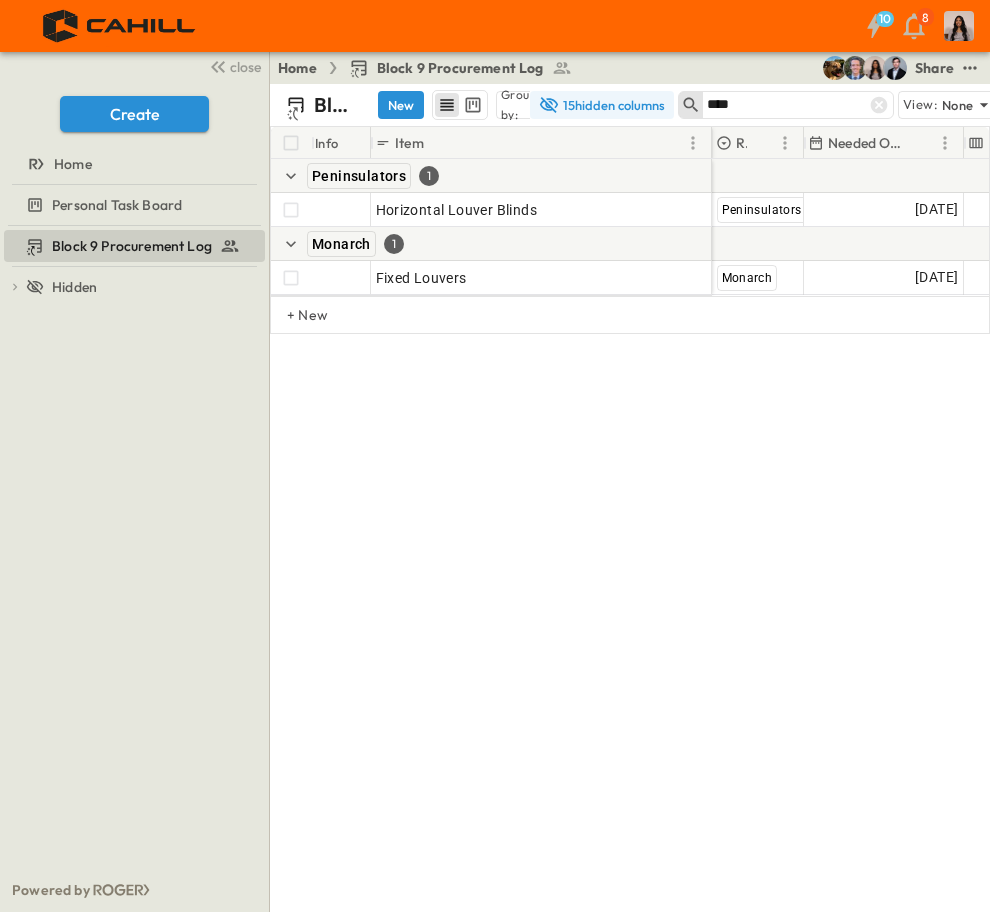 drag, startPoint x: 762, startPoint y: 111, endPoint x: 648, endPoint y: 111, distance: 114 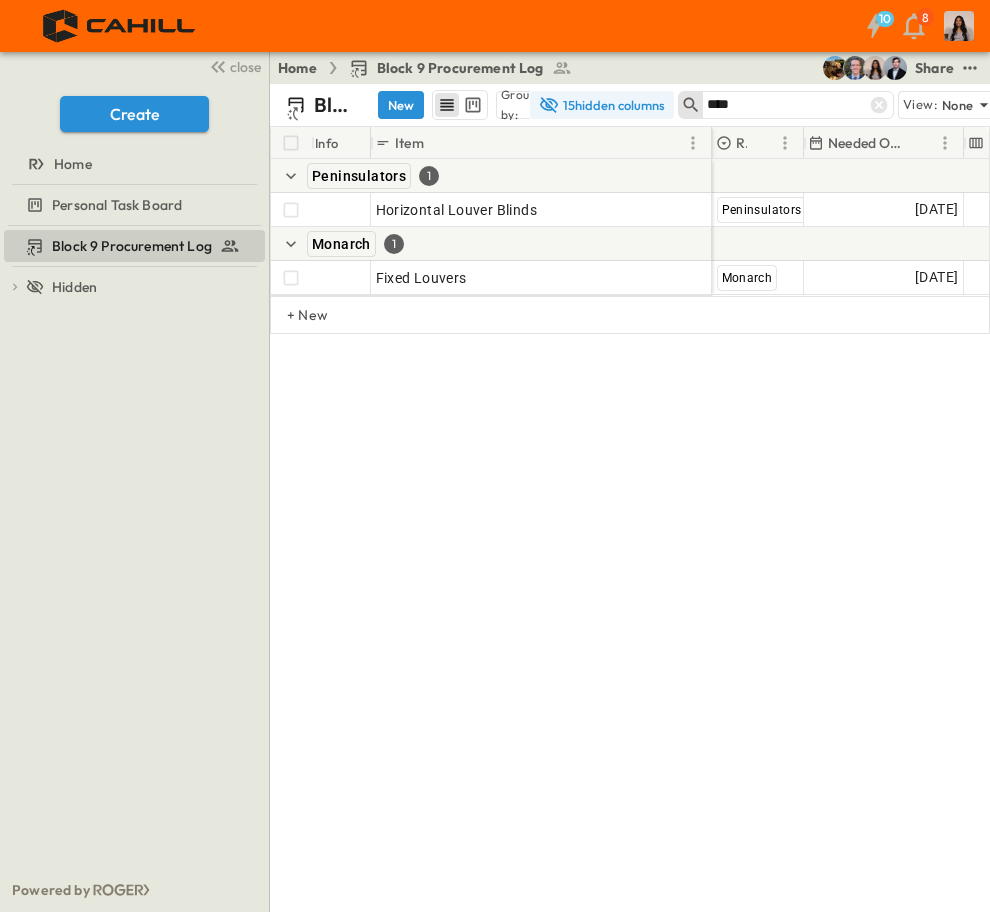 type on "****" 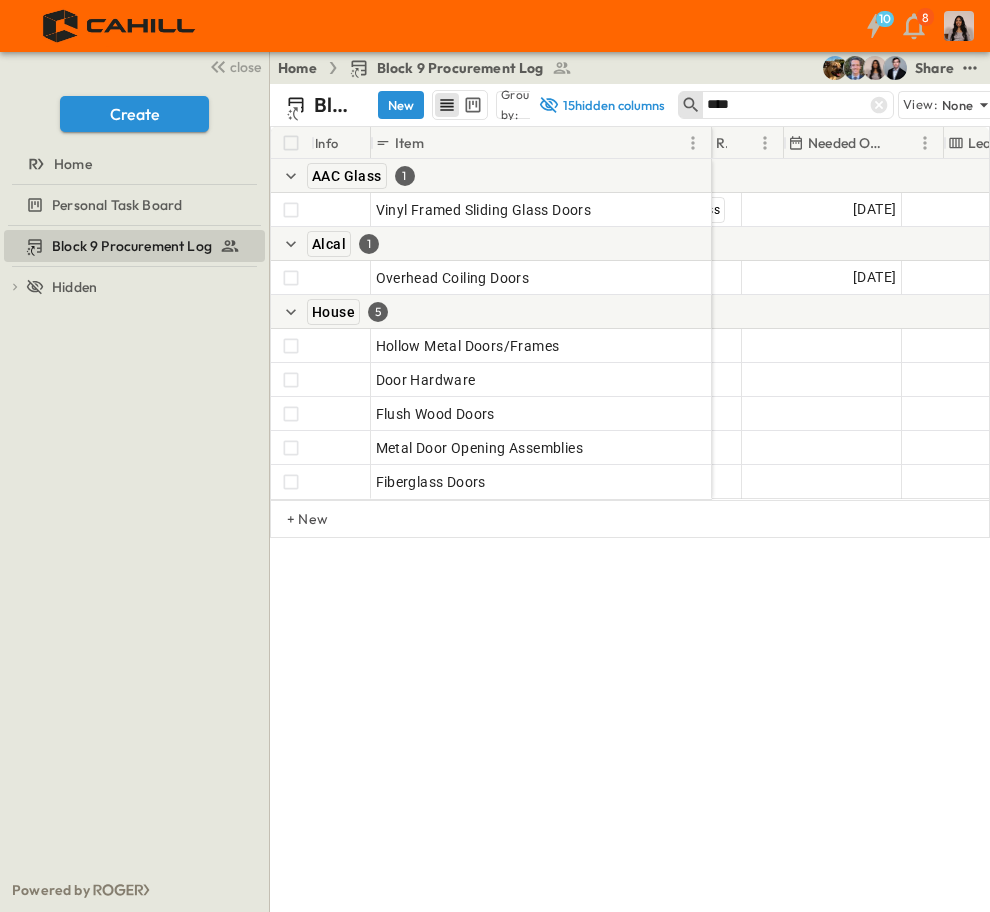 scroll, scrollTop: 0, scrollLeft: 0, axis: both 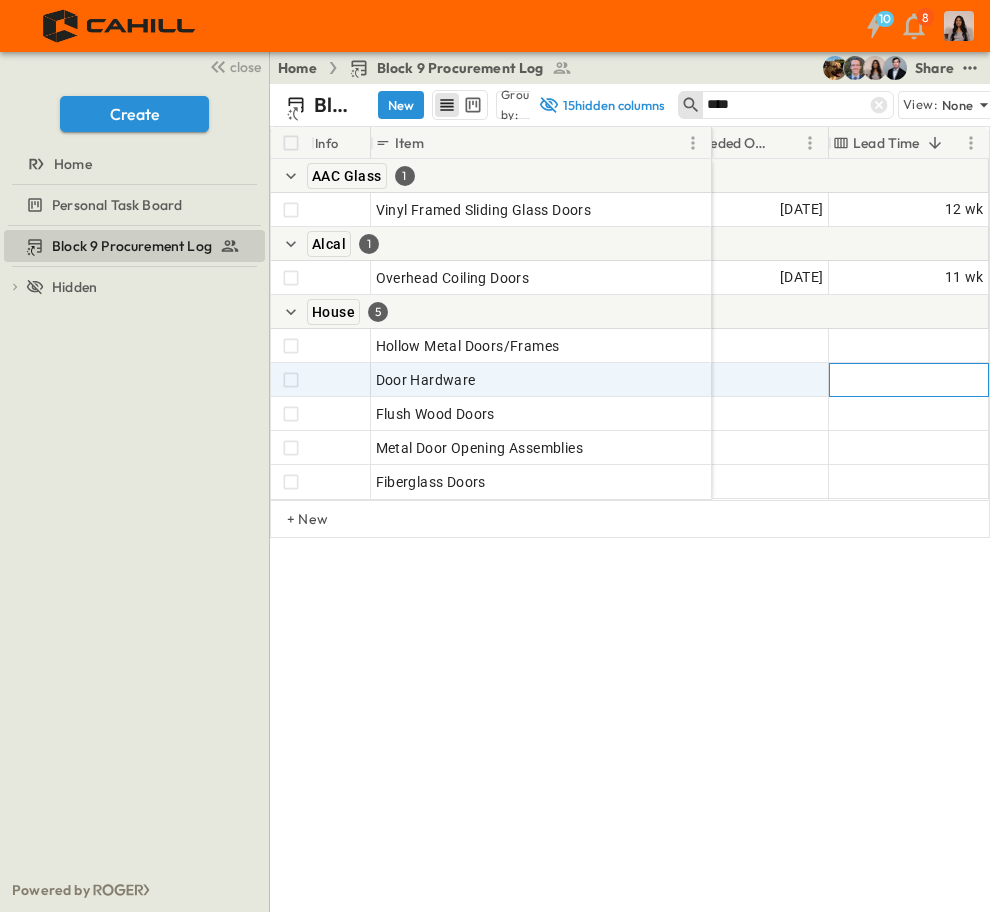 click on "Add Duration" at bounding box center [940, 380] 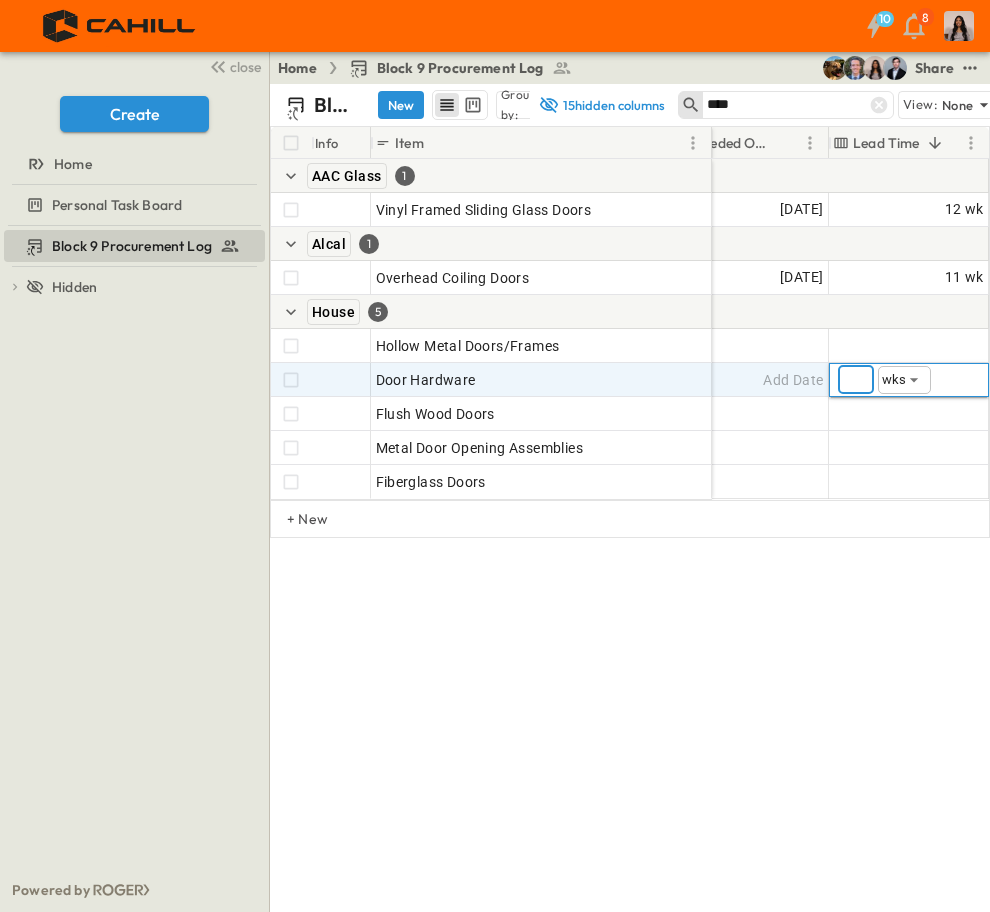 type on "*" 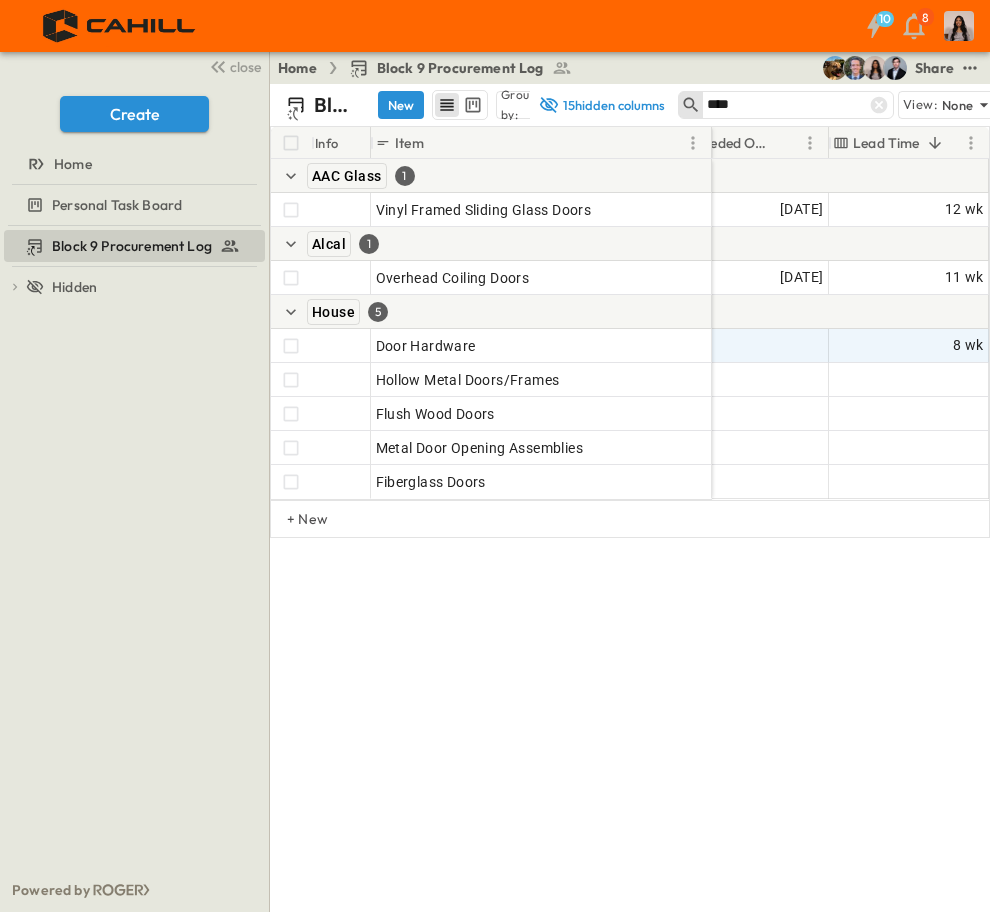 scroll, scrollTop: 0, scrollLeft: 0, axis: both 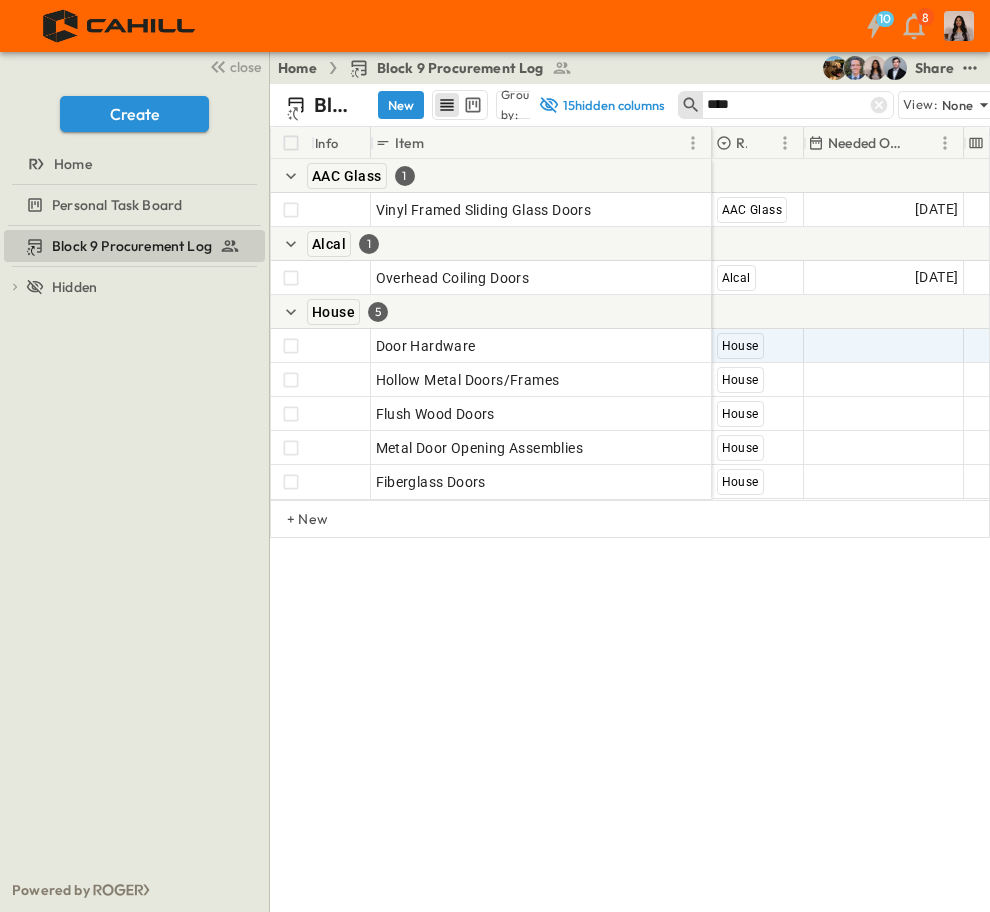 drag, startPoint x: 657, startPoint y: 728, endPoint x: 634, endPoint y: 561, distance: 168.57639 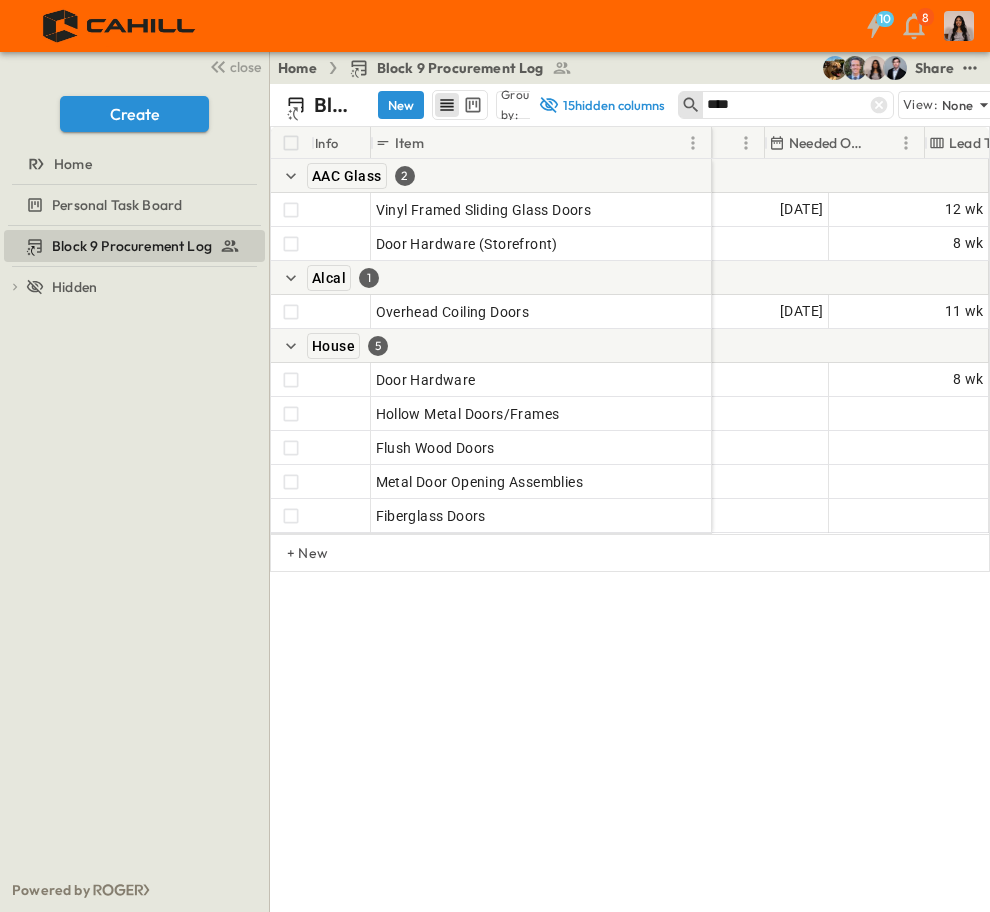 scroll, scrollTop: 0, scrollLeft: 0, axis: both 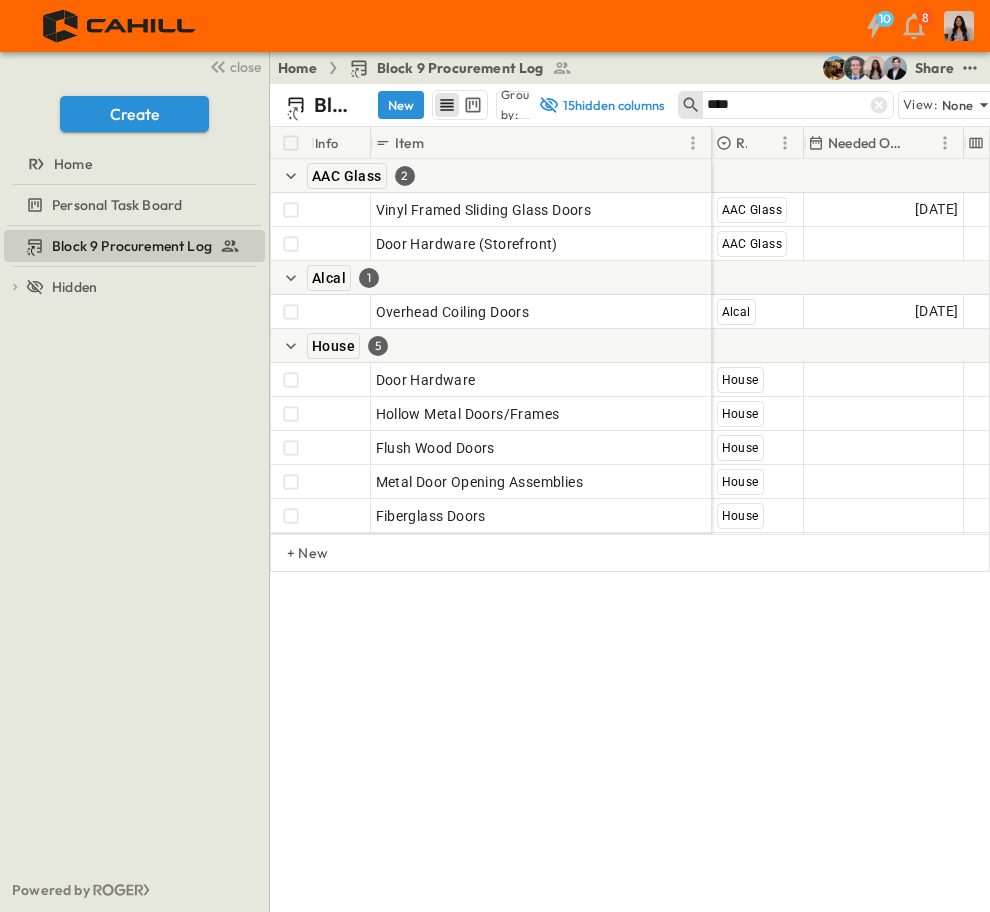 click on "Block 9 Procurement Log New Group by: Responsible Contractor 15  hidden columns **** View: None Filter Info Item Responsible Contractor Needed Onsite Lead Time AAC Glass 2 Add Item OPEN Vinyl Framed Sliding Glass Doors OPEN Door Hardware (Storefront) Alcal 1 Add Item OPEN Overhead Coiling Doors House 5 Add Item OPEN Door Hardware  OPEN Hollow Metal Doors/Frames OPEN Flush Wood Doors OPEN Metal Door Opening Assemblies OPEN Fiberglass Doors Add Contractor Add Date Add Duration AAC Glass [DATE] 12 wk AAC Glass Add Date 8 wk Add Contractor Add Date Add Duration Alcal [DATE] 11 wk Add Contractor Add Date Add Duration House Add Date 8 wk House Add Date Add Duration House Add Date Add Duration House Add Date Add Duration House Add Date Add Duration + New" at bounding box center (630, 498) 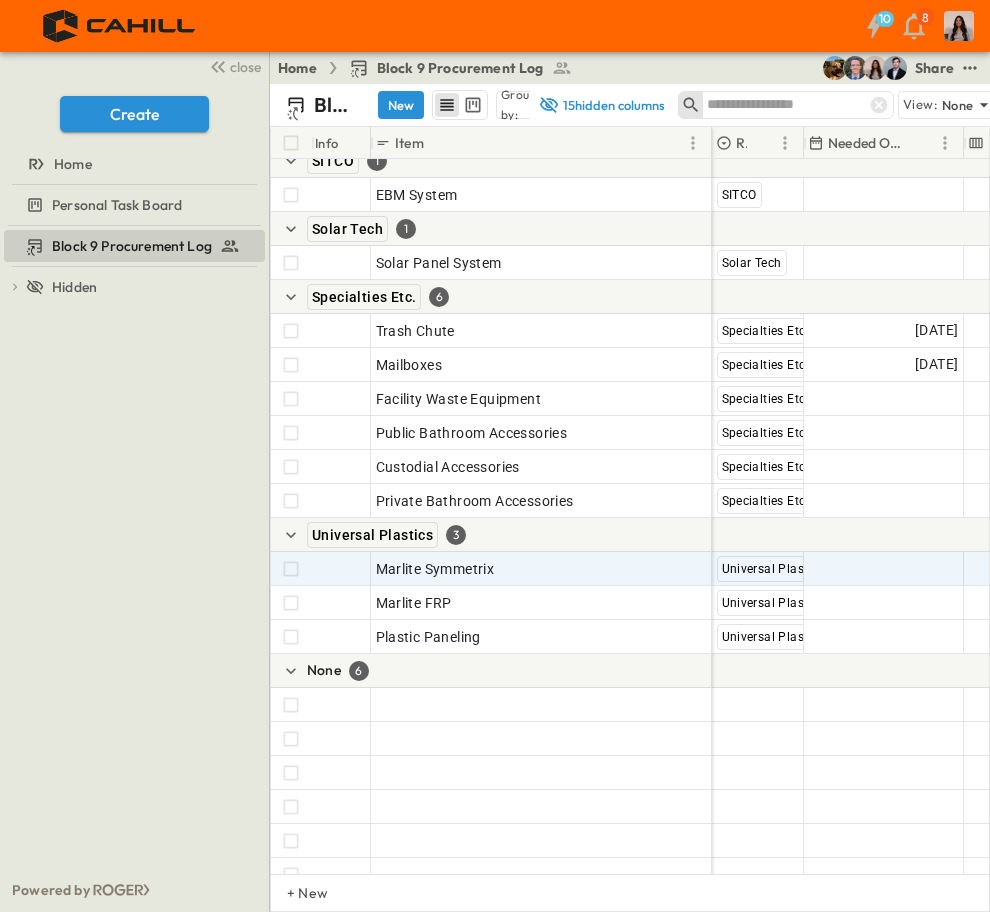 scroll, scrollTop: 6101, scrollLeft: 0, axis: vertical 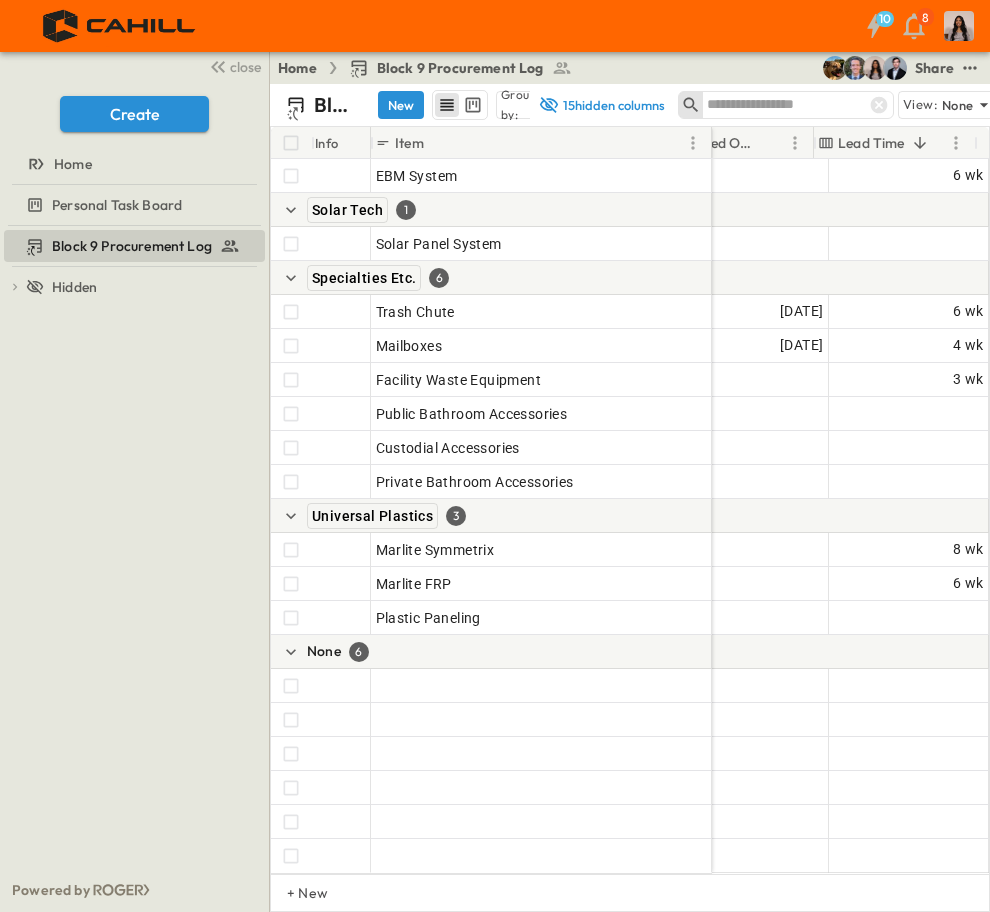 type 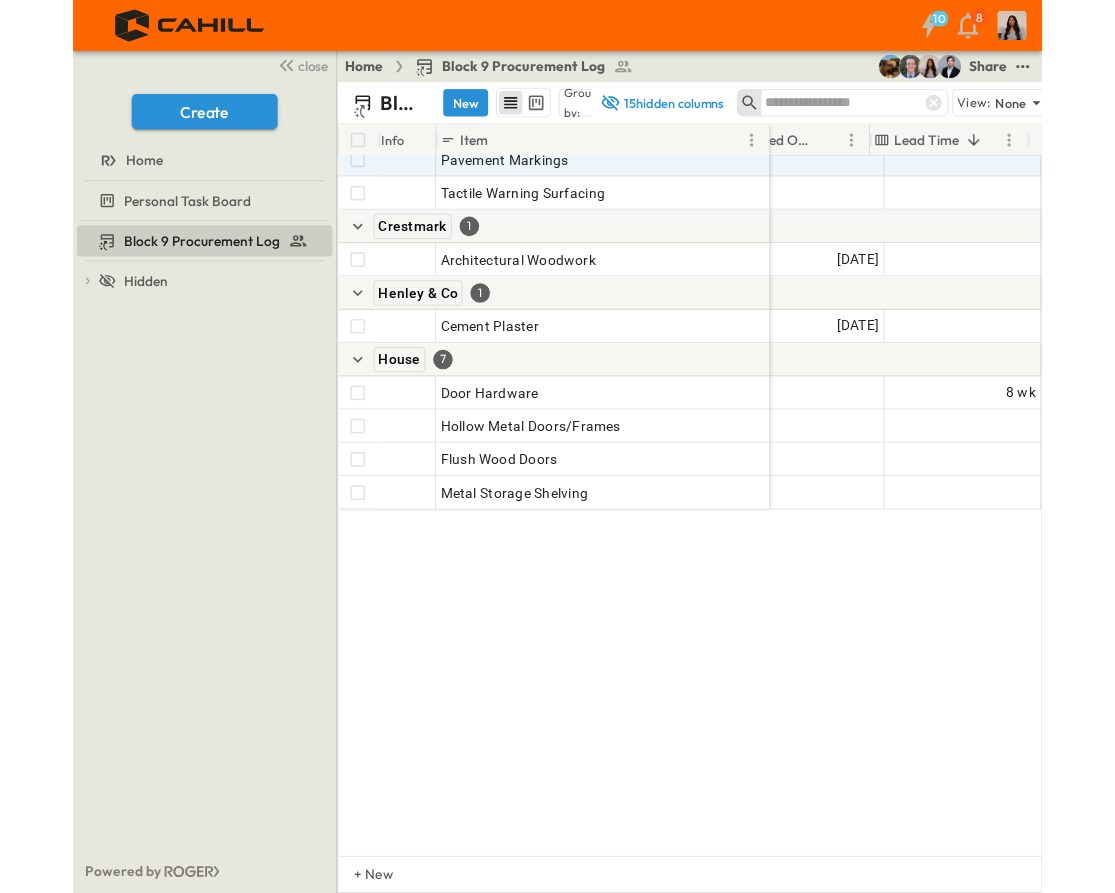 scroll, scrollTop: 3768, scrollLeft: 150, axis: both 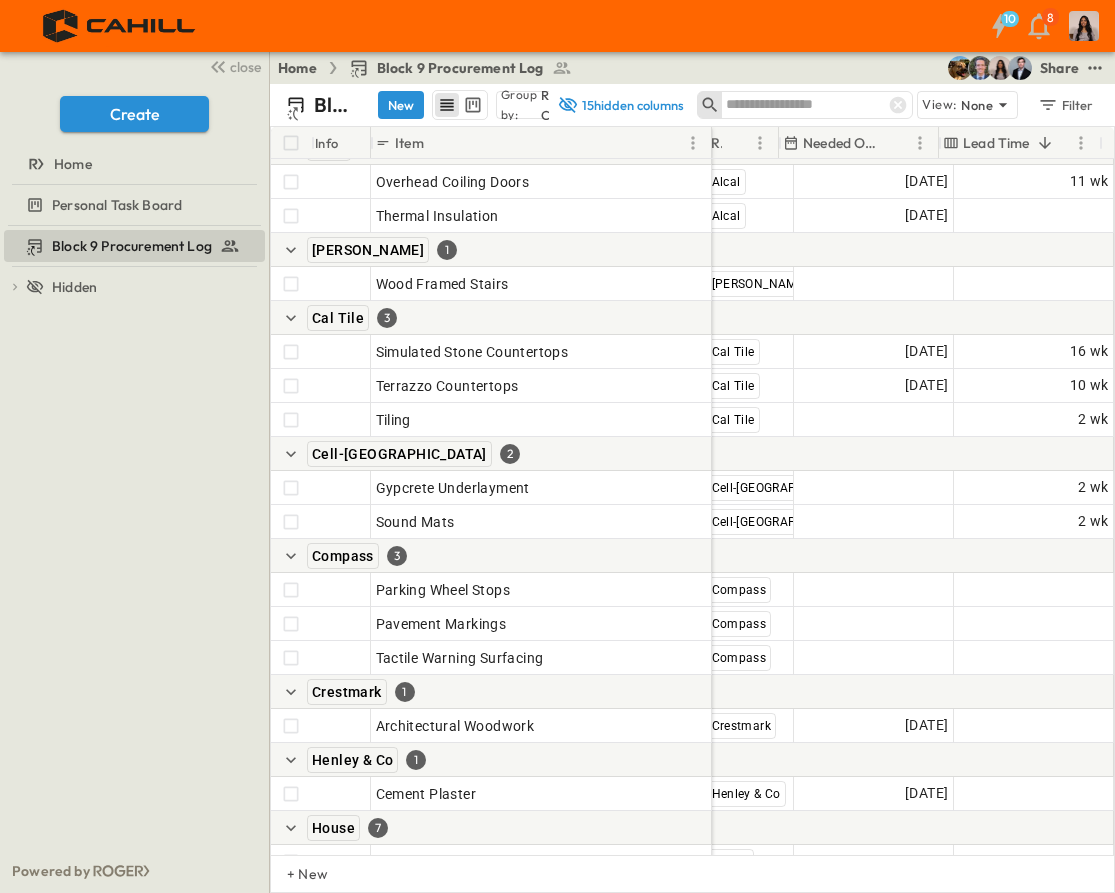 drag, startPoint x: 245, startPoint y: 66, endPoint x: 414, endPoint y: 32, distance: 172.3862 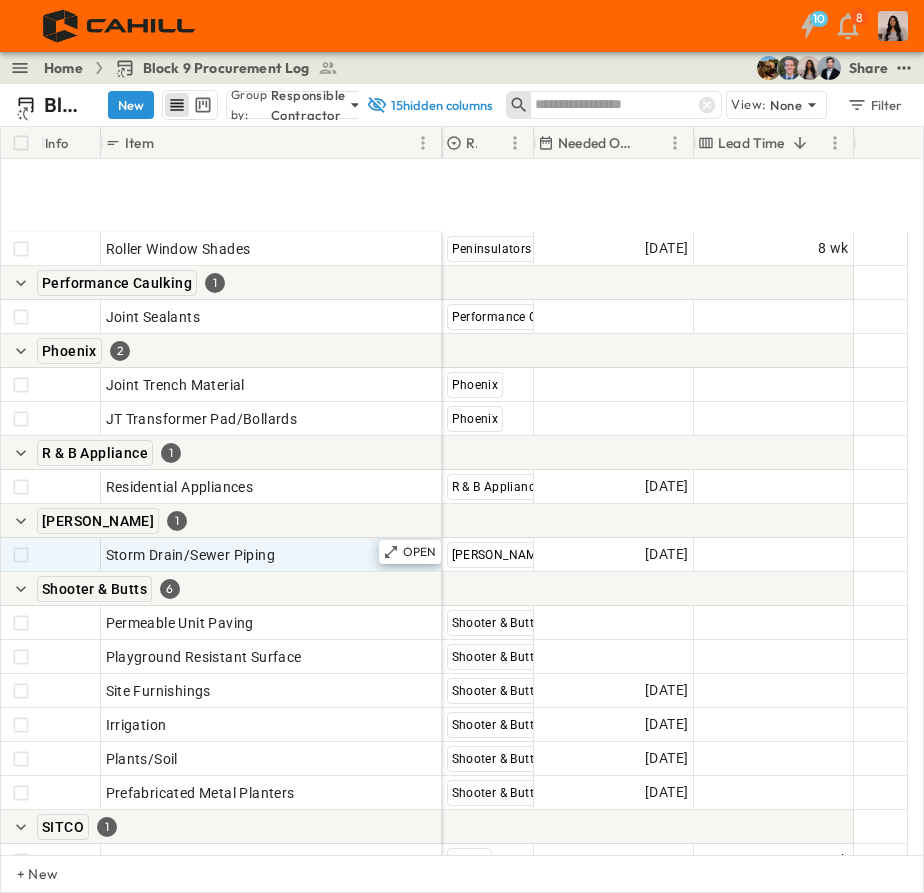 scroll, scrollTop: 5634, scrollLeft: 0, axis: vertical 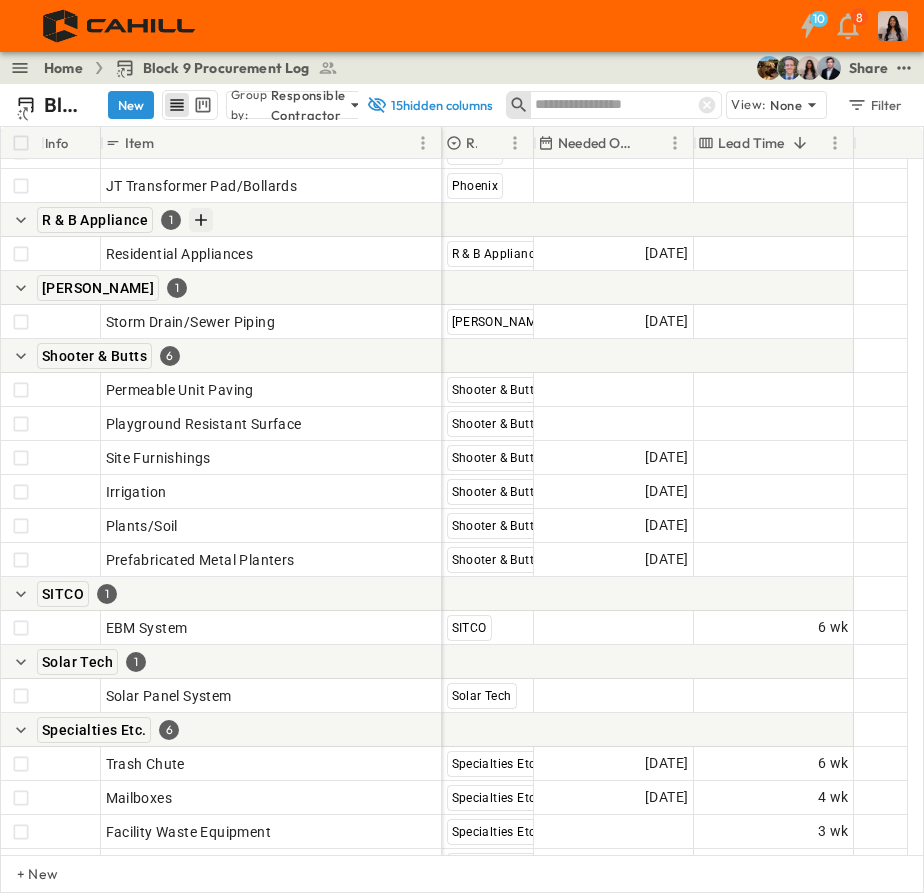 click 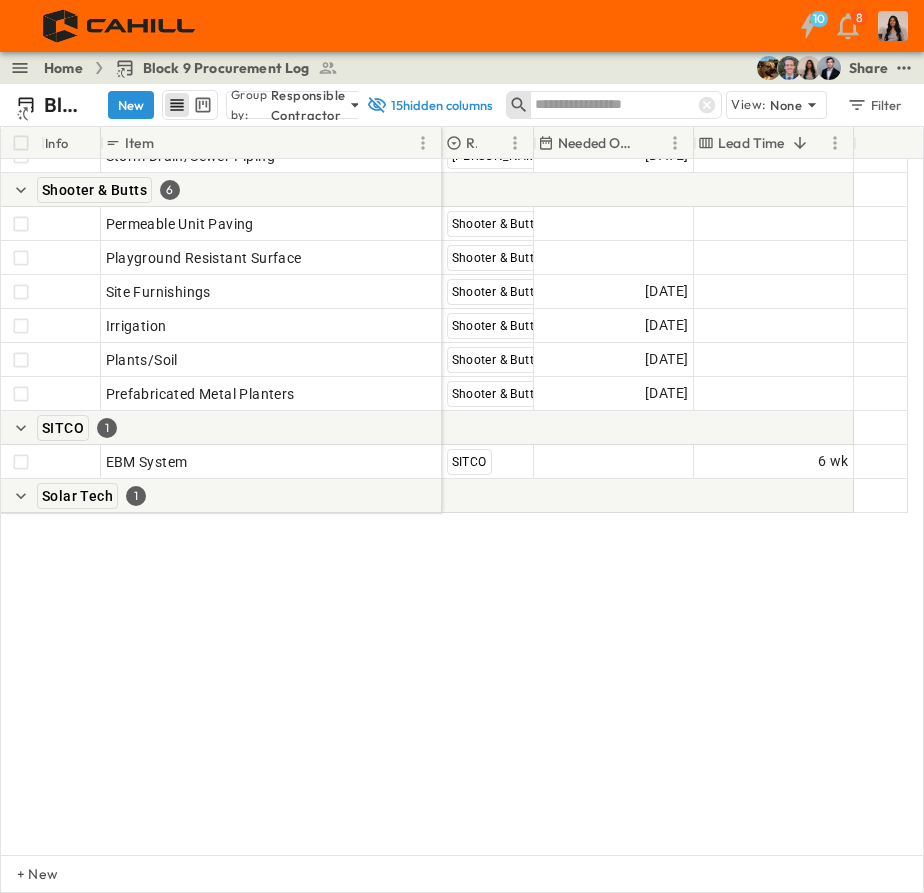scroll, scrollTop: 5401, scrollLeft: 0, axis: vertical 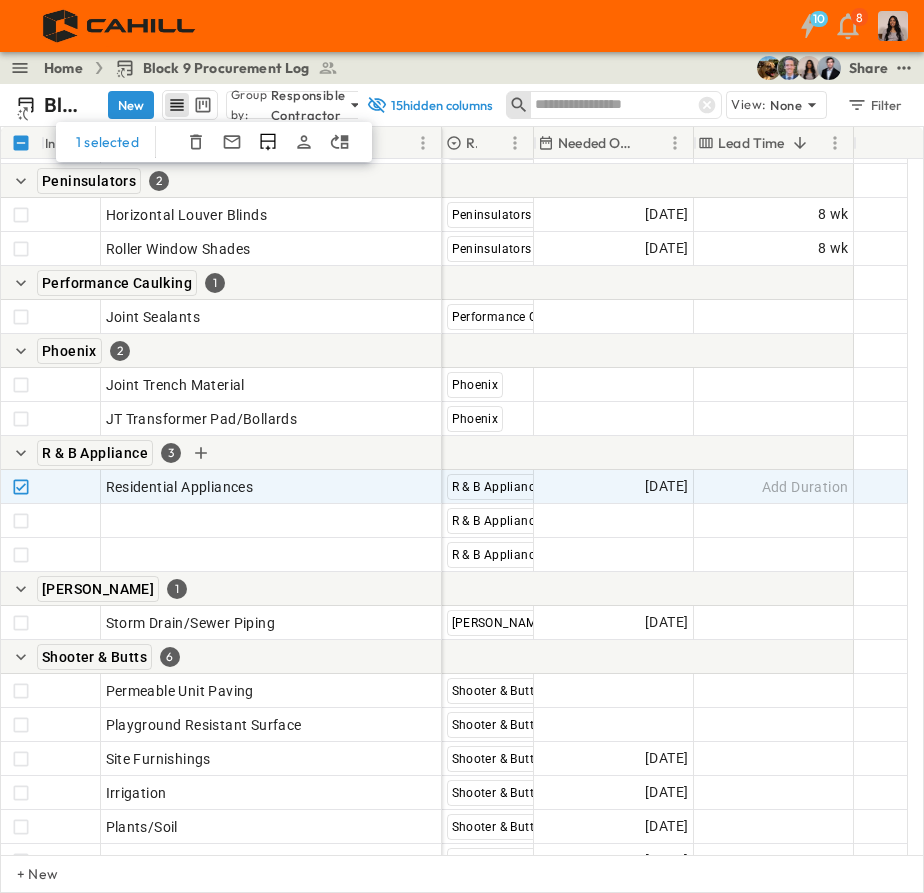 click on "R & B Appliance 3" at bounding box center (221, 453) 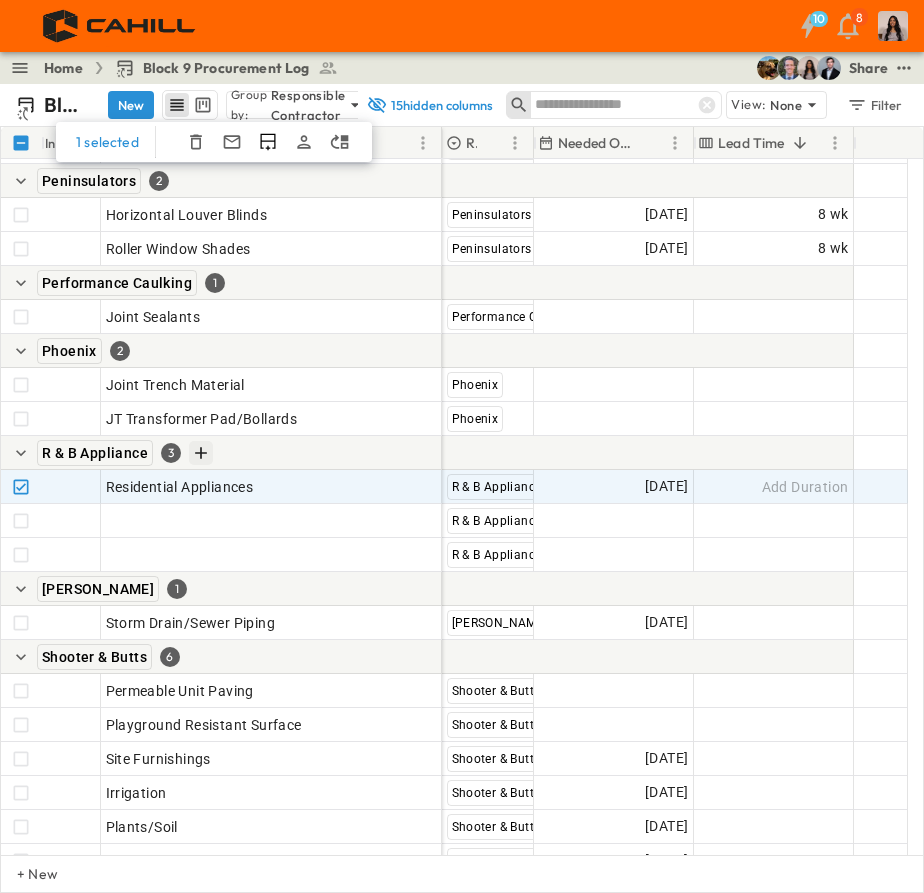 click 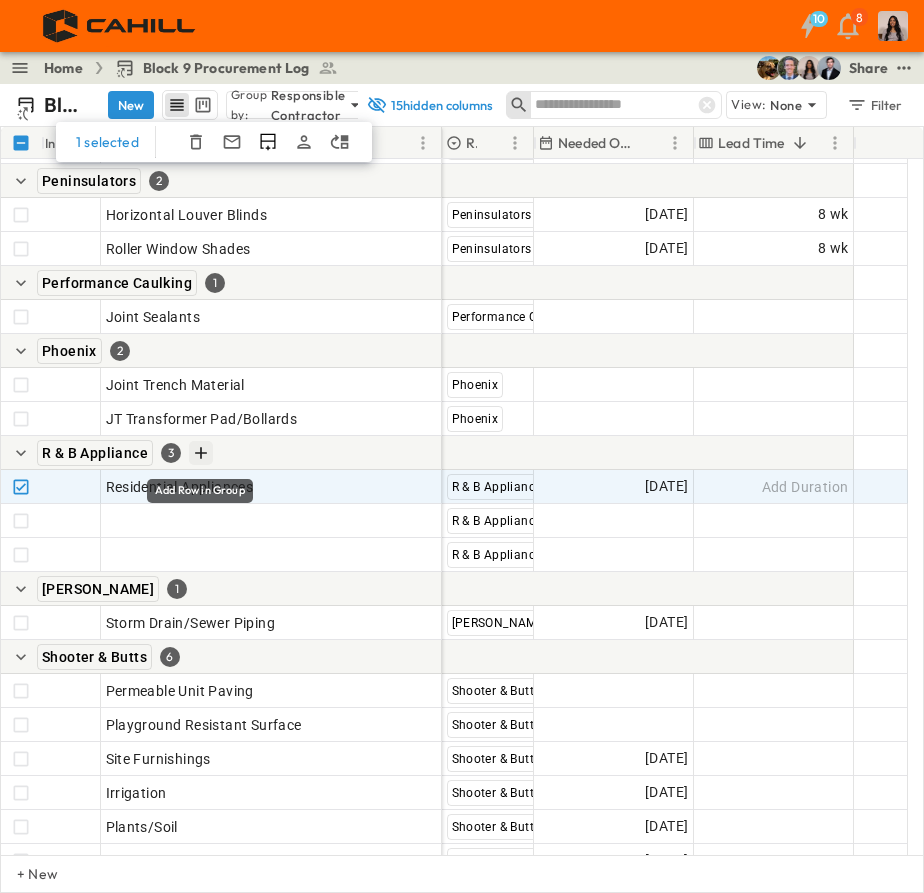 click 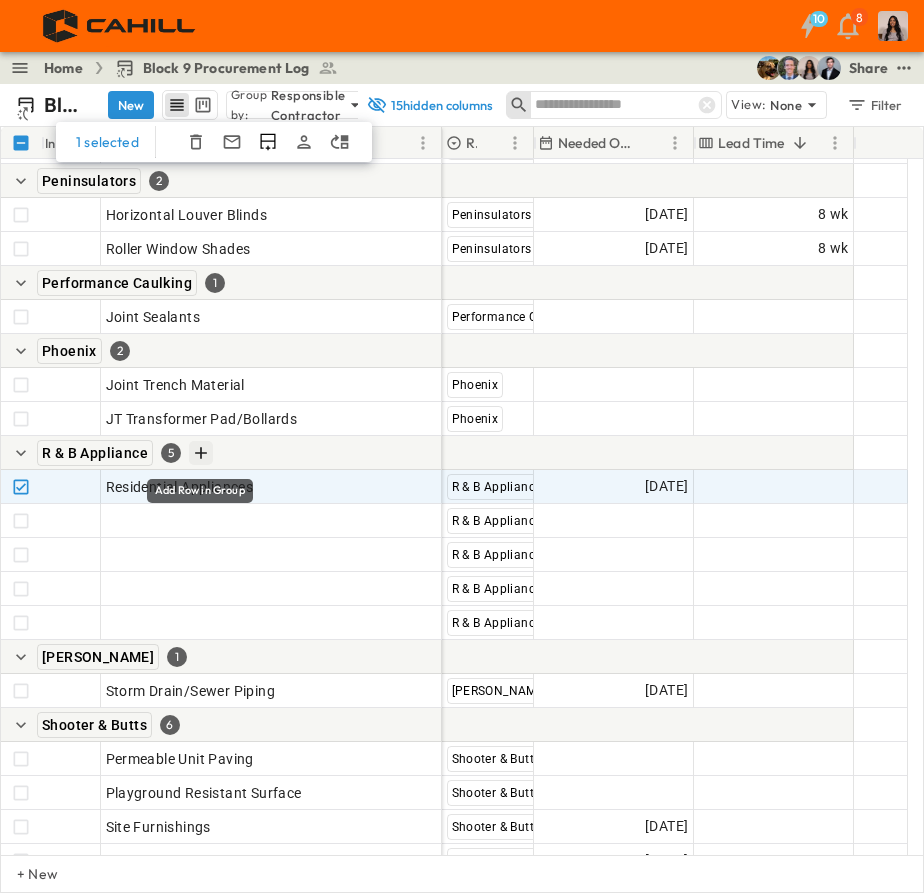 click 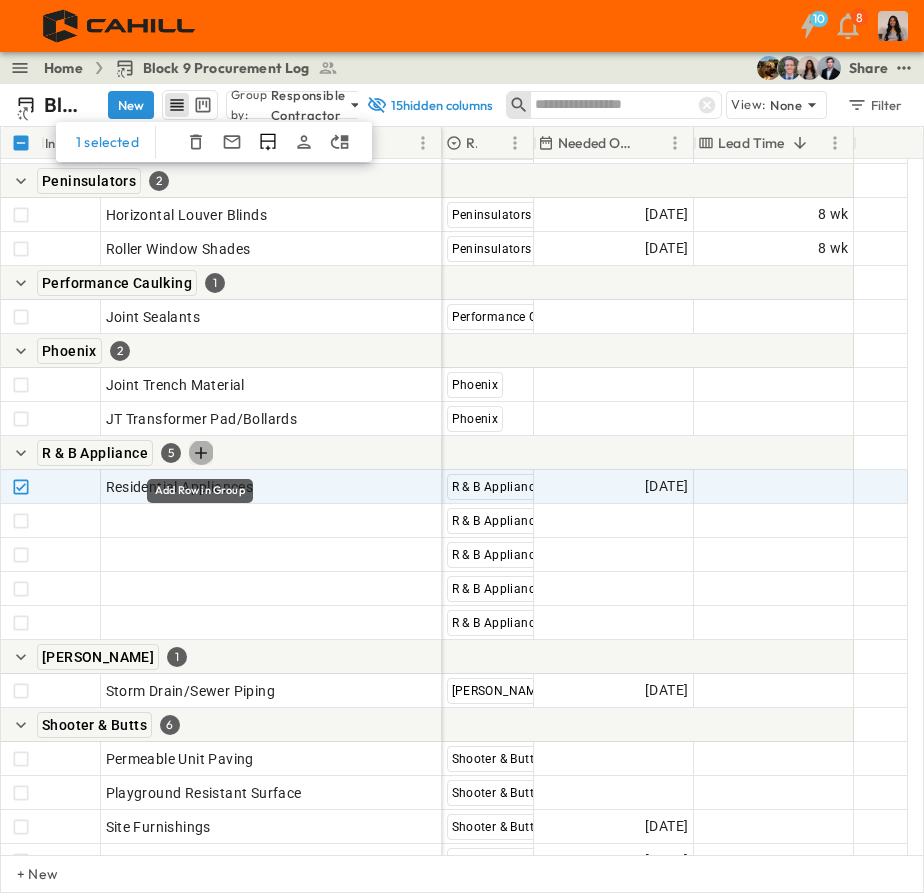 click 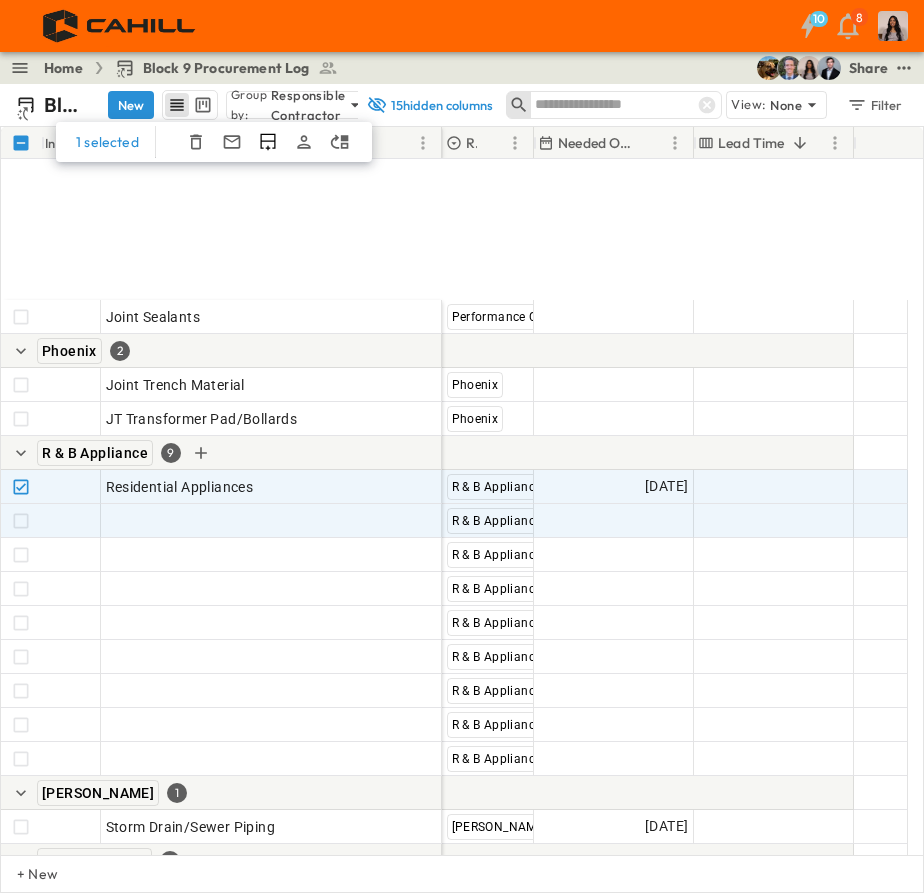 scroll, scrollTop: 5634, scrollLeft: 0, axis: vertical 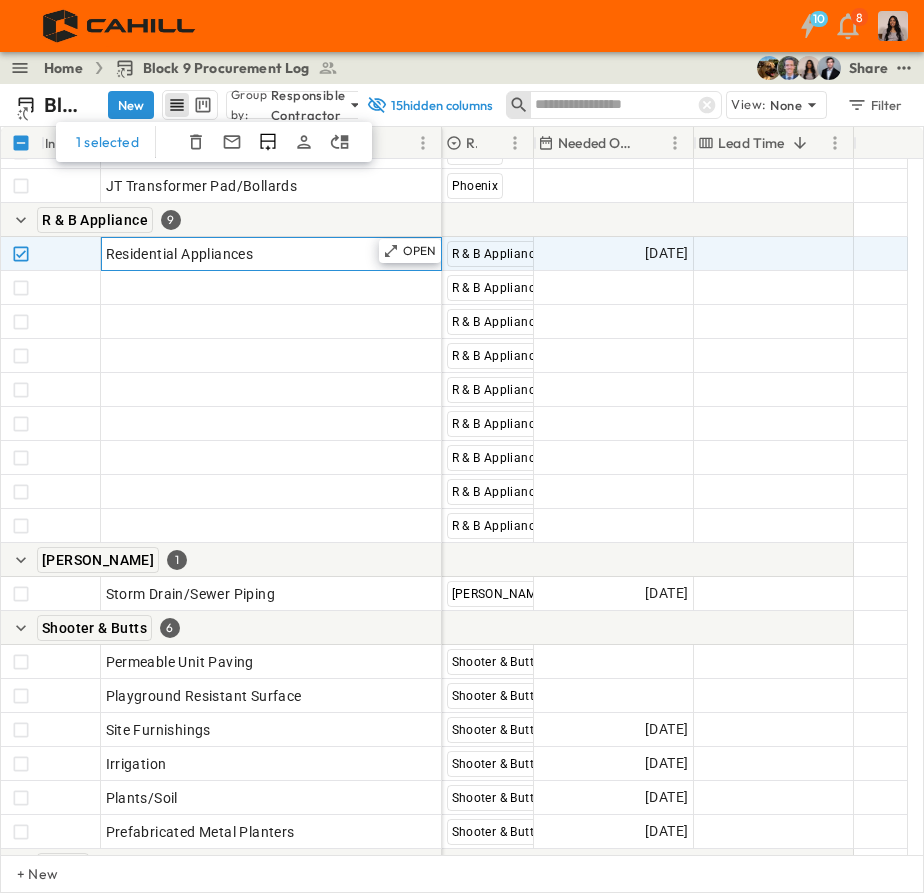 click on "Residential Appliances" at bounding box center (271, 254) 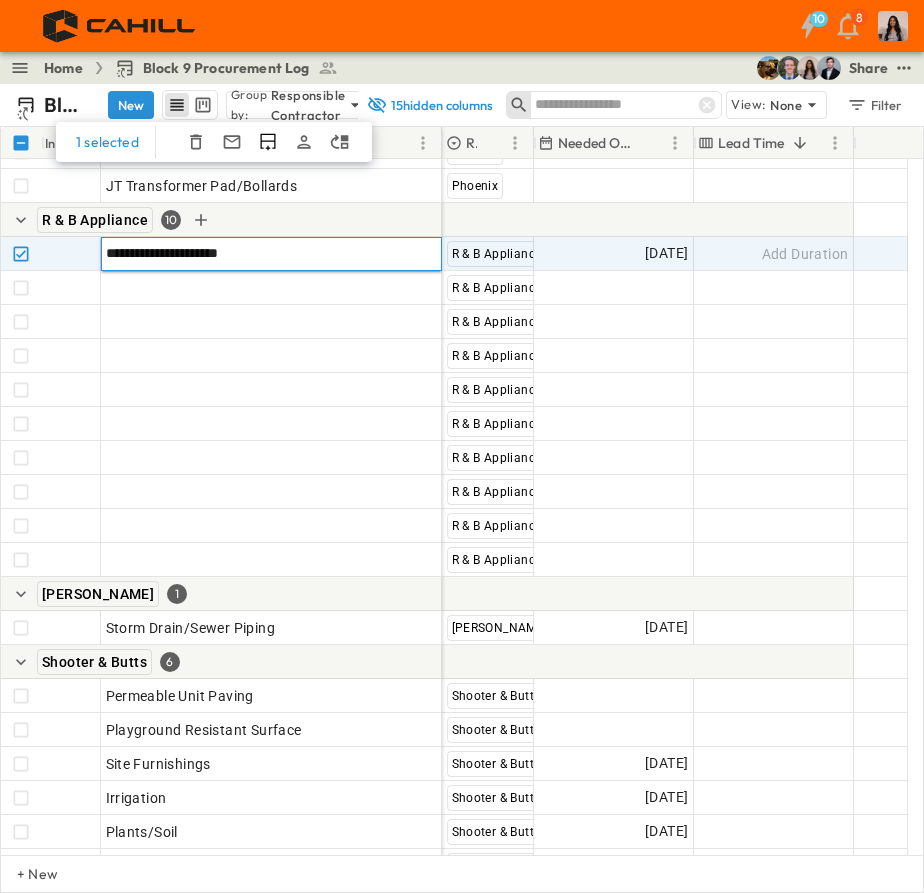 drag, startPoint x: 272, startPoint y: 248, endPoint x: 74, endPoint y: 228, distance: 199.00754 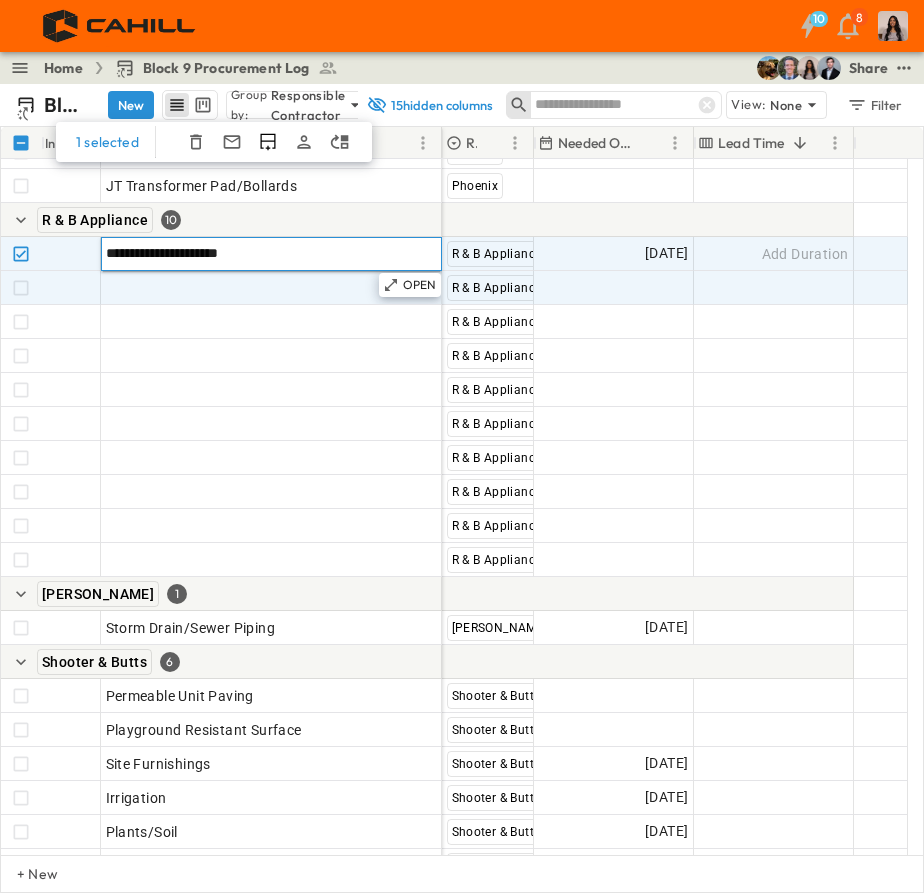 type on "**********" 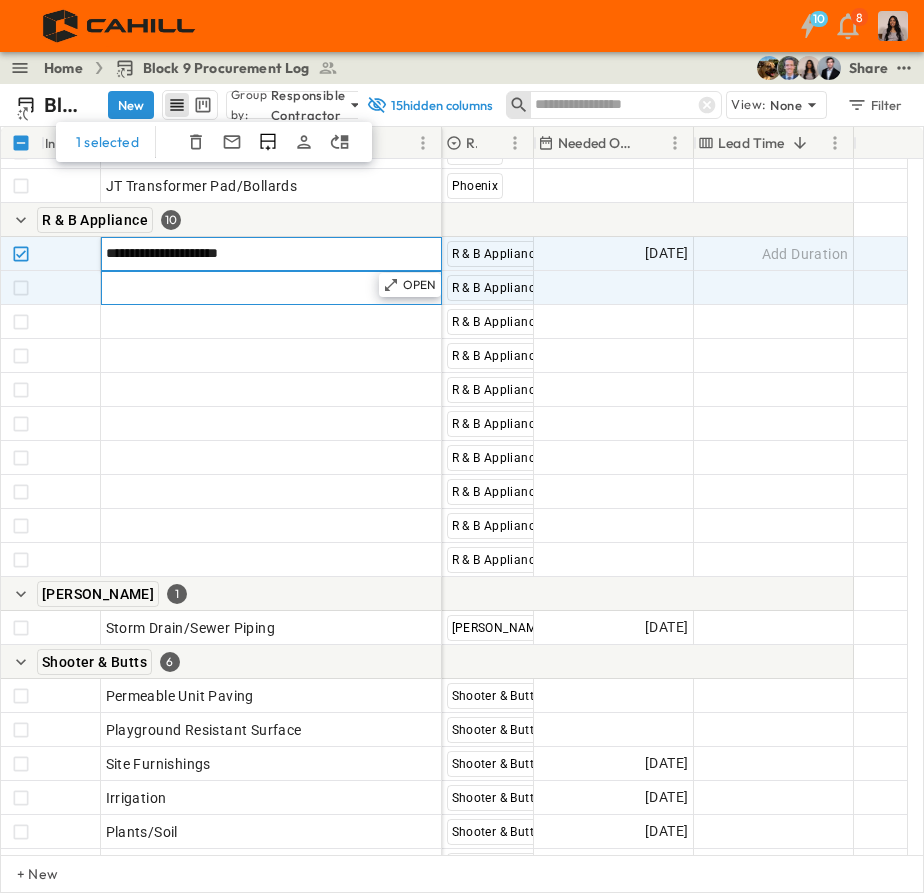 click on "Add Item" at bounding box center [271, 288] 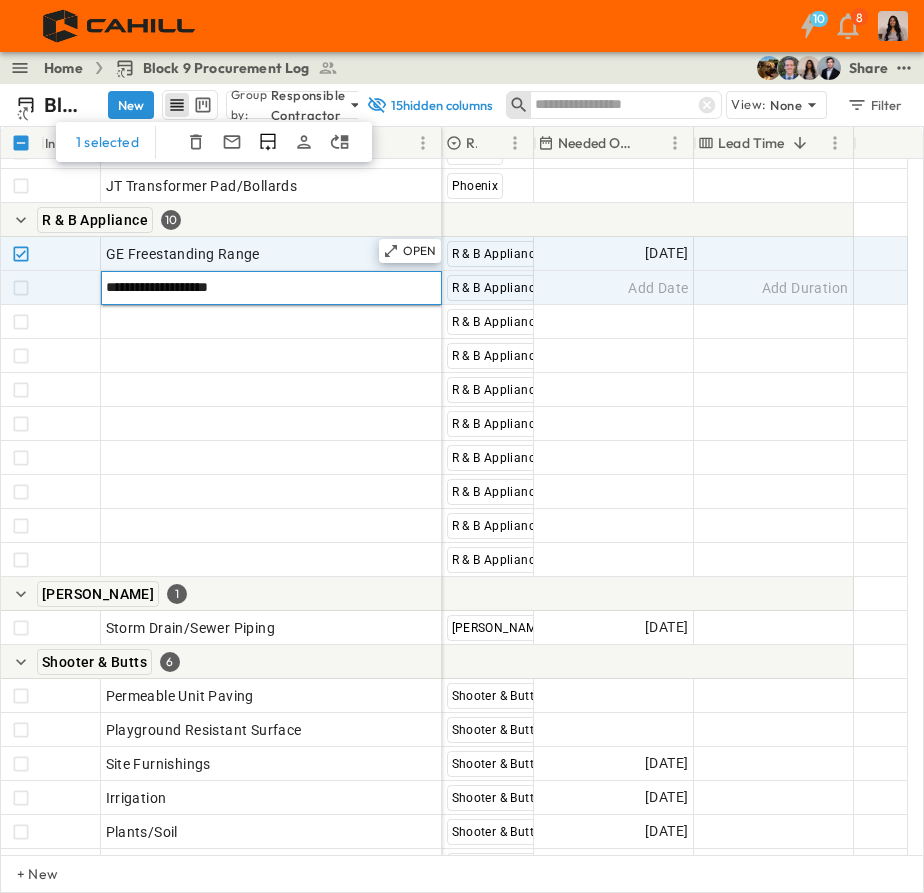 type on "**********" 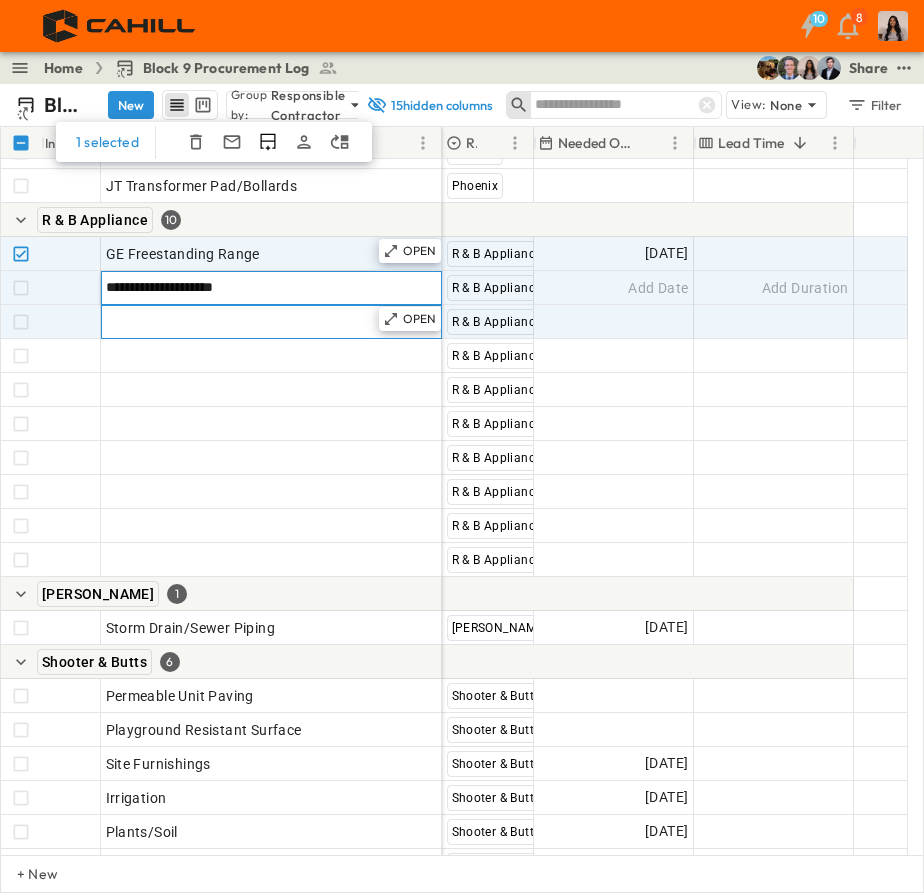 click on "Add Item" at bounding box center (271, 322) 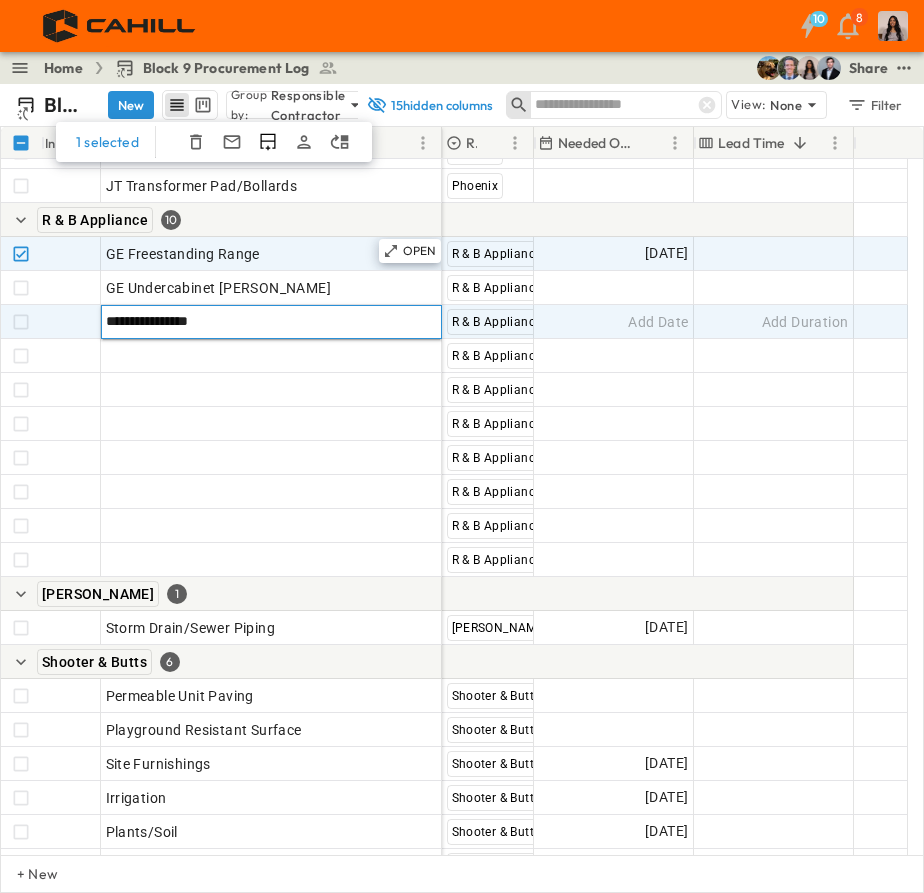 type on "**********" 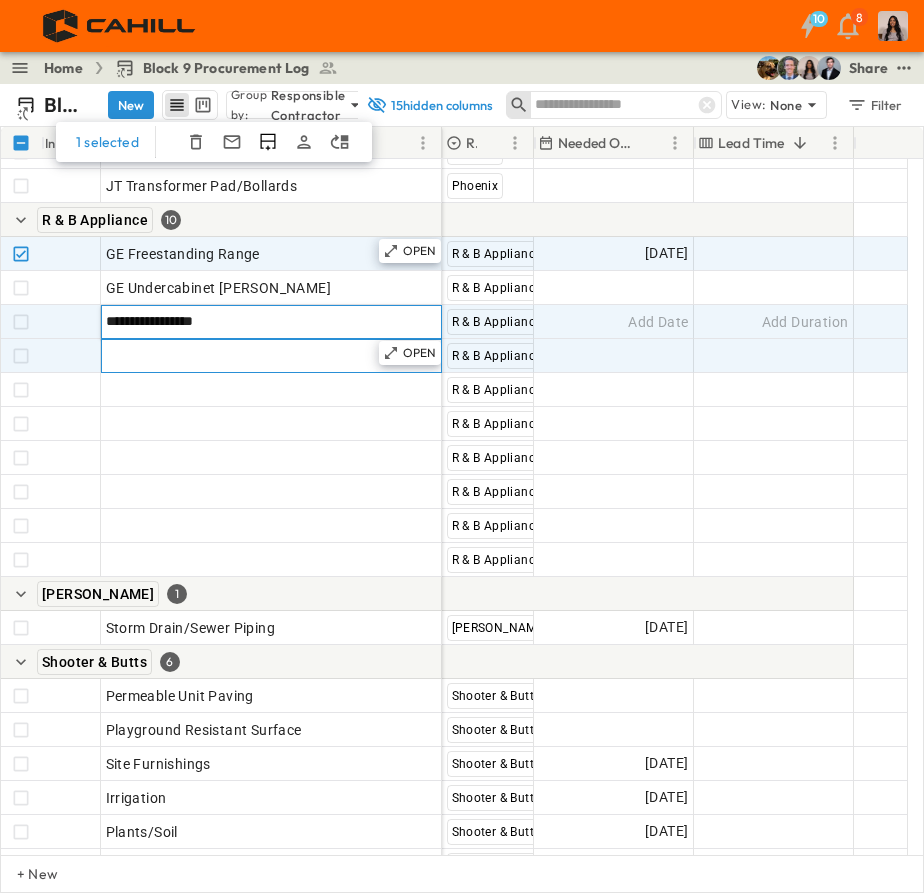 click on "Add Item" at bounding box center [271, 356] 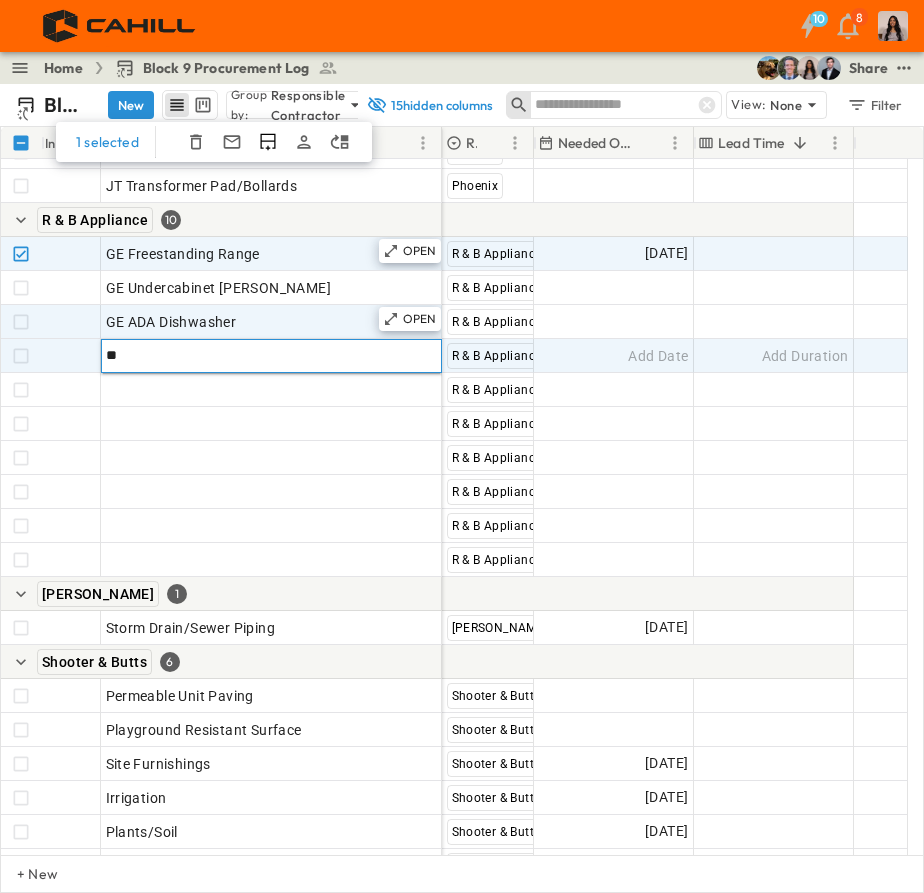 type on "*" 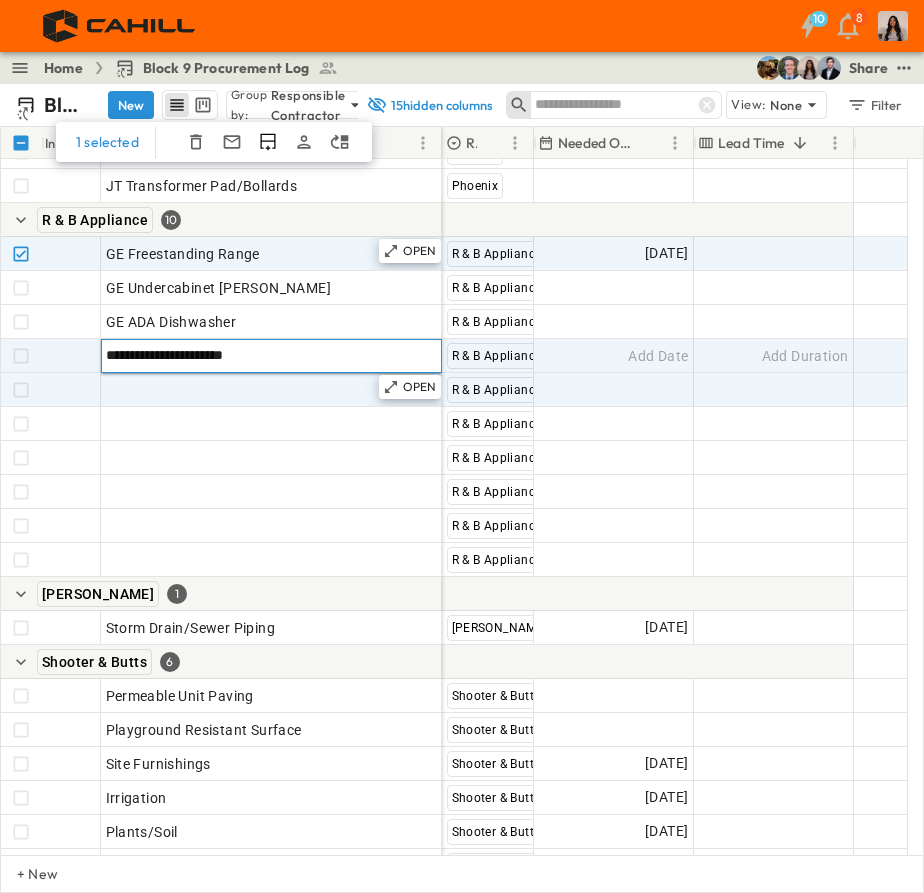 type on "**********" 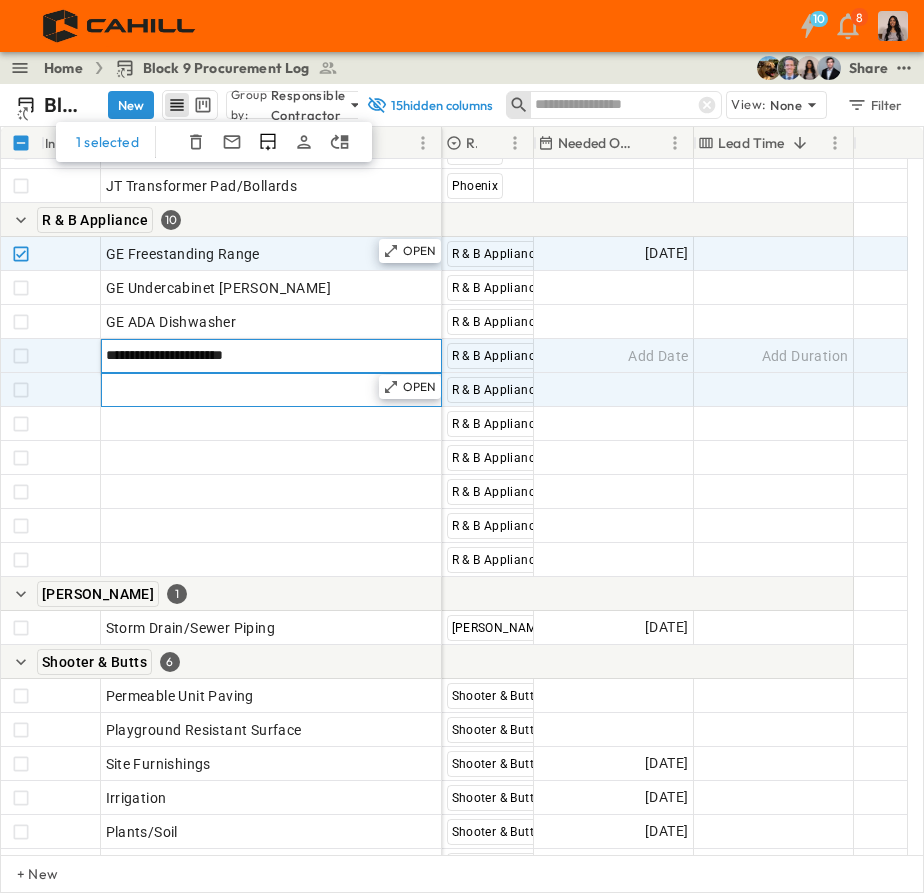 click on "Add Item" at bounding box center (271, 390) 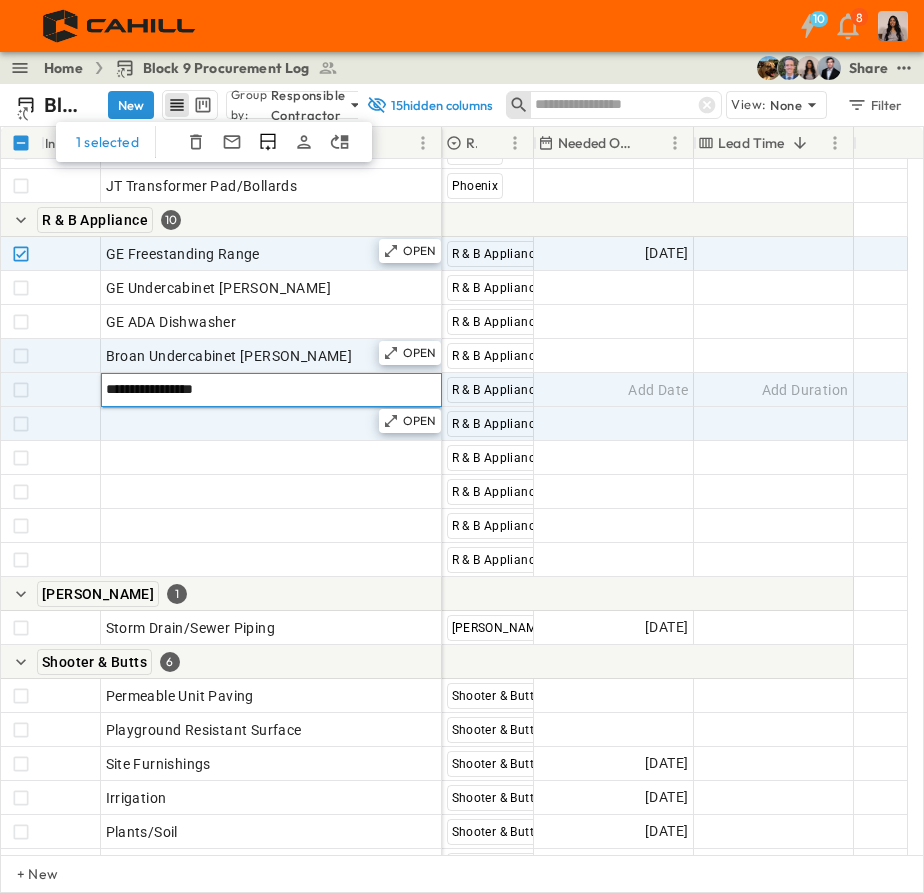 type on "**********" 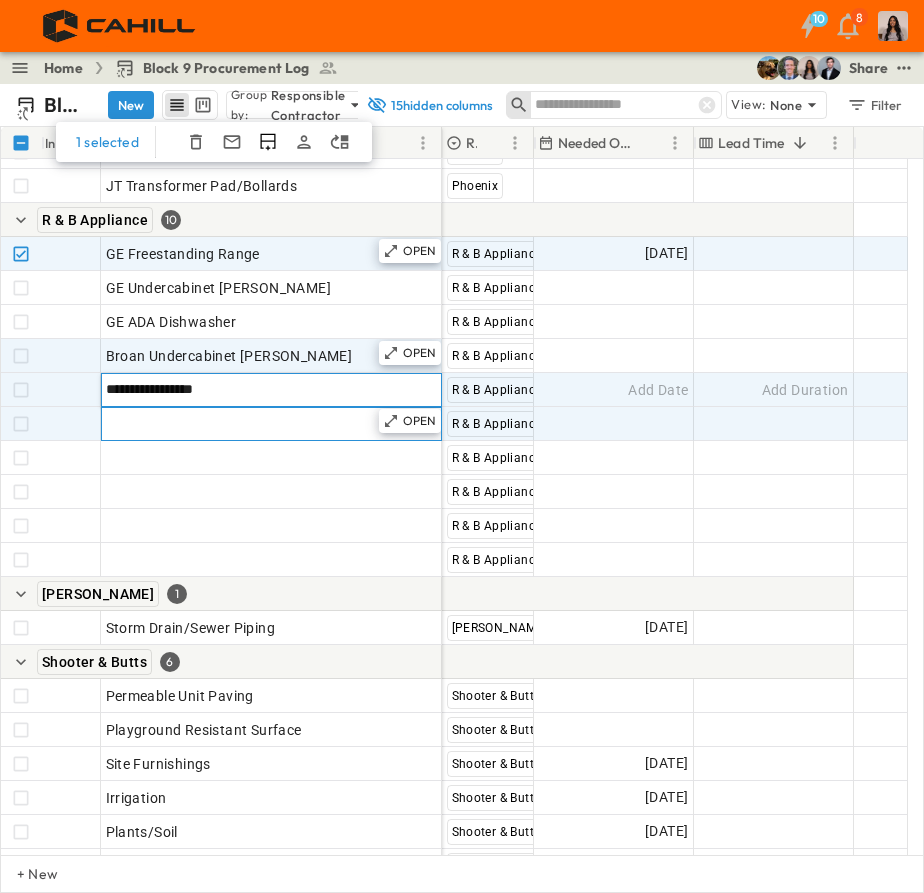click on "Add Item" at bounding box center (271, 424) 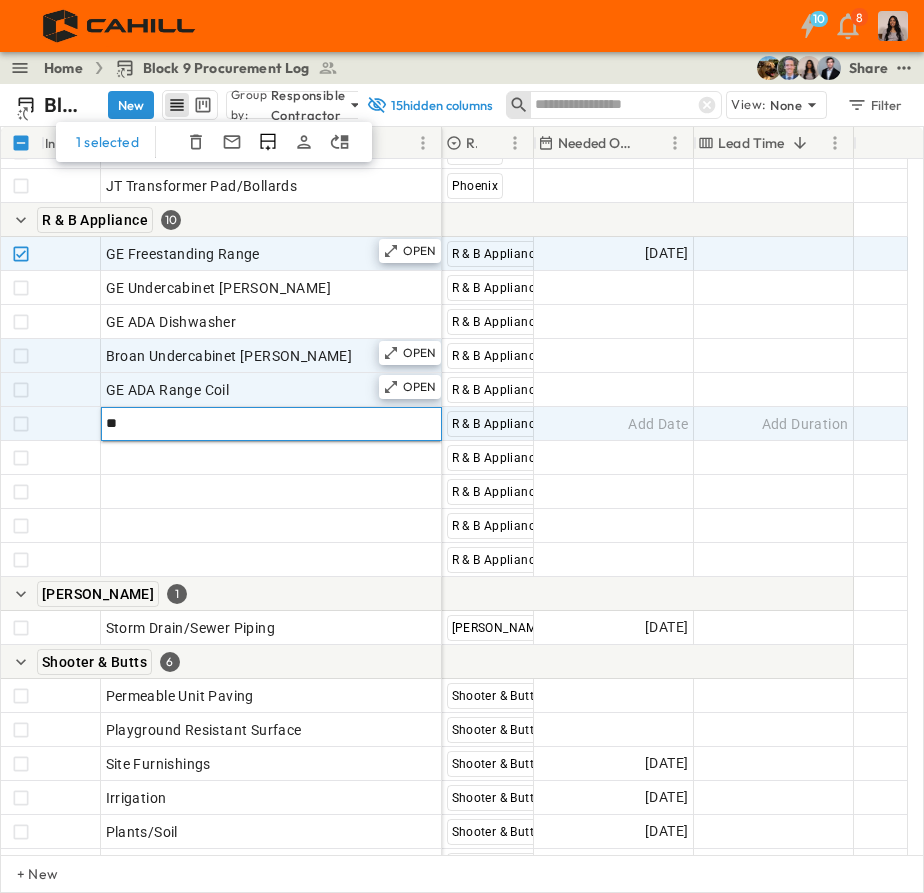 type on "*" 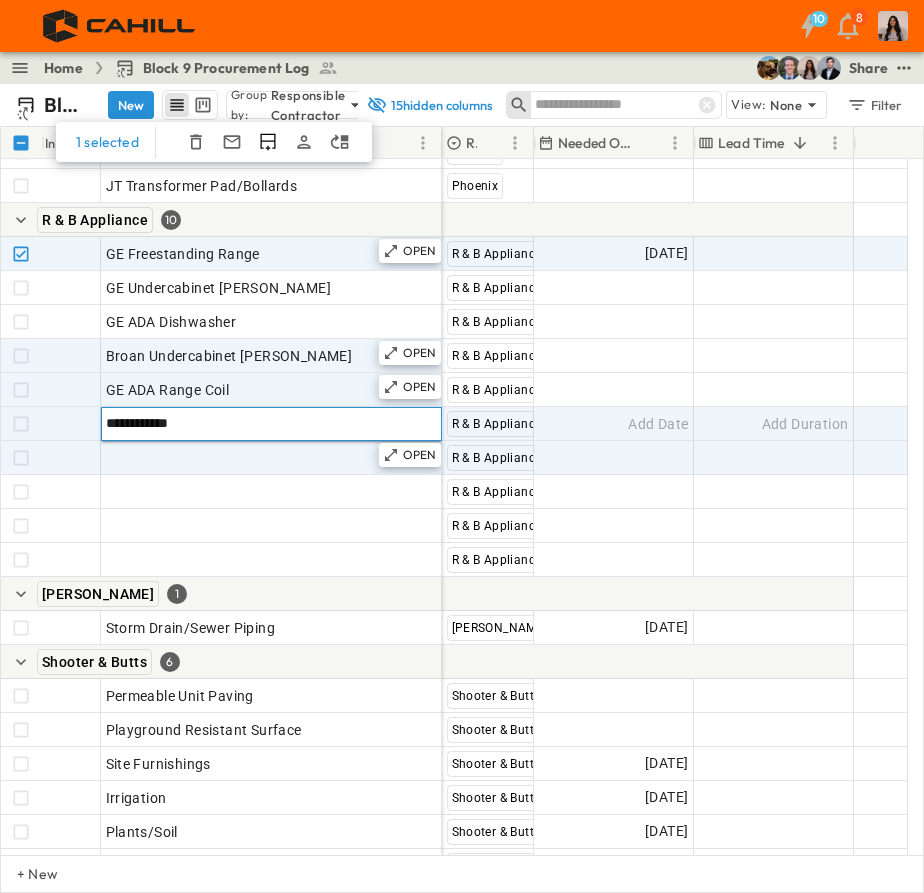 type on "**********" 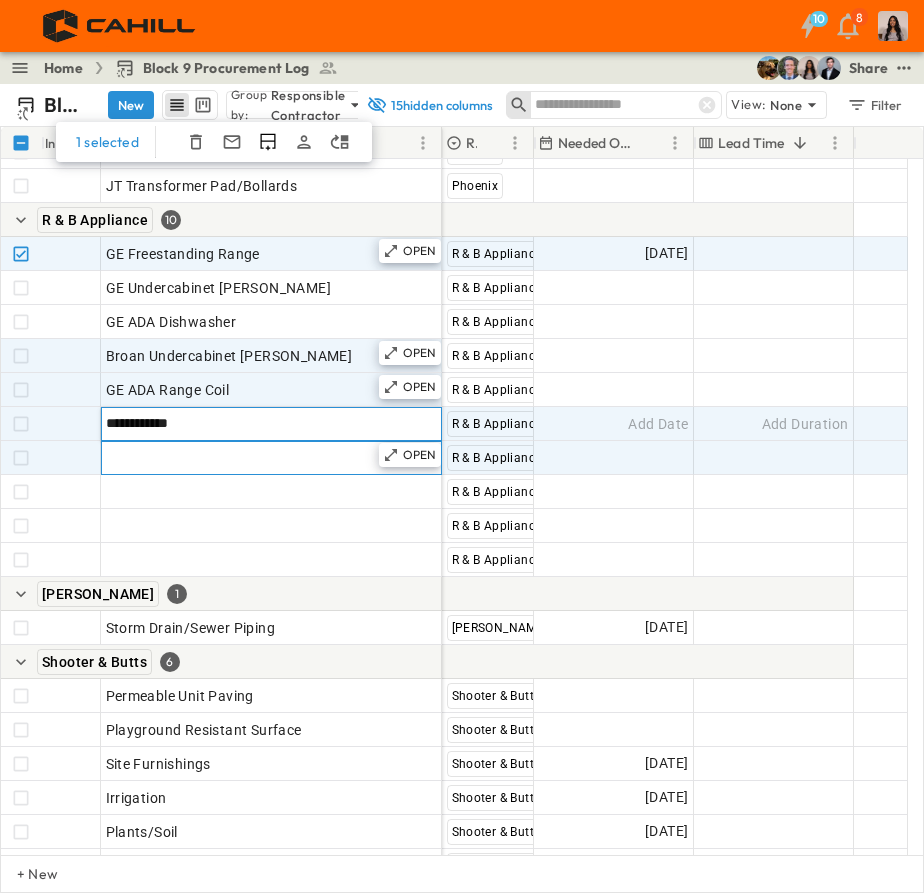 click on "Add Item" at bounding box center [271, 458] 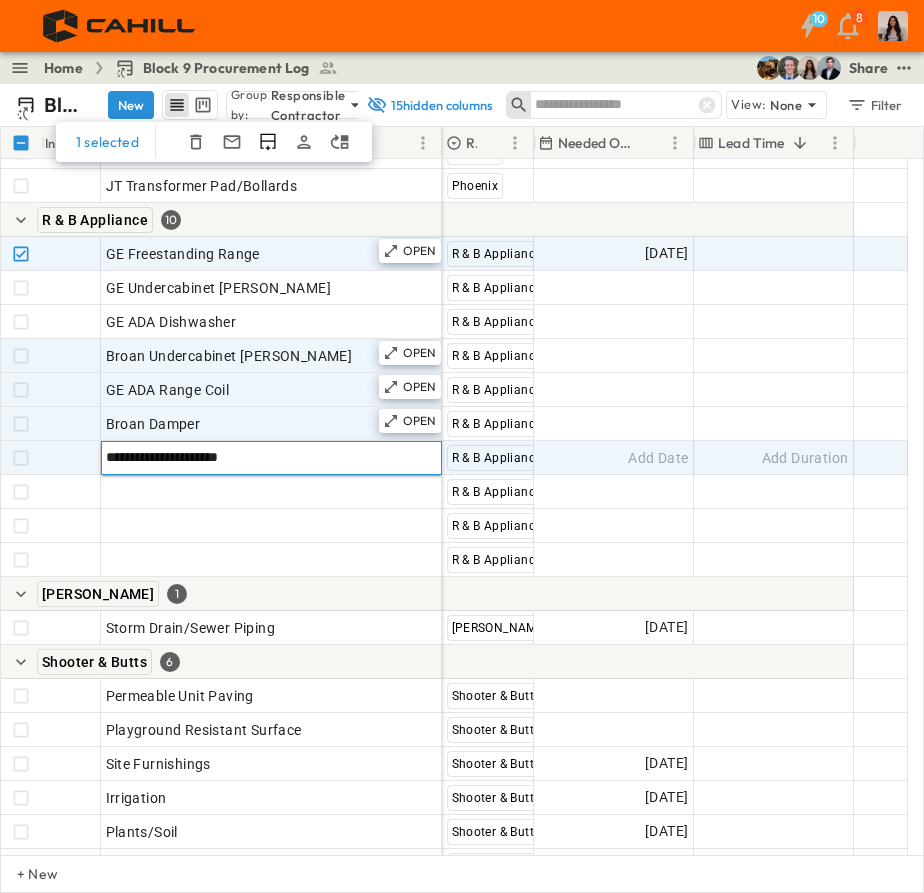 drag, startPoint x: 225, startPoint y: 452, endPoint x: 238, endPoint y: 457, distance: 13.928389 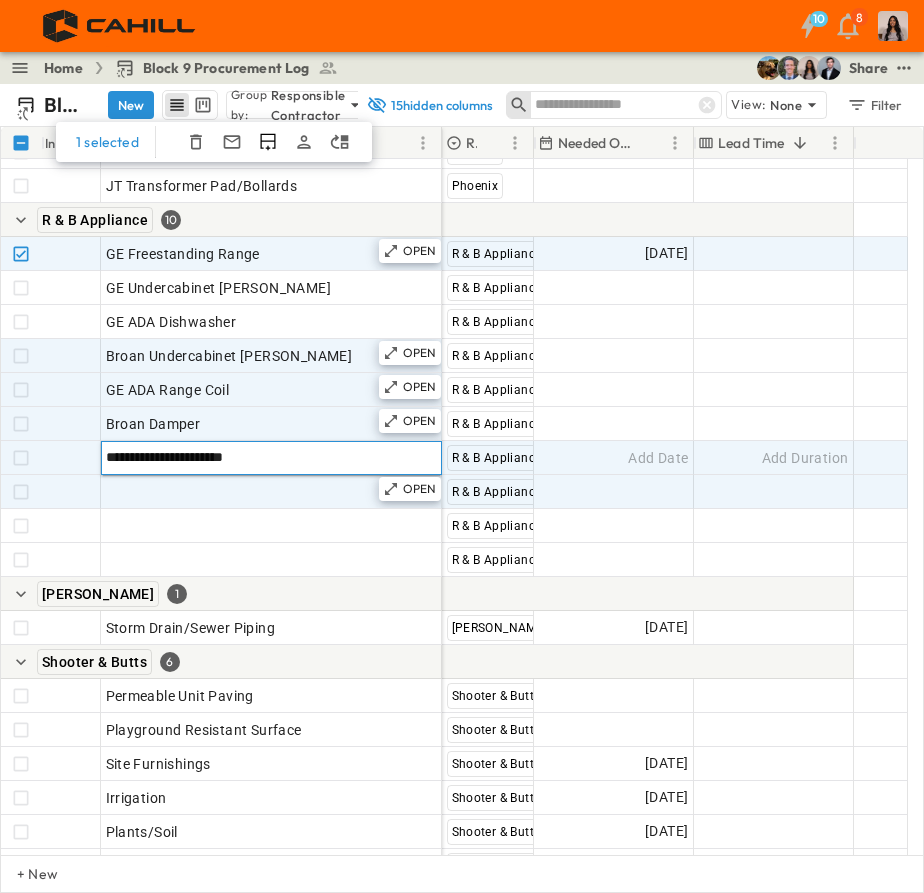 type on "**********" 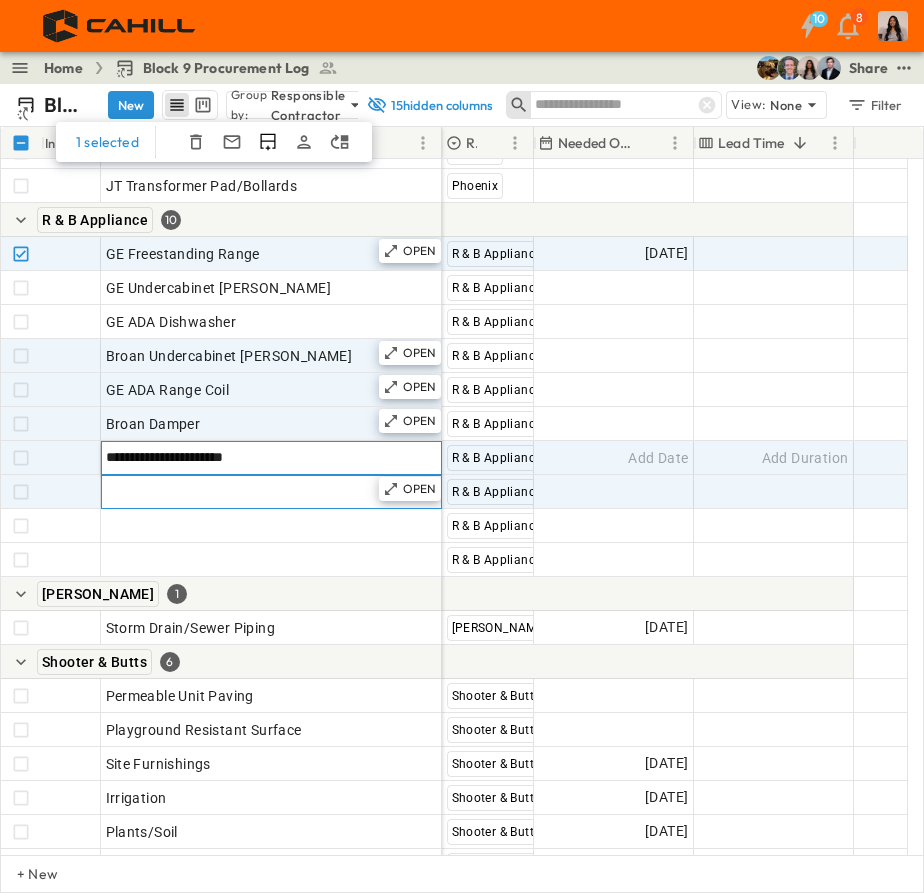 click on "Add Item" at bounding box center [271, 492] 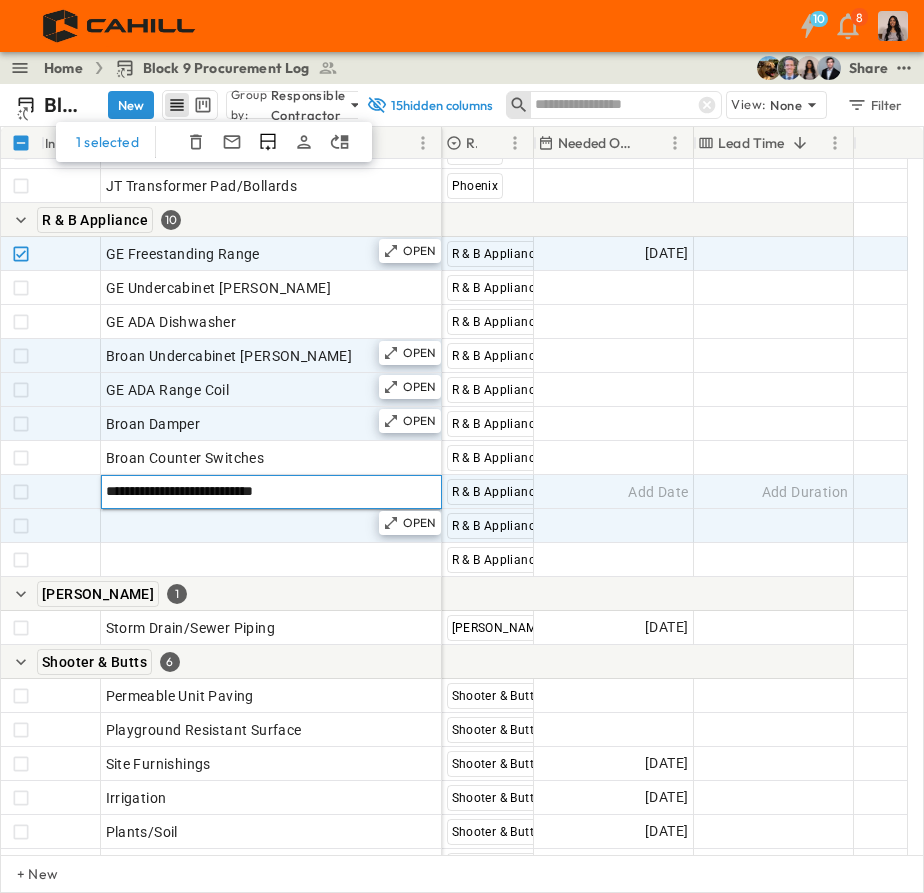 type on "**********" 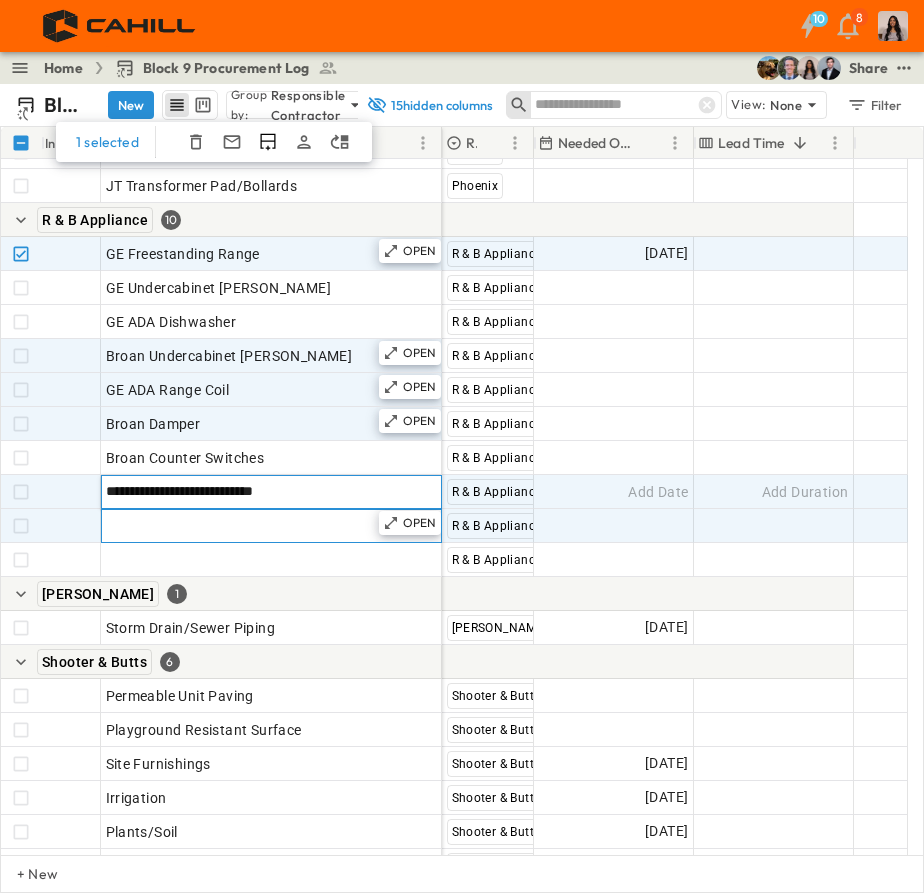 click on "Add Item" at bounding box center [271, 526] 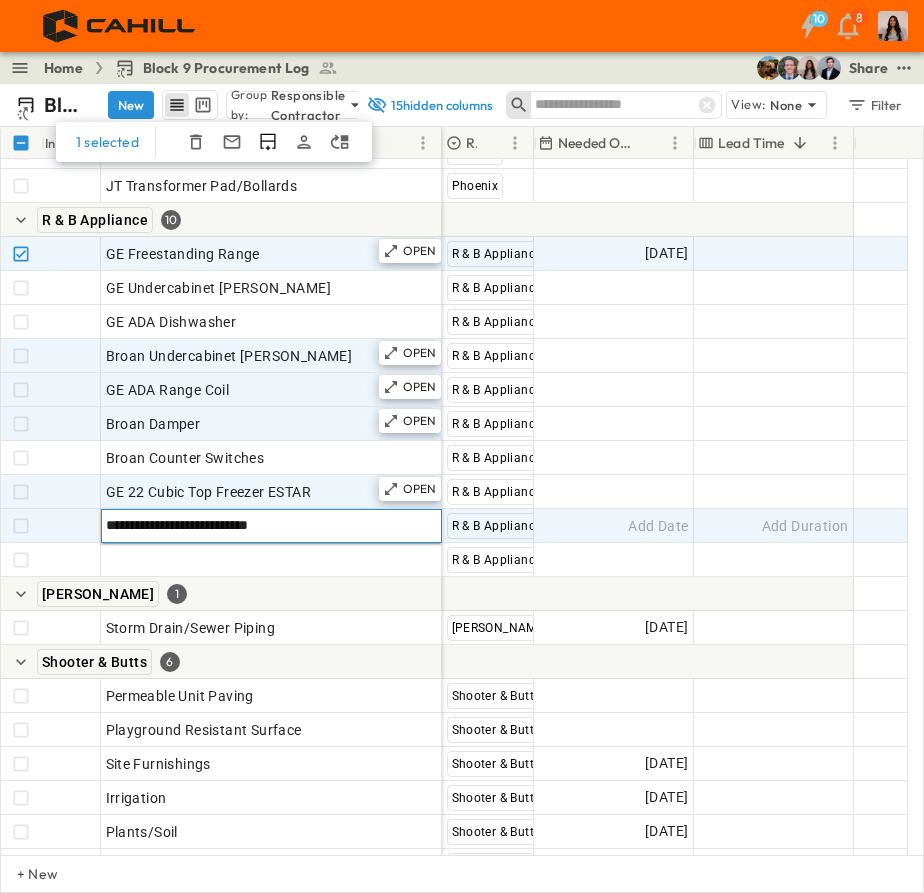 type on "**********" 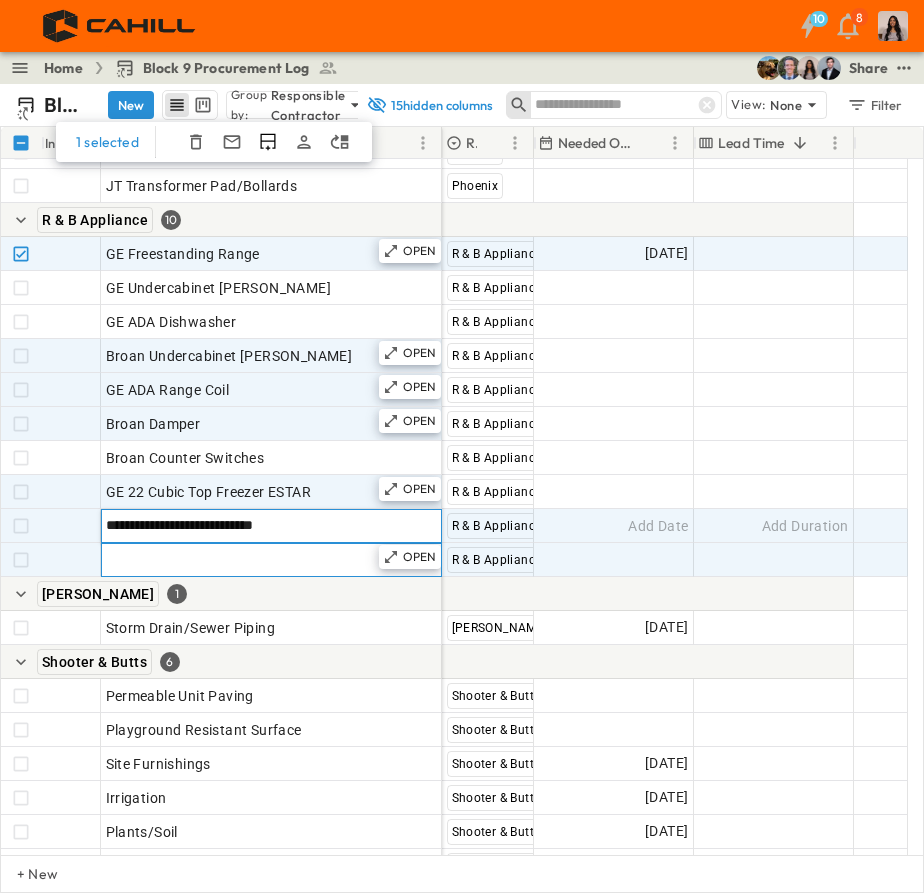click on "Add Item" at bounding box center (271, 560) 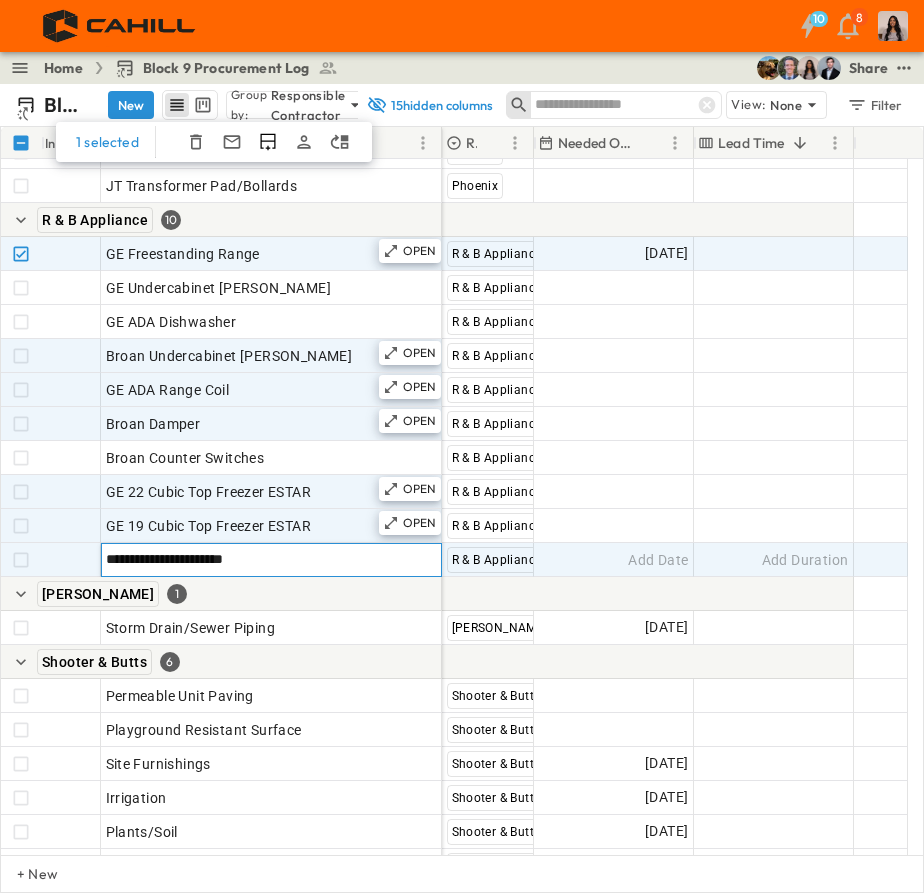 type on "**********" 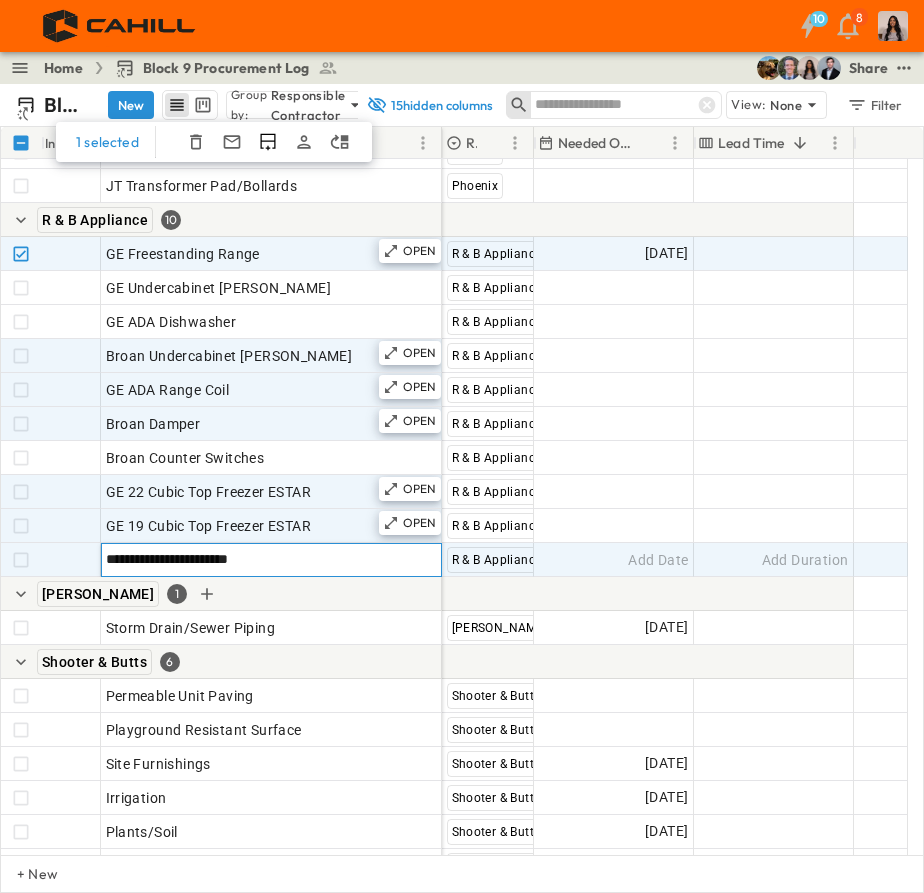 click 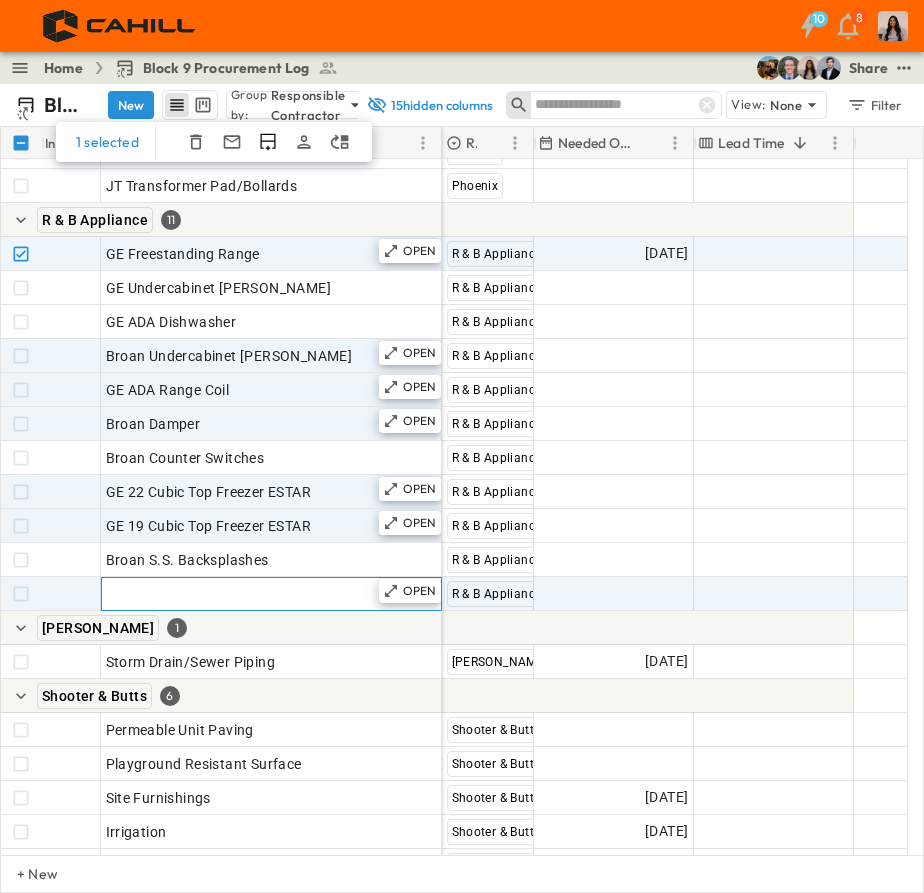 click on "Add Item" at bounding box center [271, 594] 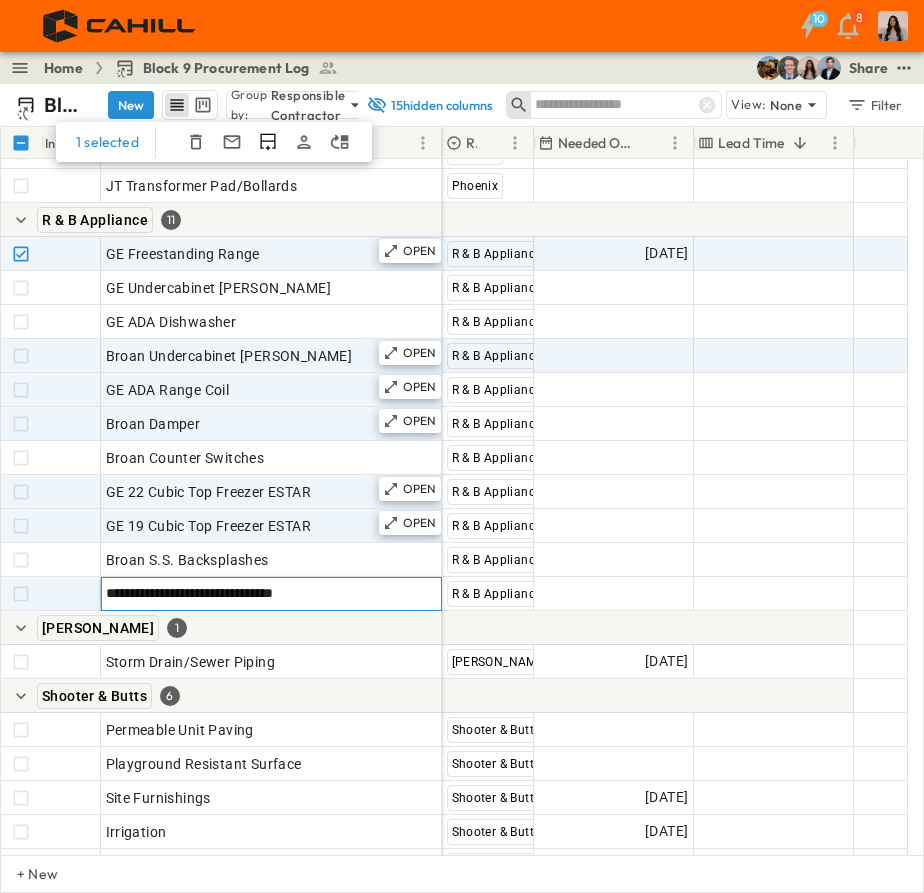 type on "**********" 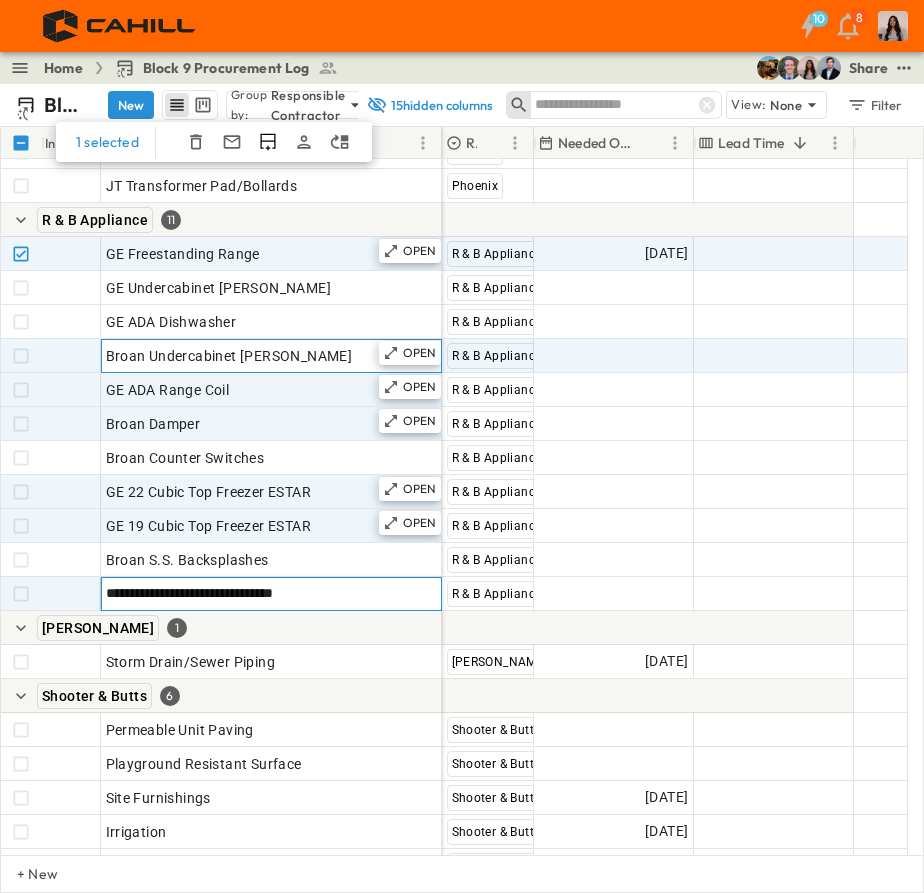 click on "Broan Undercabinet [PERSON_NAME]" at bounding box center (271, 356) 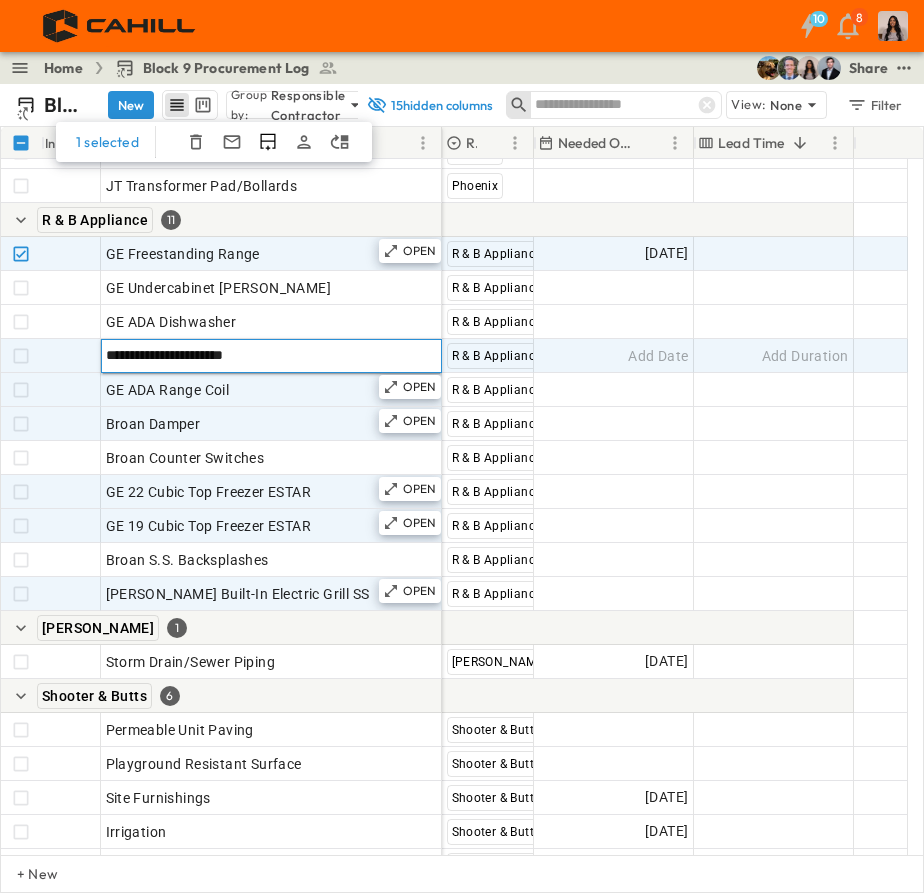 drag, startPoint x: 285, startPoint y: 352, endPoint x: 151, endPoint y: 352, distance: 134 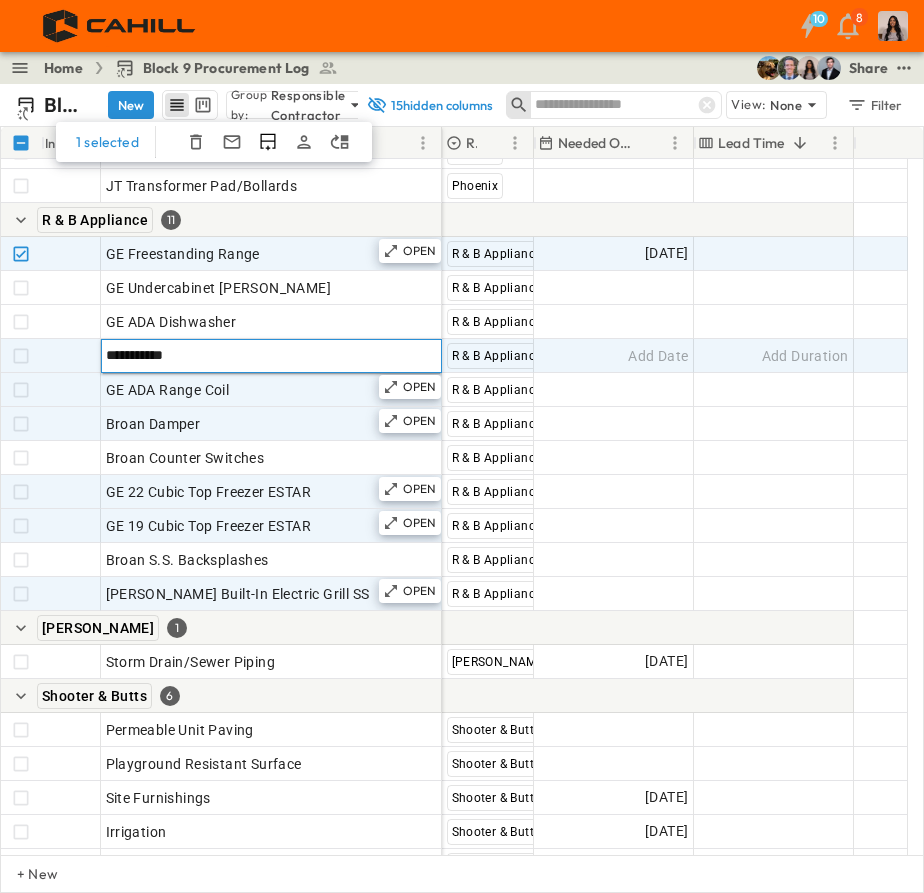 type on "**********" 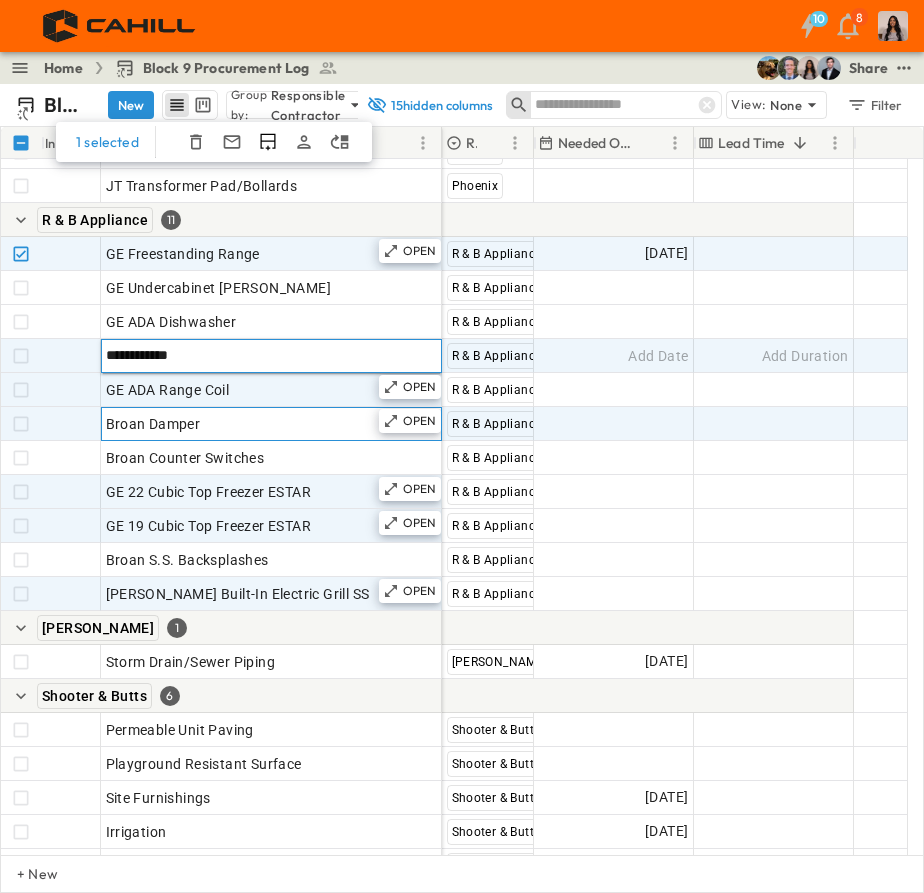 click on "Broan Damper" at bounding box center (271, 424) 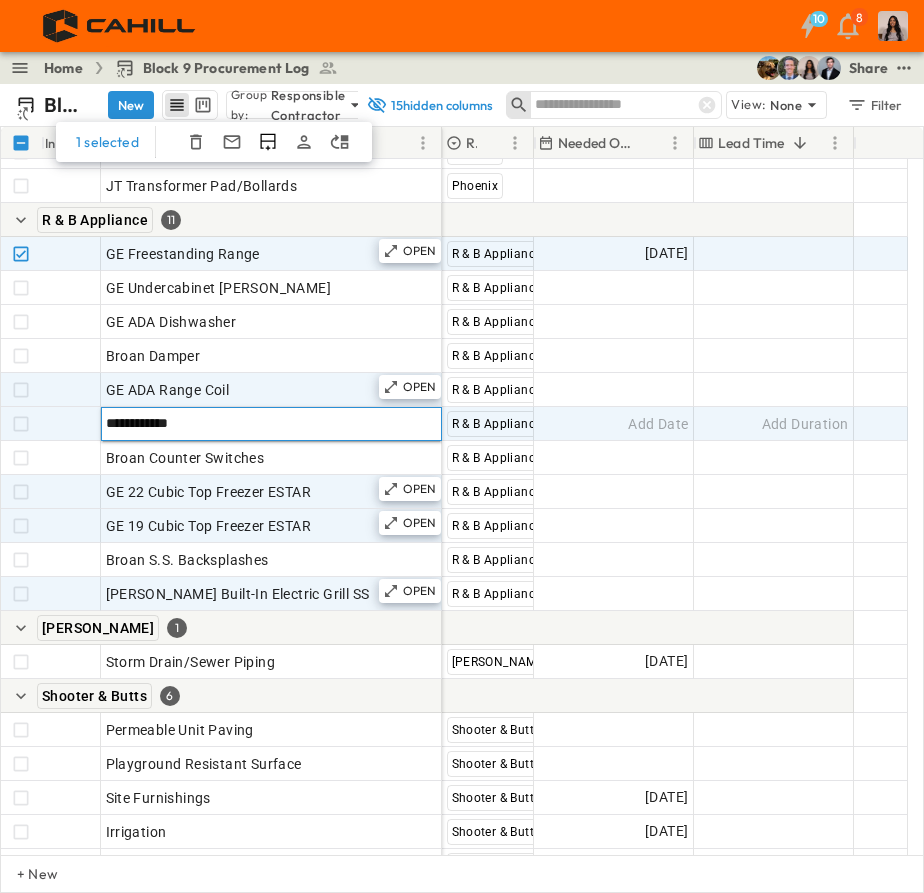 drag, startPoint x: 198, startPoint y: 420, endPoint x: 150, endPoint y: 422, distance: 48.04165 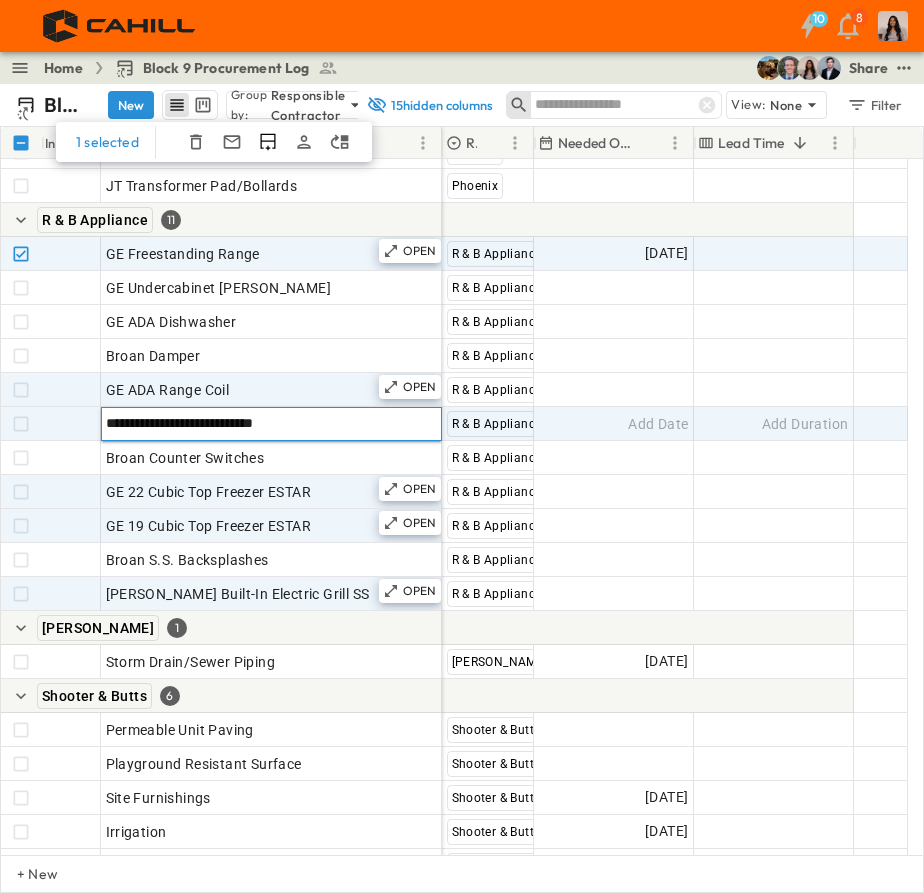 click on "**********" at bounding box center (271, 423) 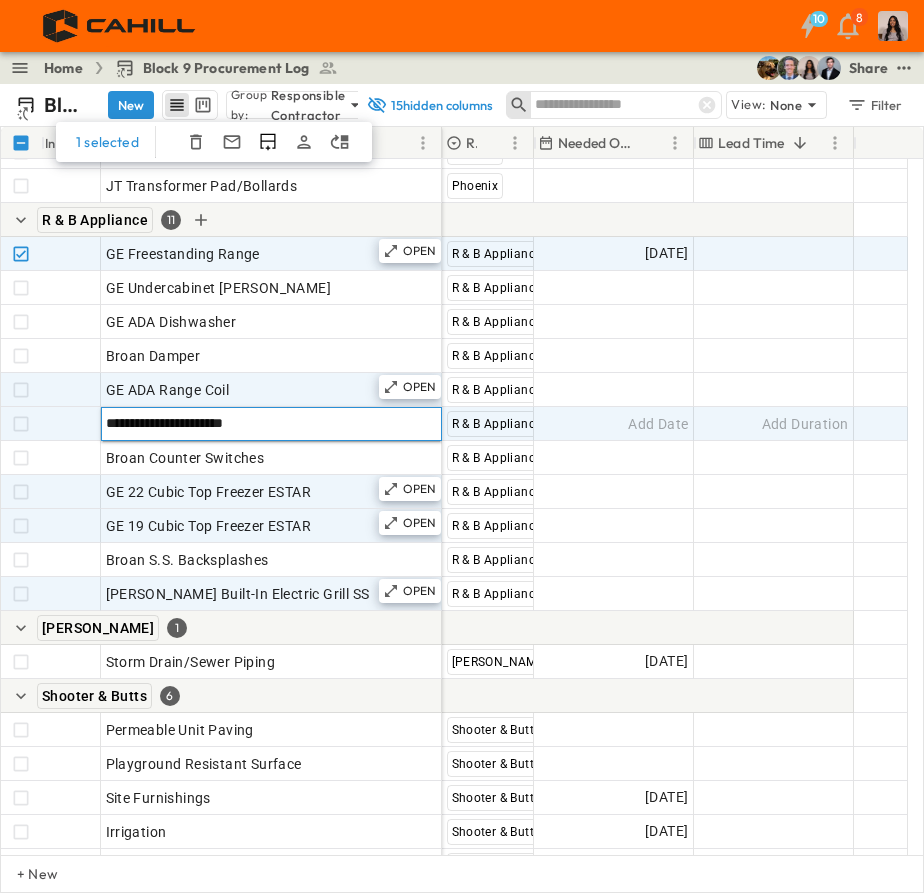 type on "**********" 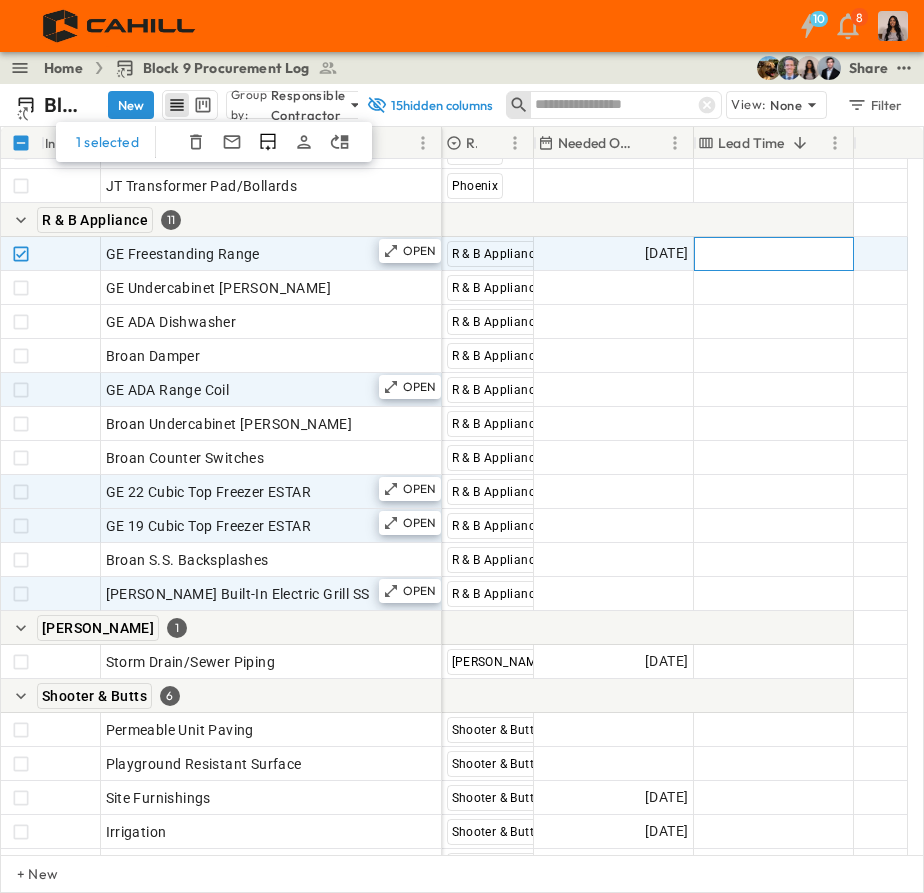click on "Add Duration" at bounding box center (805, 254) 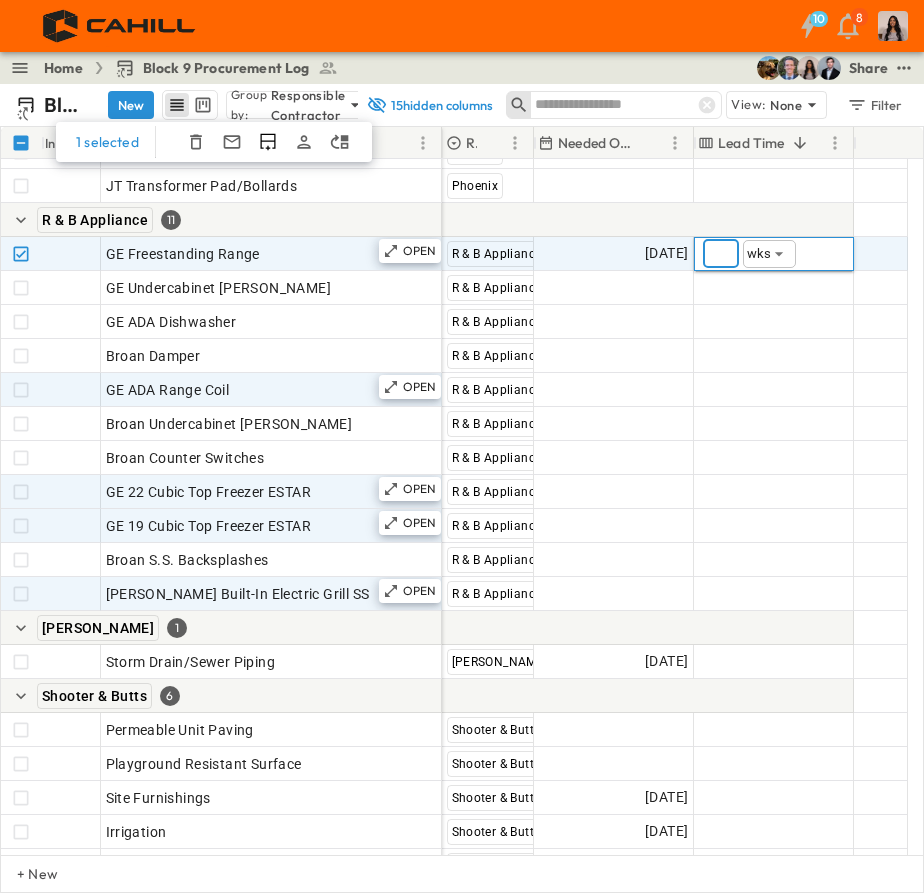 type on "***" 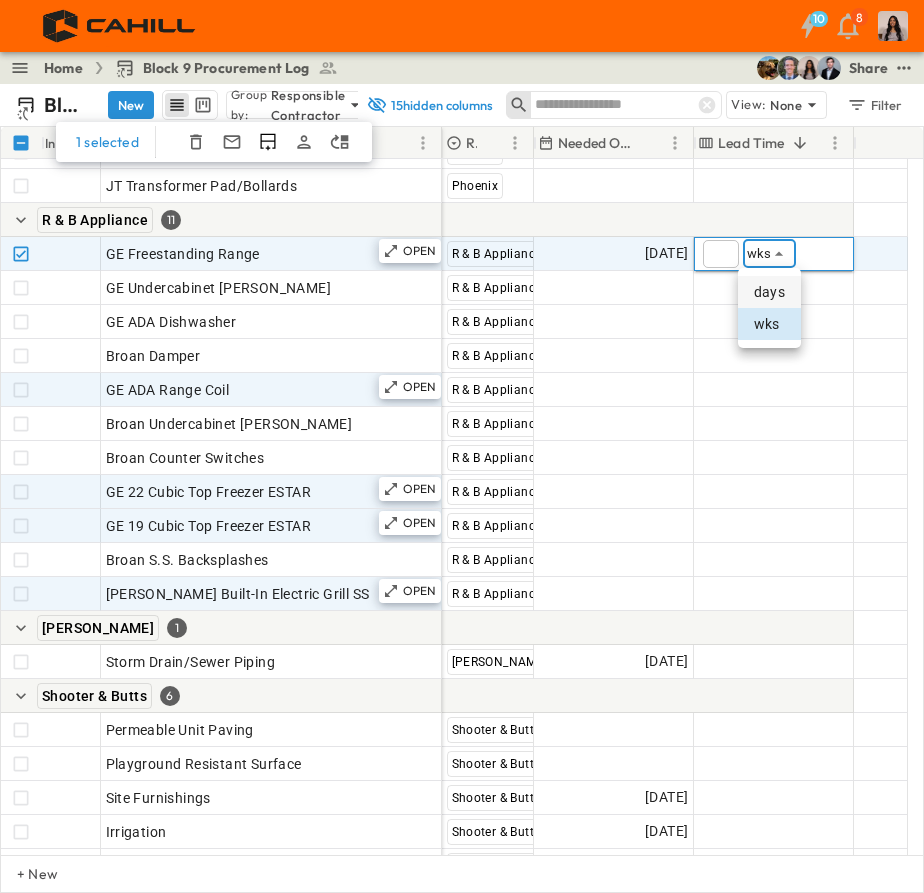 click on "days" at bounding box center (769, 292) 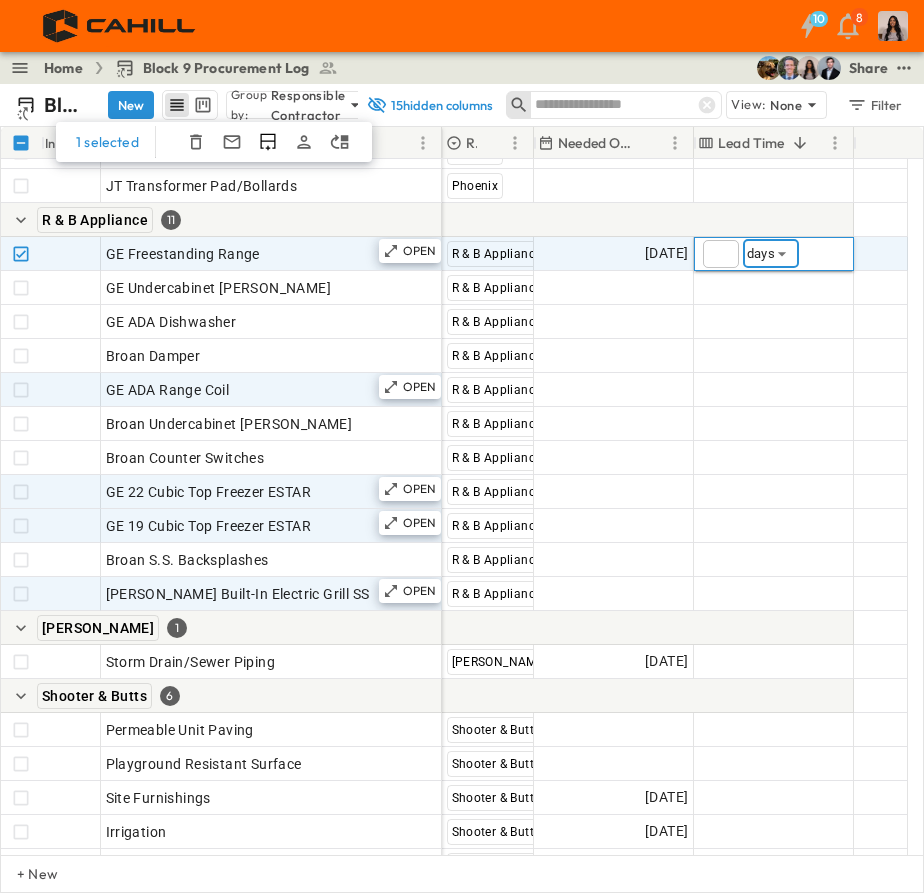 type on "****" 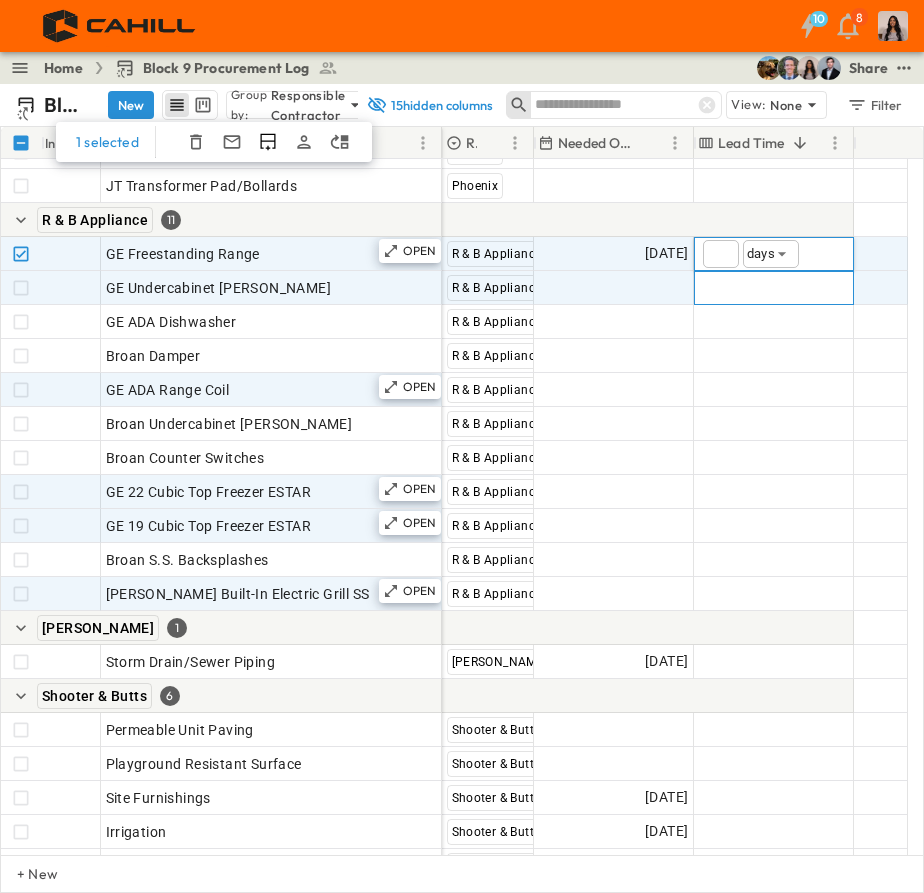 click on "Add Duration" at bounding box center (774, 288) 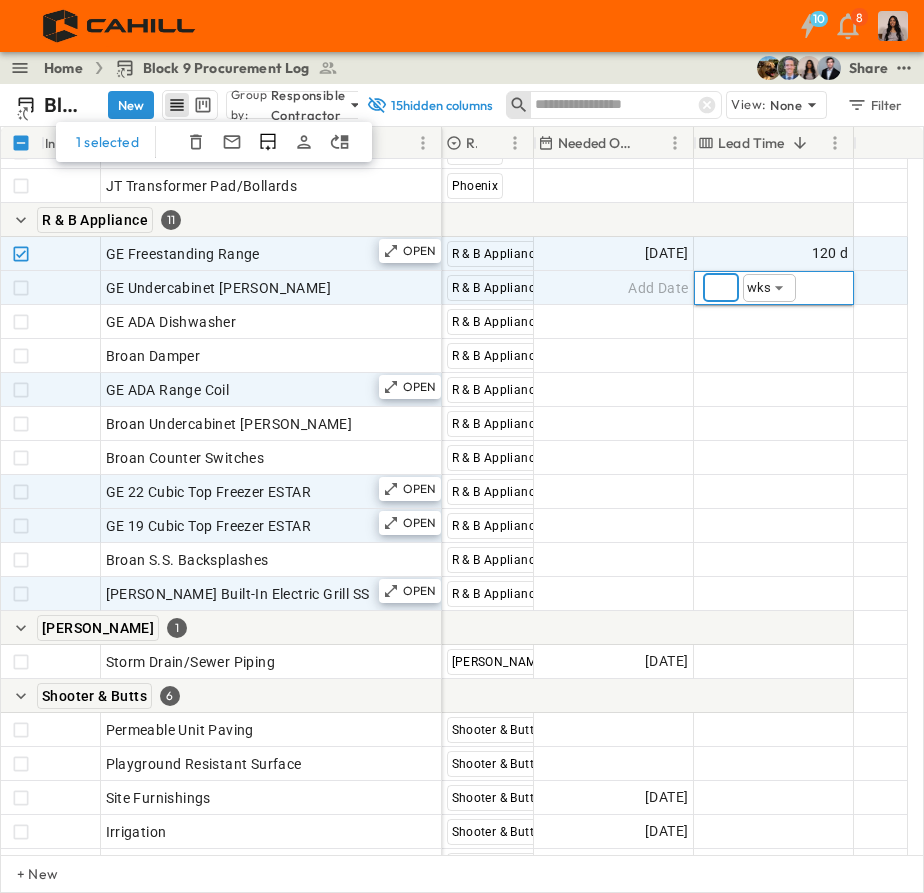 type on "***" 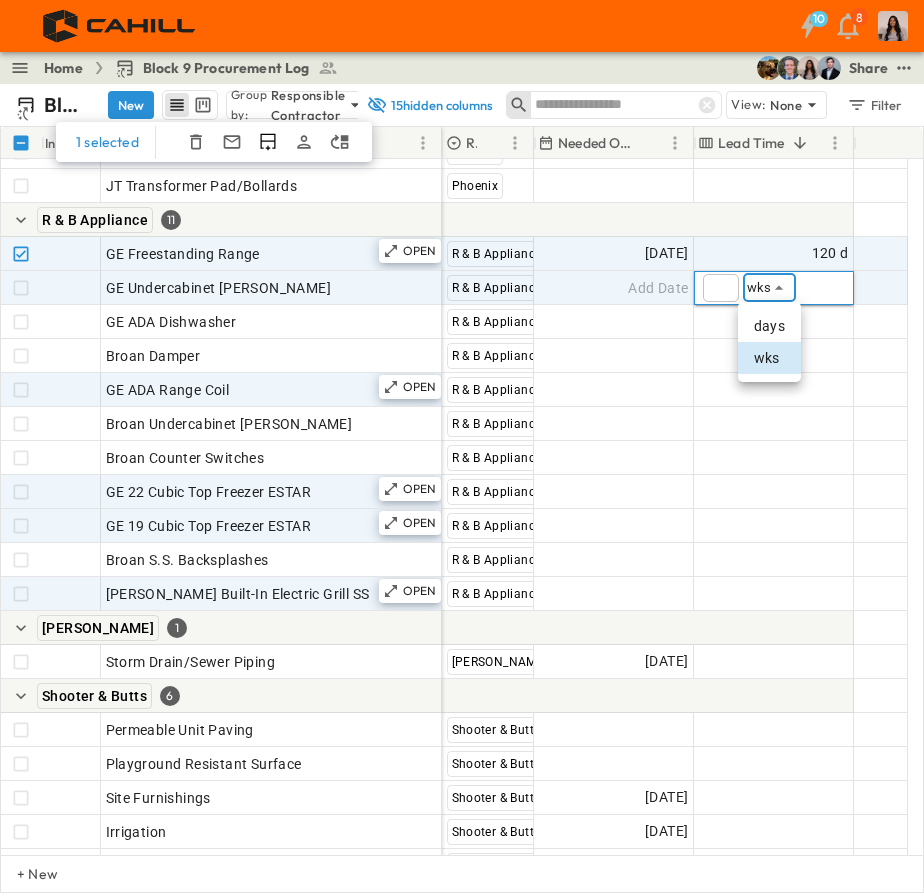 click on "days" at bounding box center [769, 326] 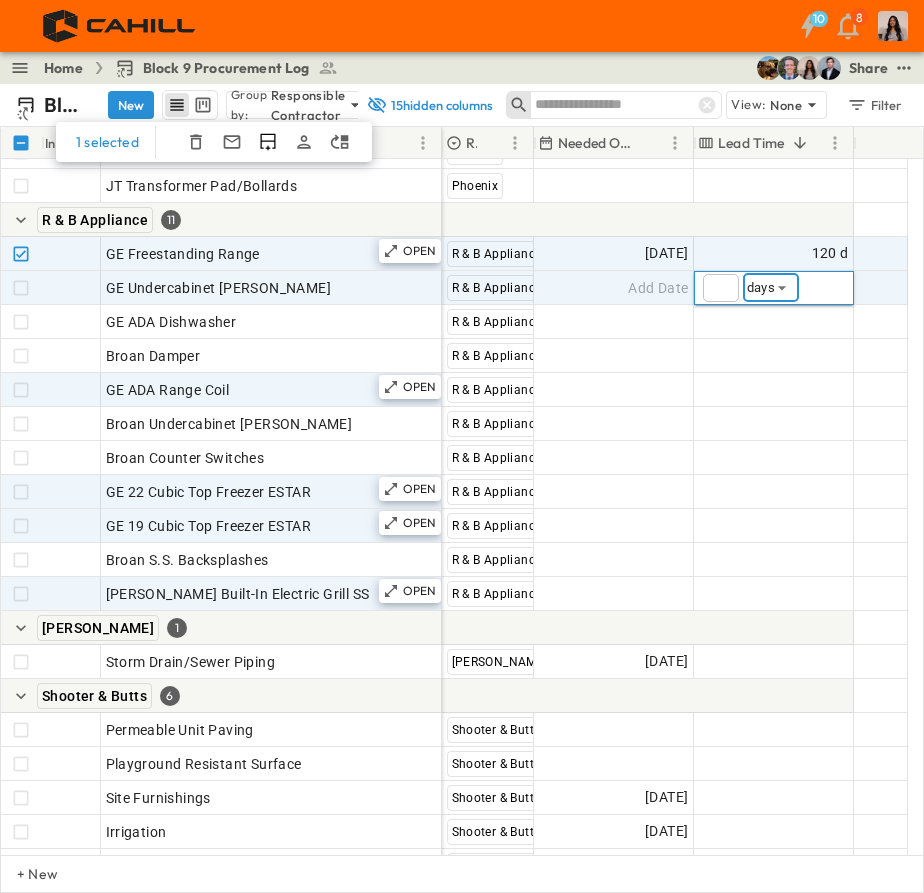 type on "****" 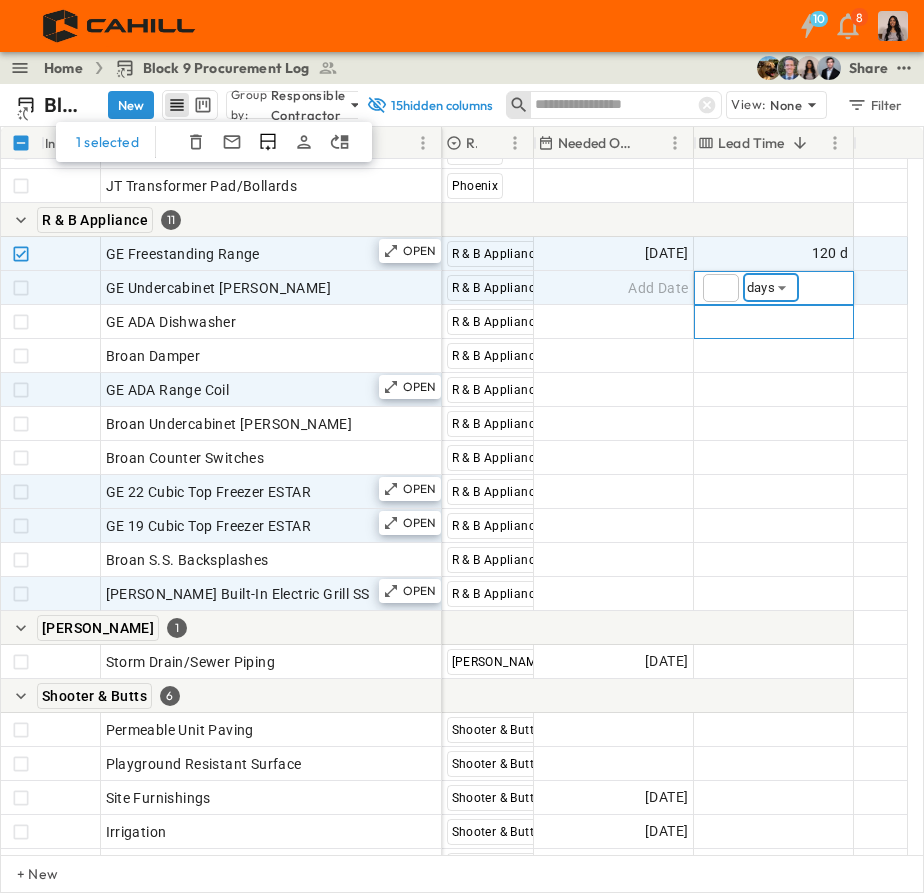 click on "Add Duration" at bounding box center (805, 322) 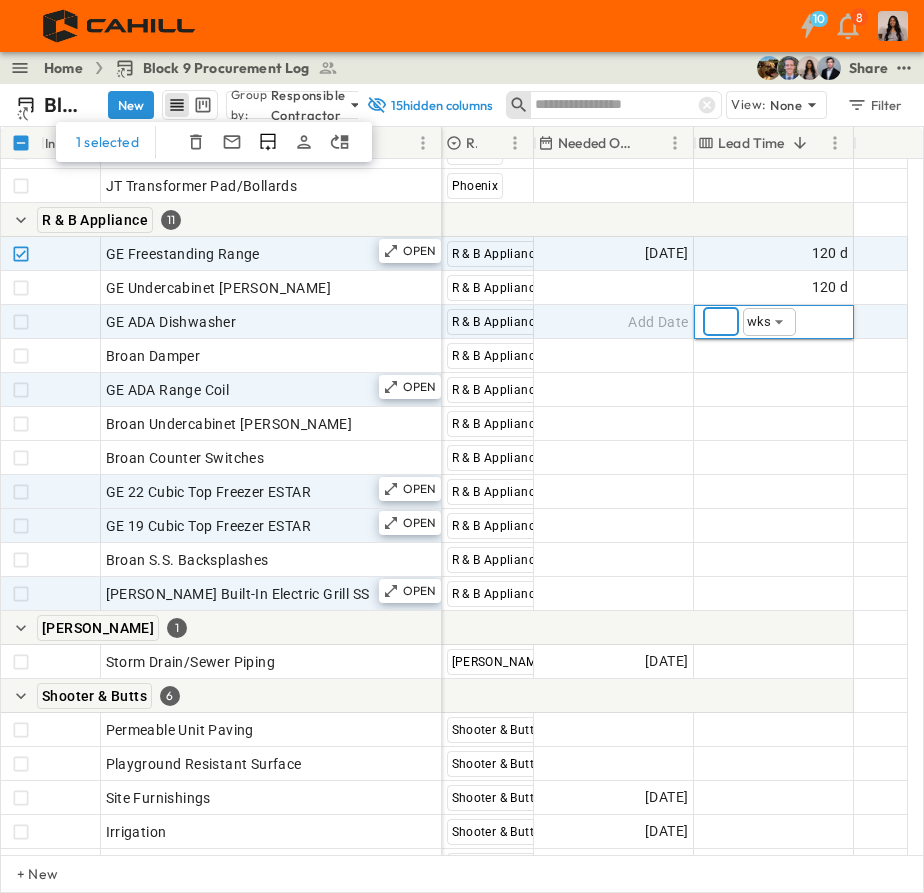 type on "***" 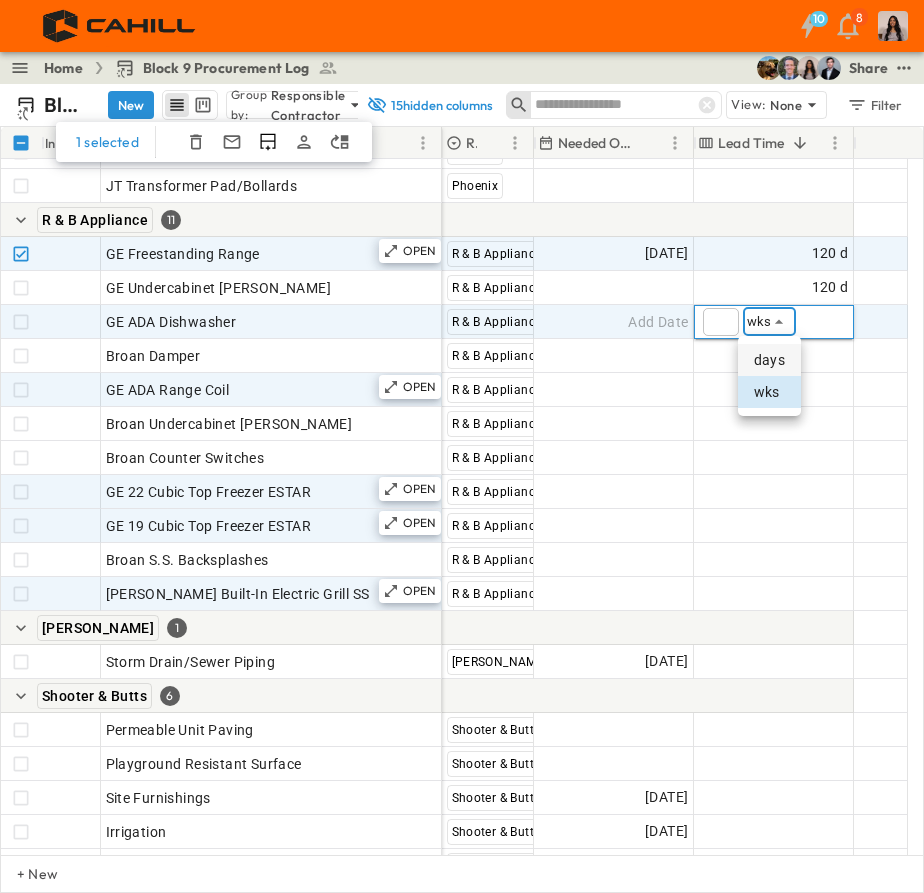 click on "days" at bounding box center (769, 360) 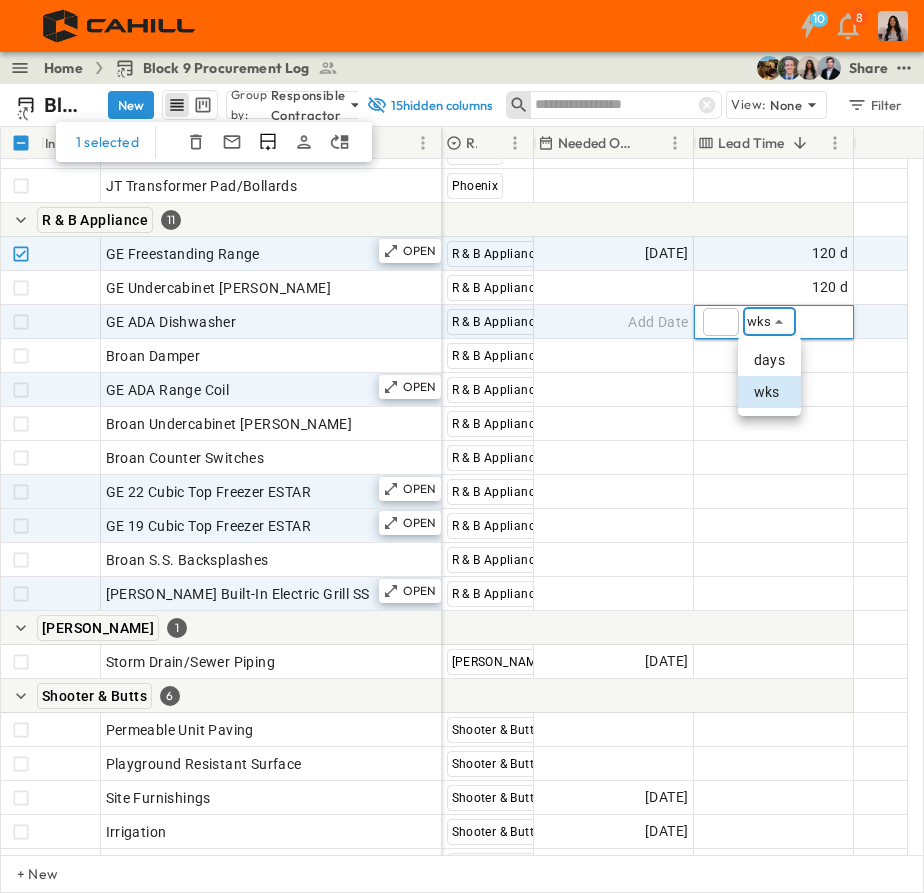 type on "****" 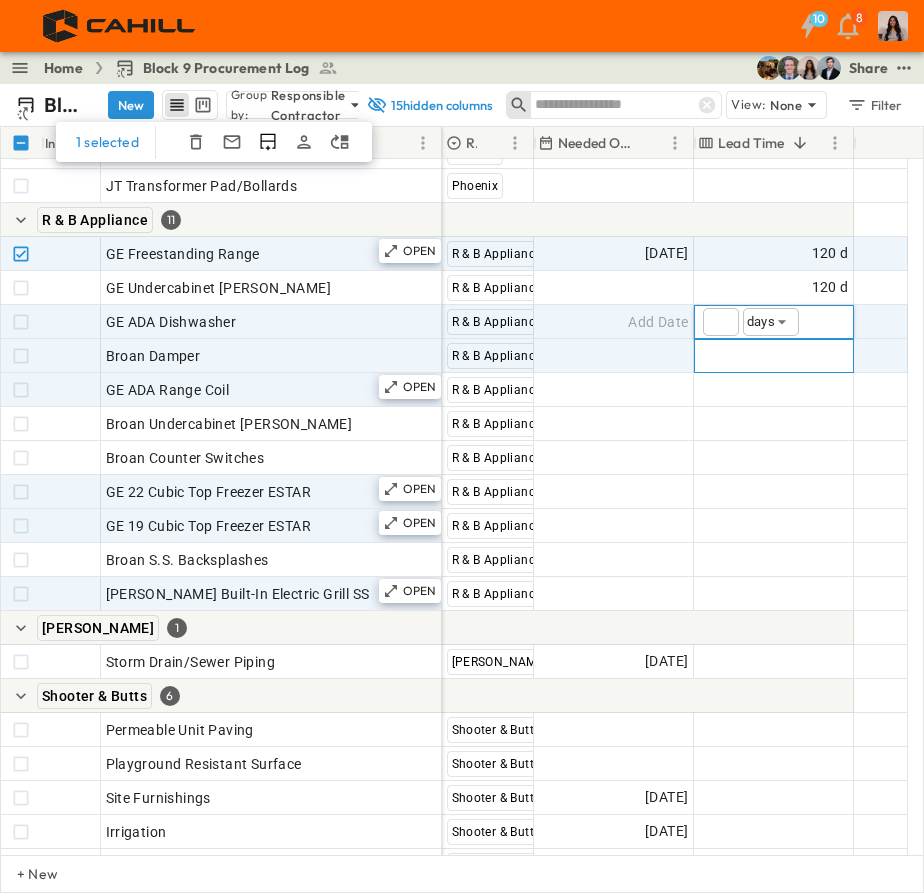 click on "Add Duration" at bounding box center [805, 356] 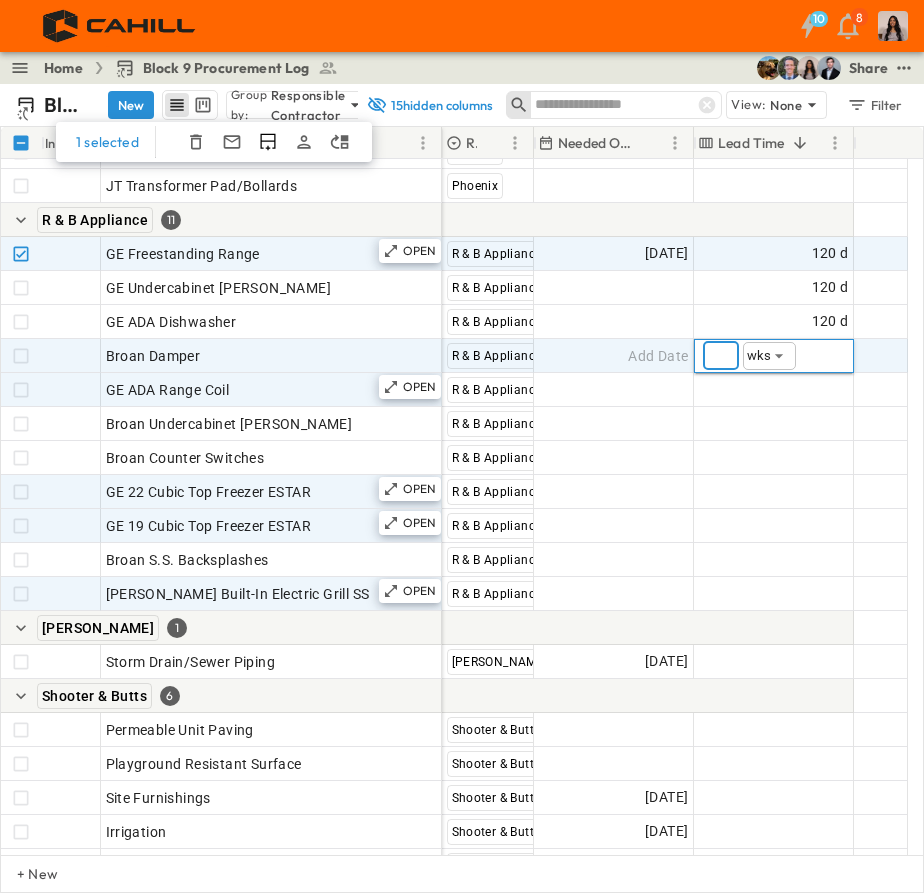 type on "***" 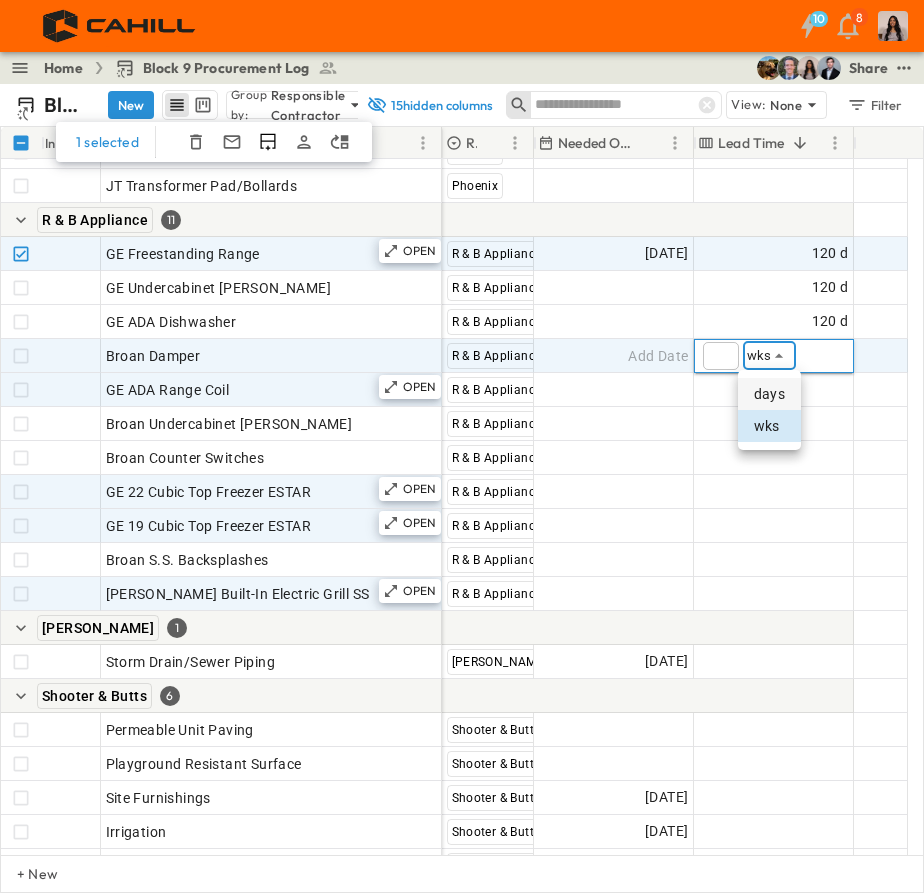 click on "days" at bounding box center (769, 394) 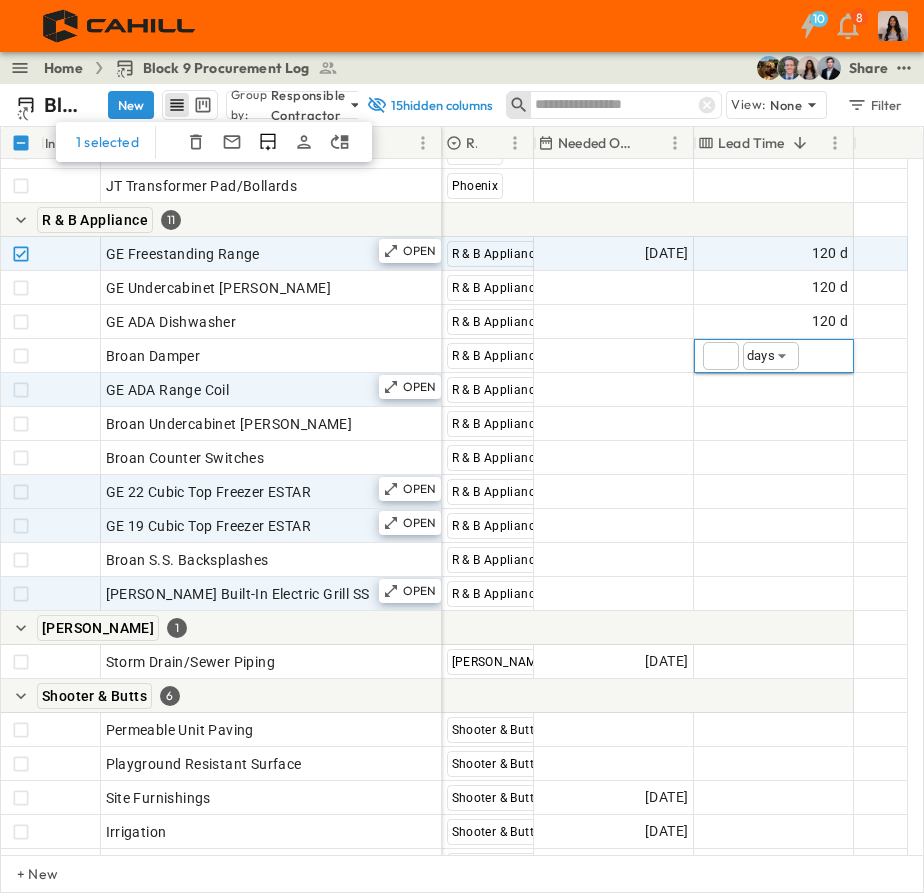 type on "****" 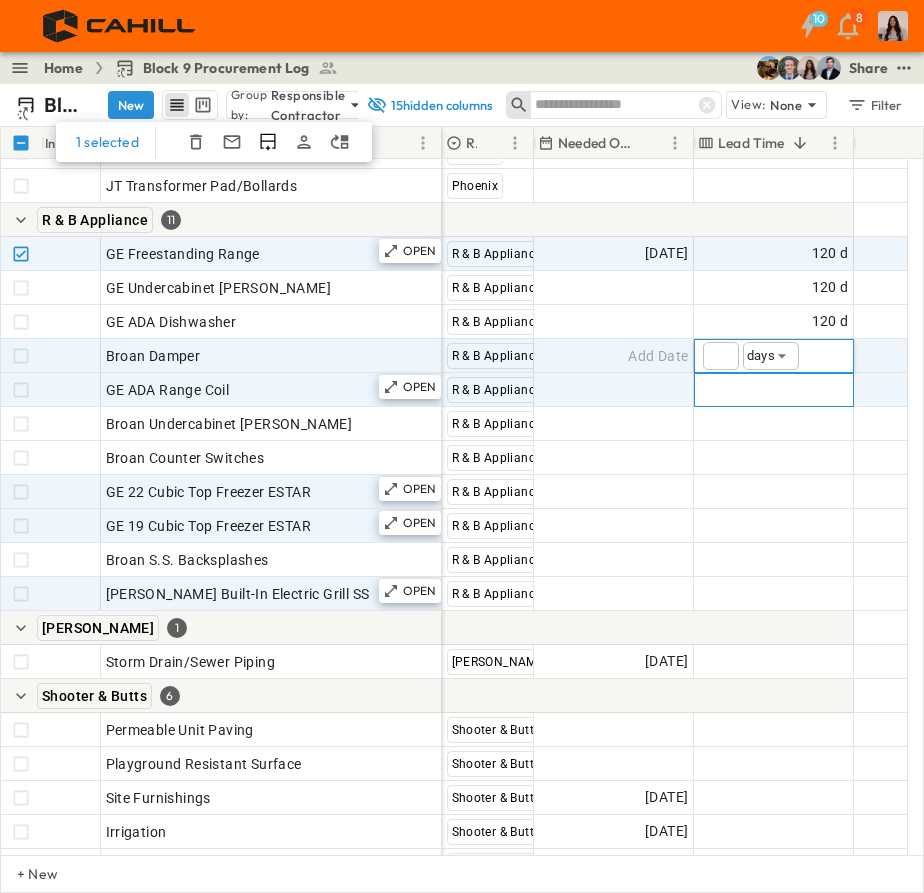 drag, startPoint x: 822, startPoint y: 396, endPoint x: 797, endPoint y: 385, distance: 27.313 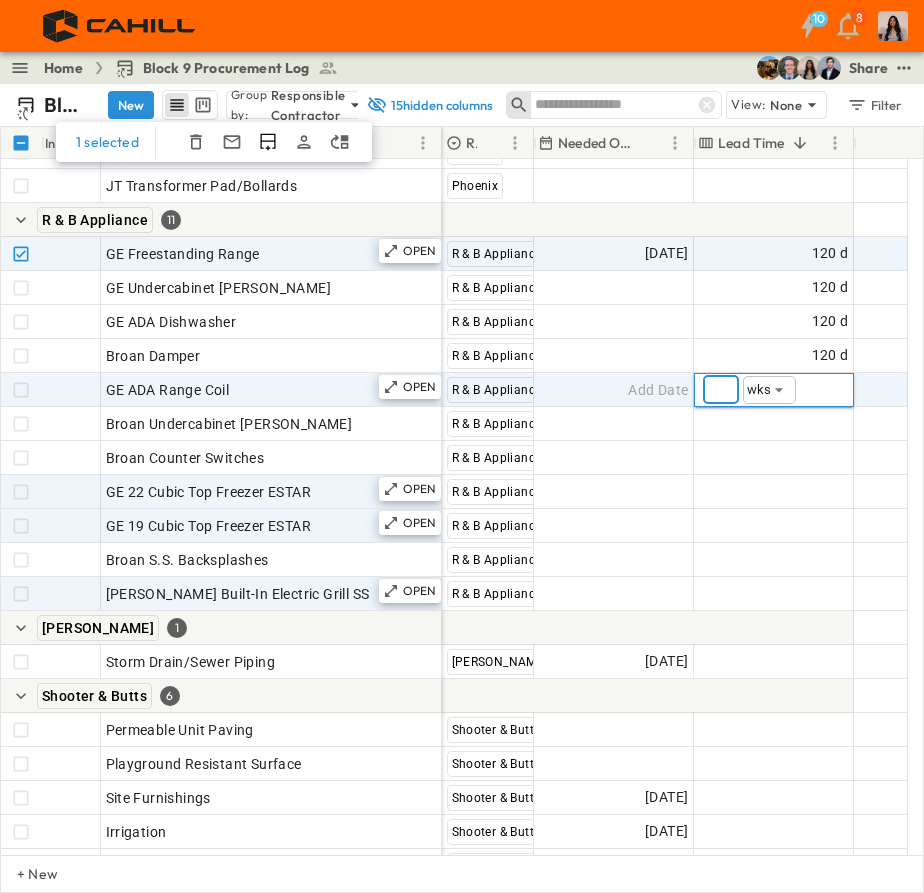 type on "***" 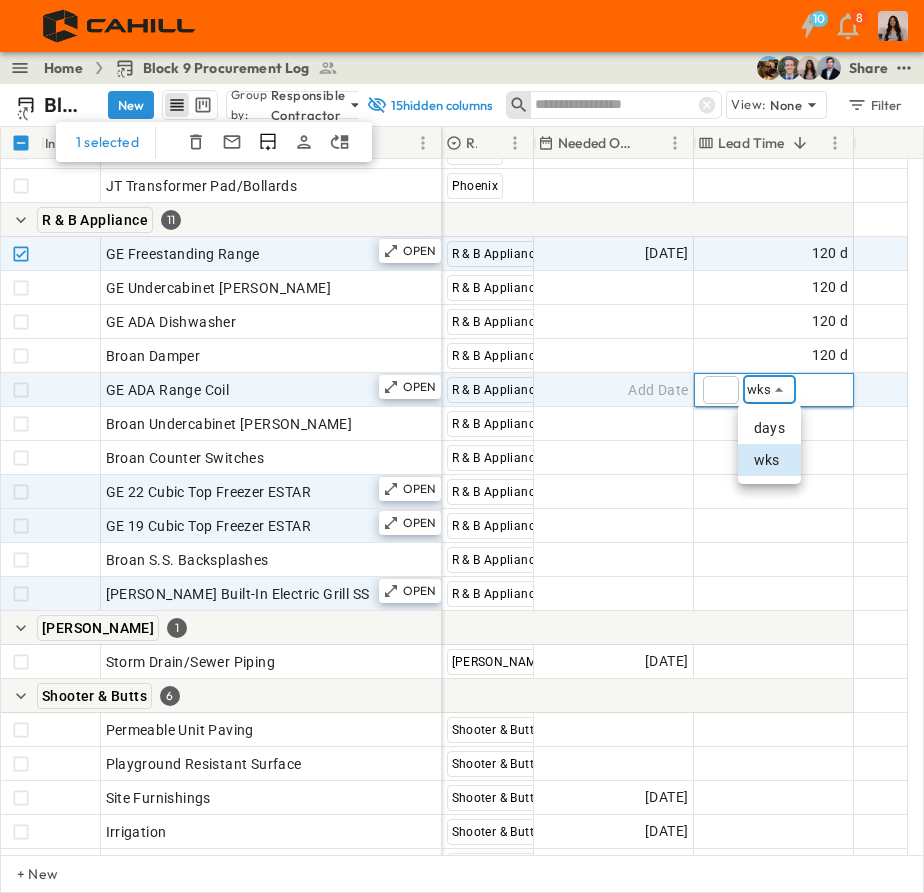 click on "days" at bounding box center [769, 428] 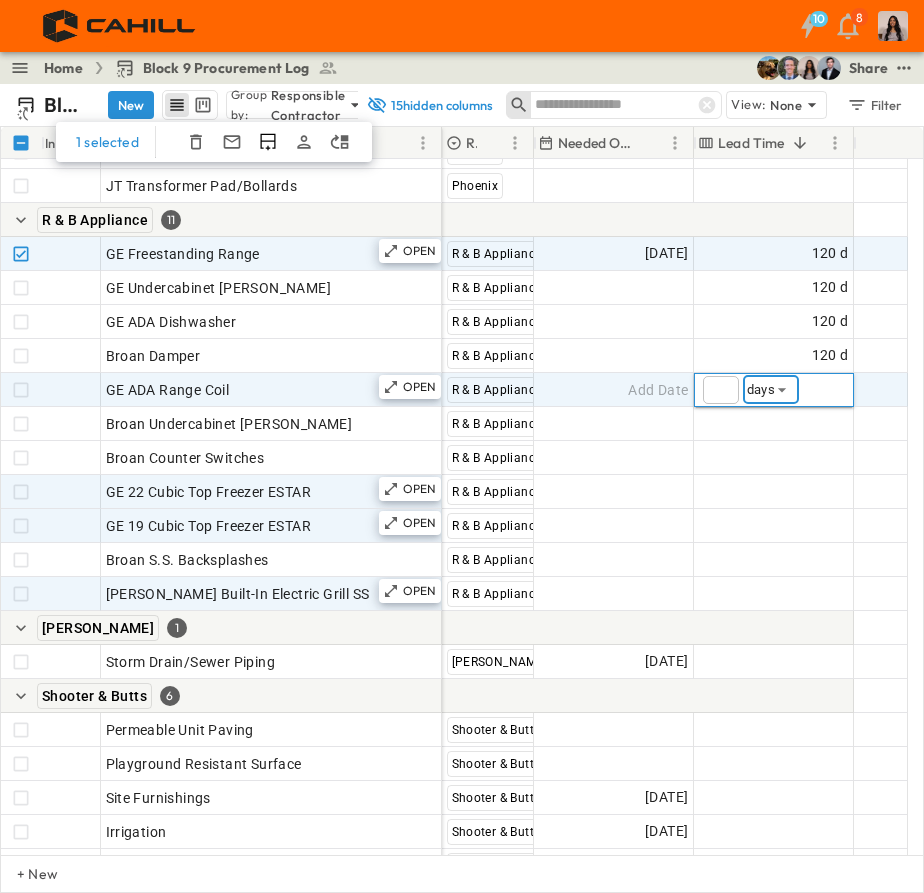 type on "****" 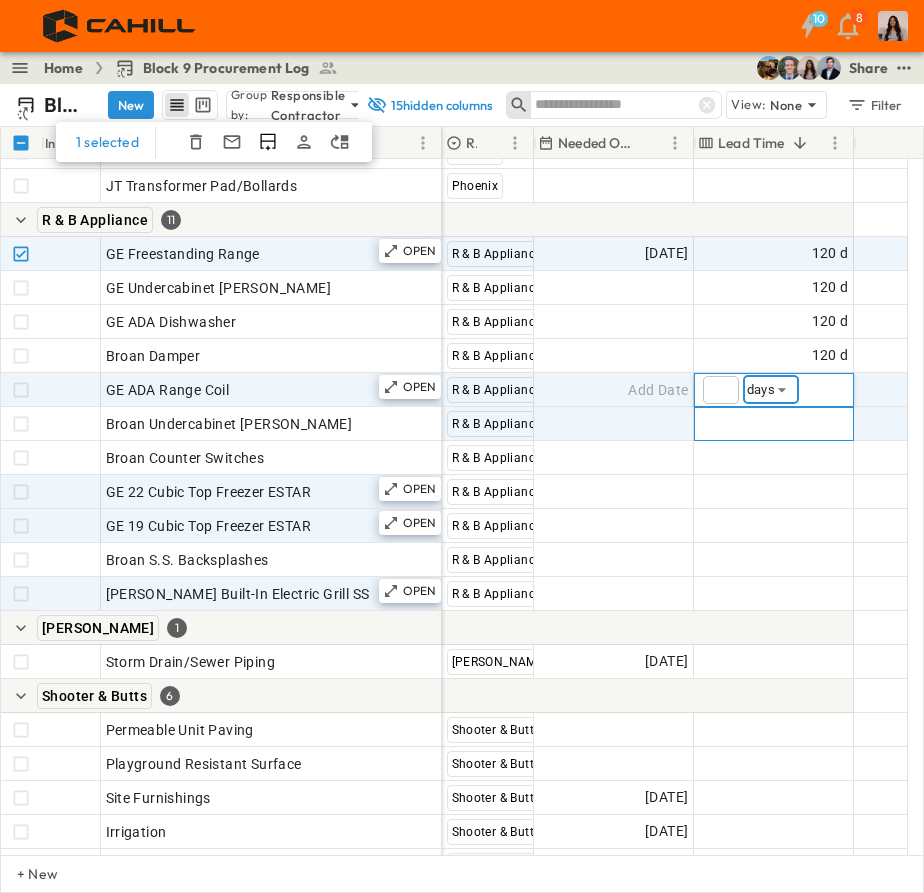 click on "Add Duration" at bounding box center (805, 424) 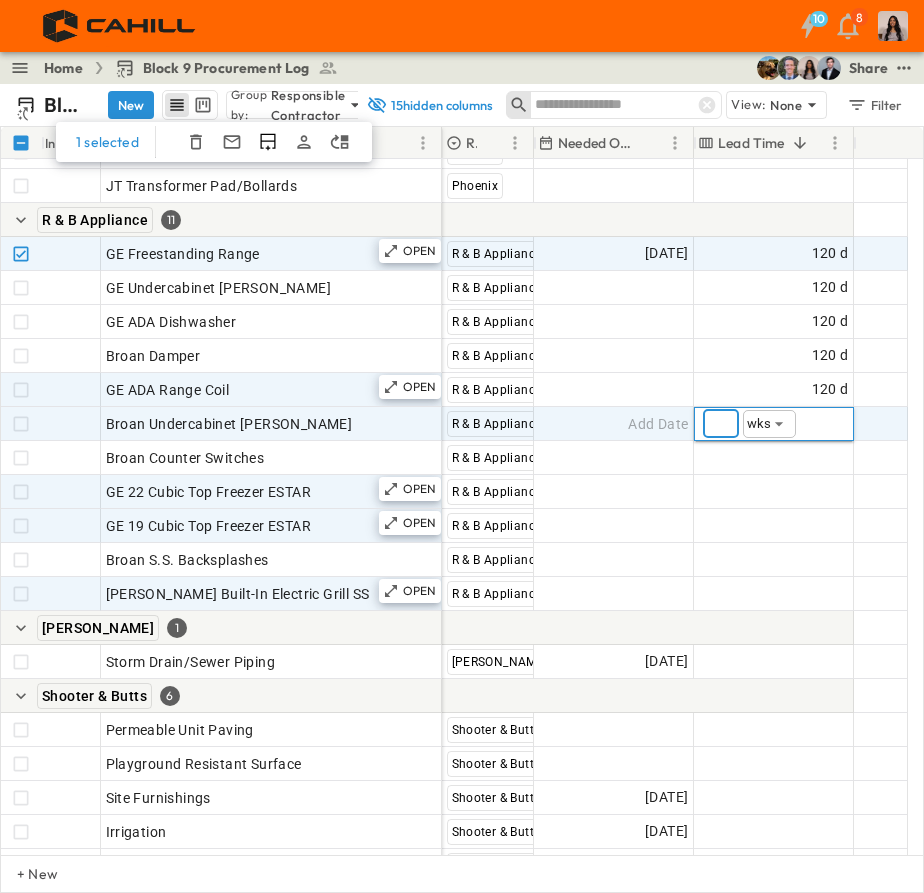 type on "***" 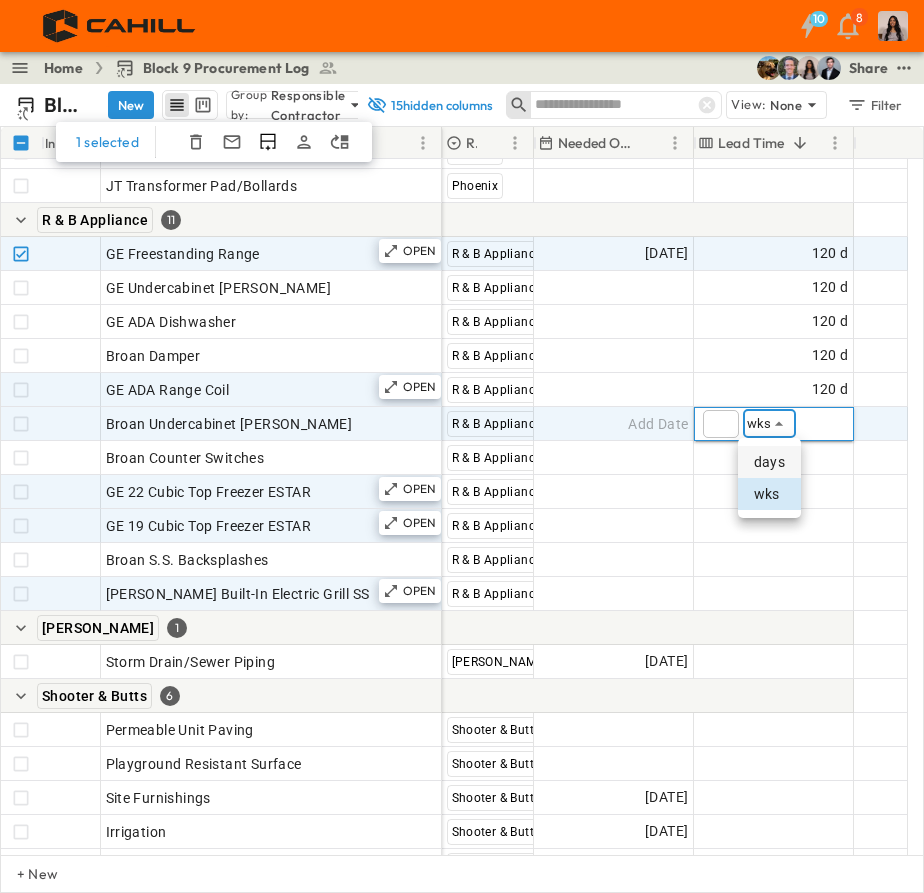 click on "days" at bounding box center [769, 462] 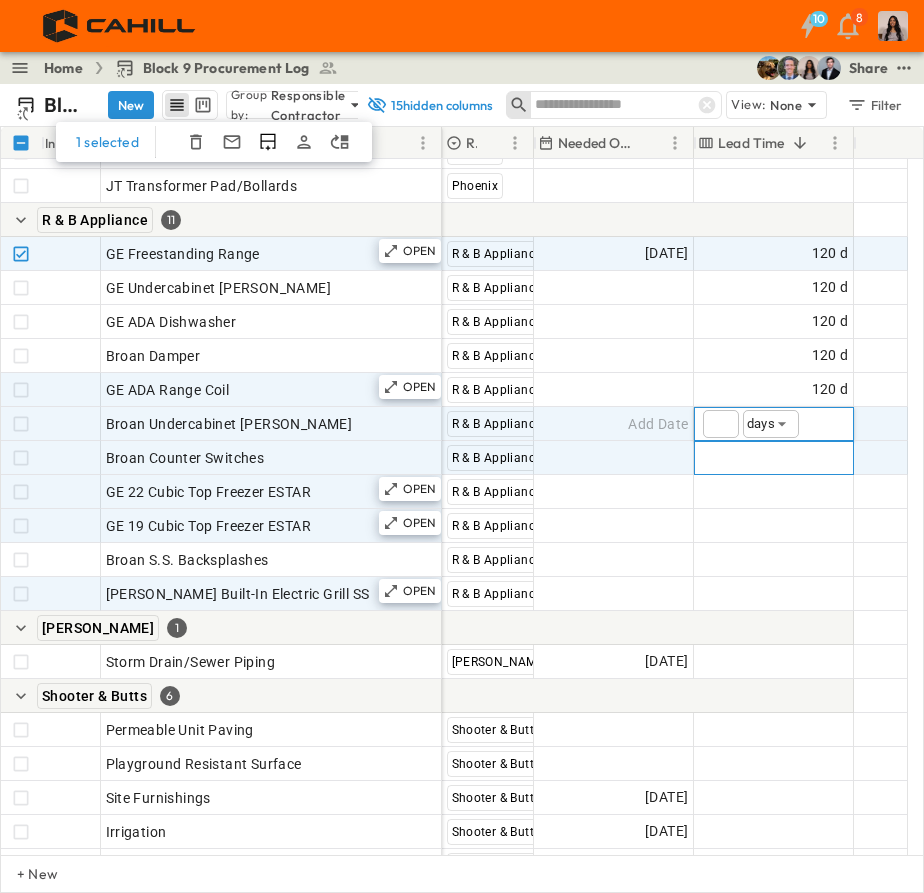 click on "Add Duration" at bounding box center [805, 458] 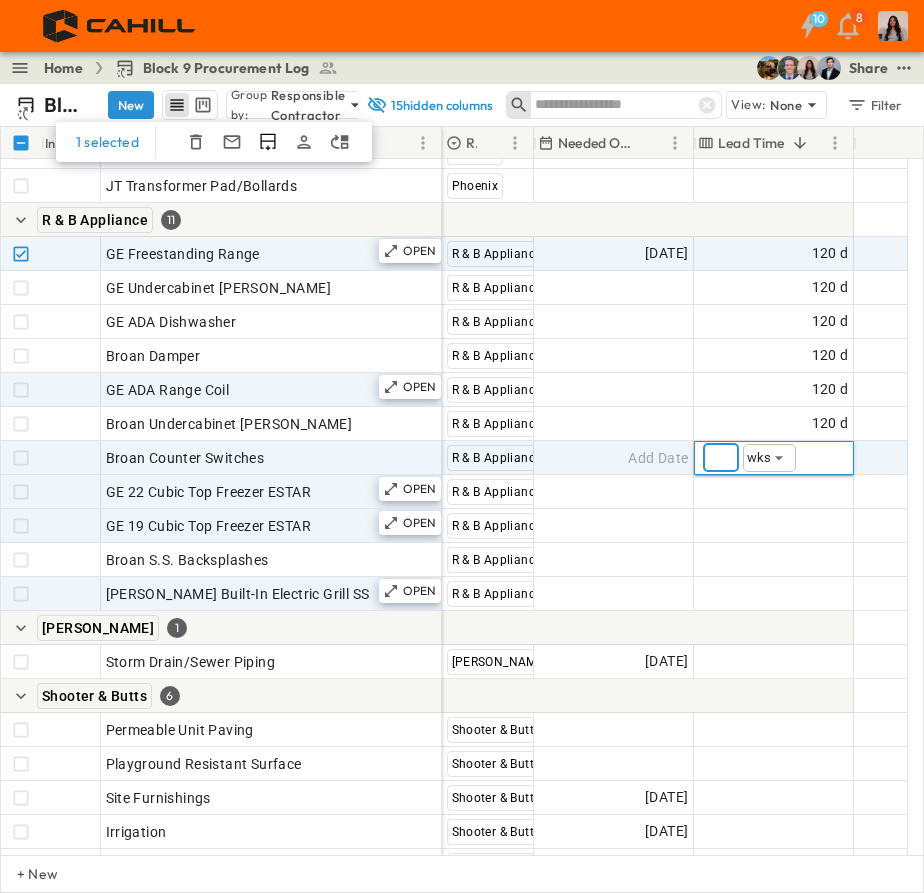 type on "***" 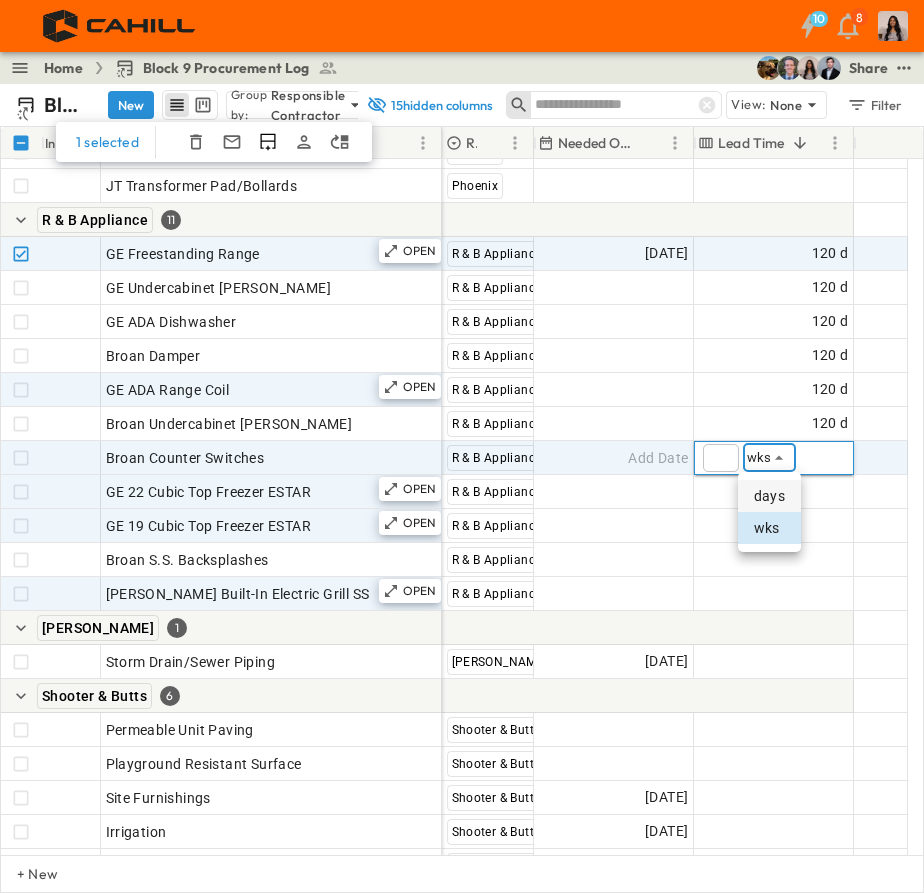 click on "days" at bounding box center [769, 496] 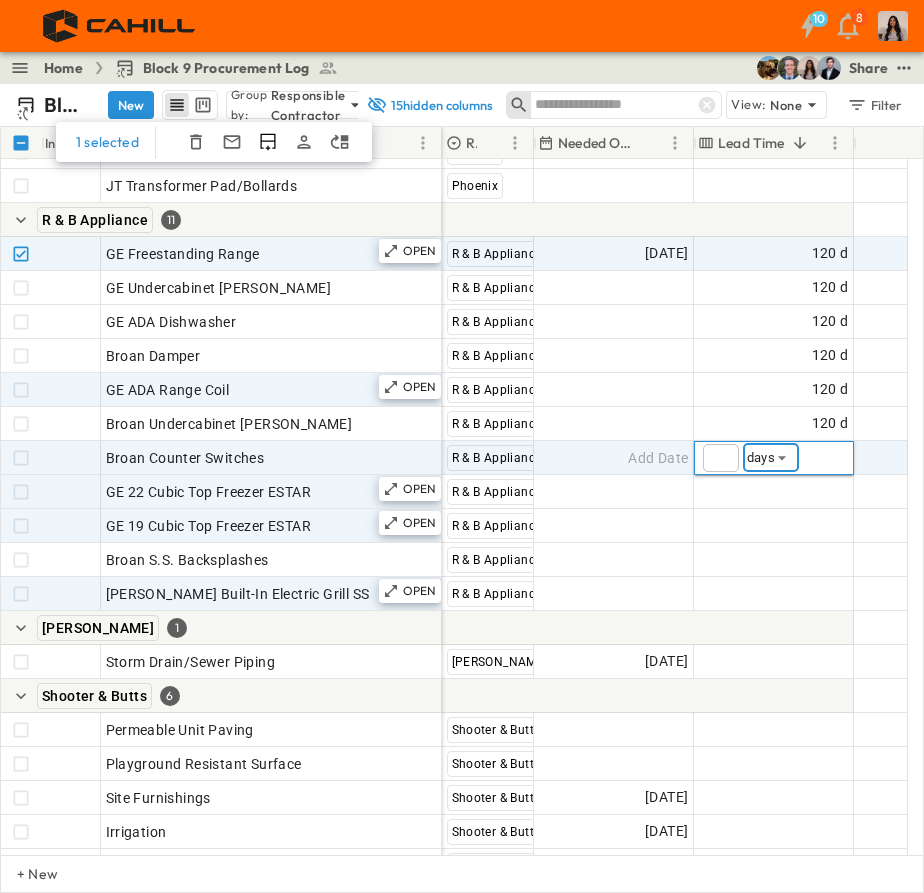 type on "****" 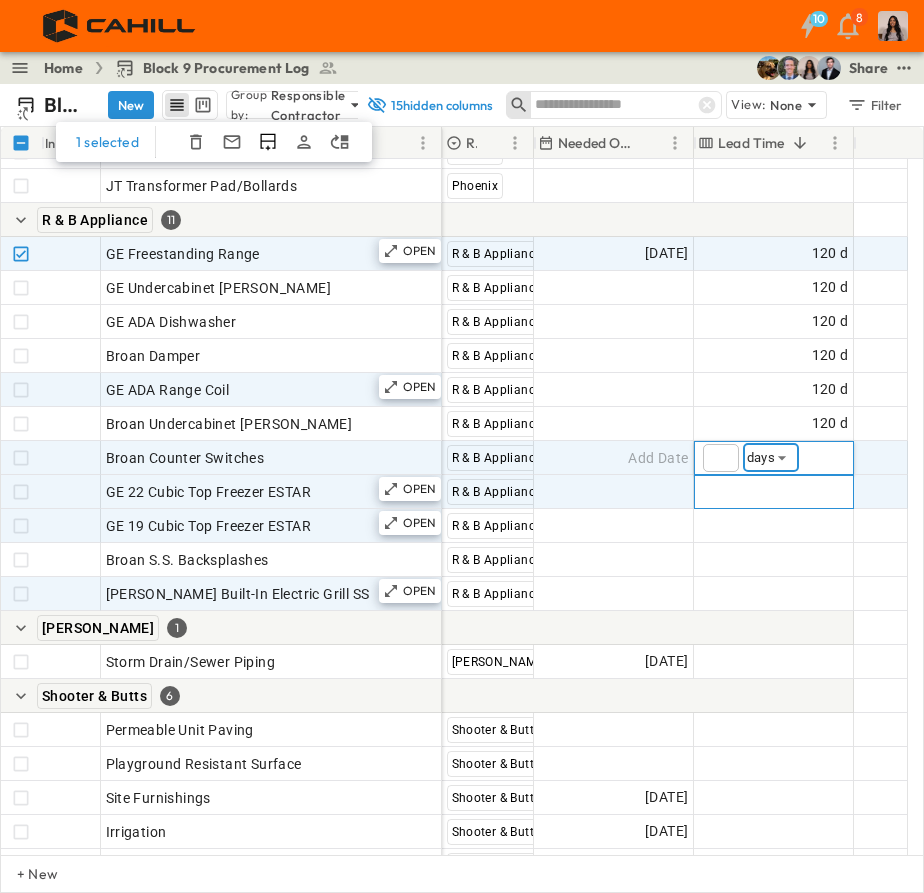 click on "Add Duration" at bounding box center (805, 492) 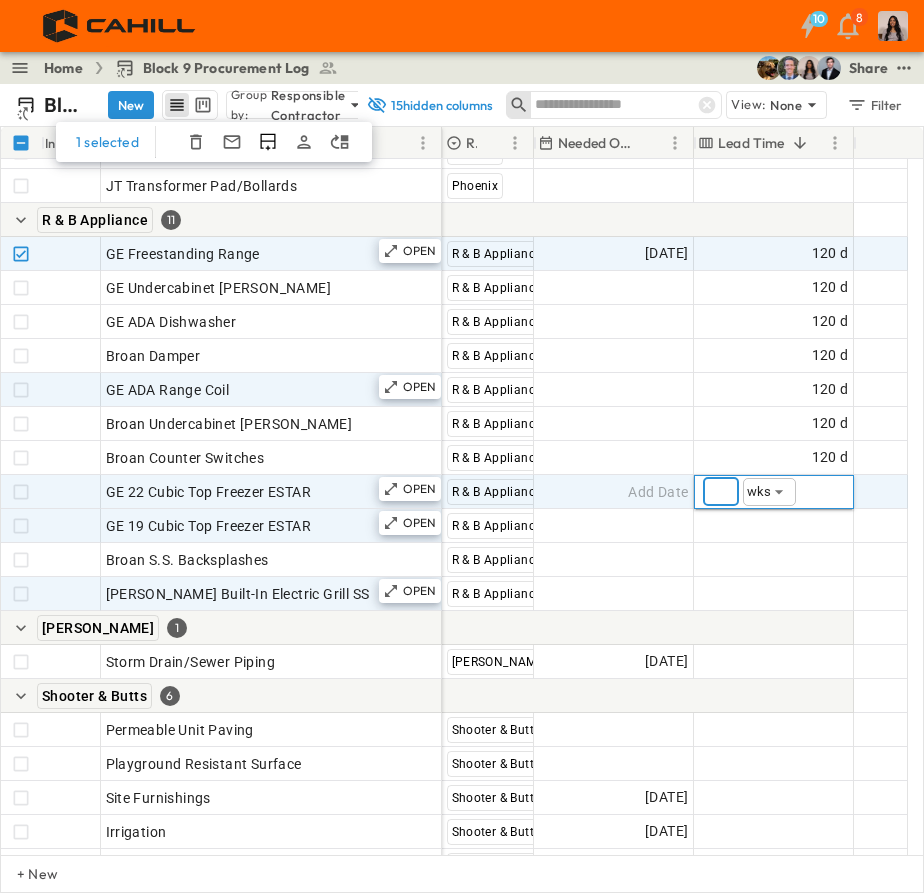 type on "***" 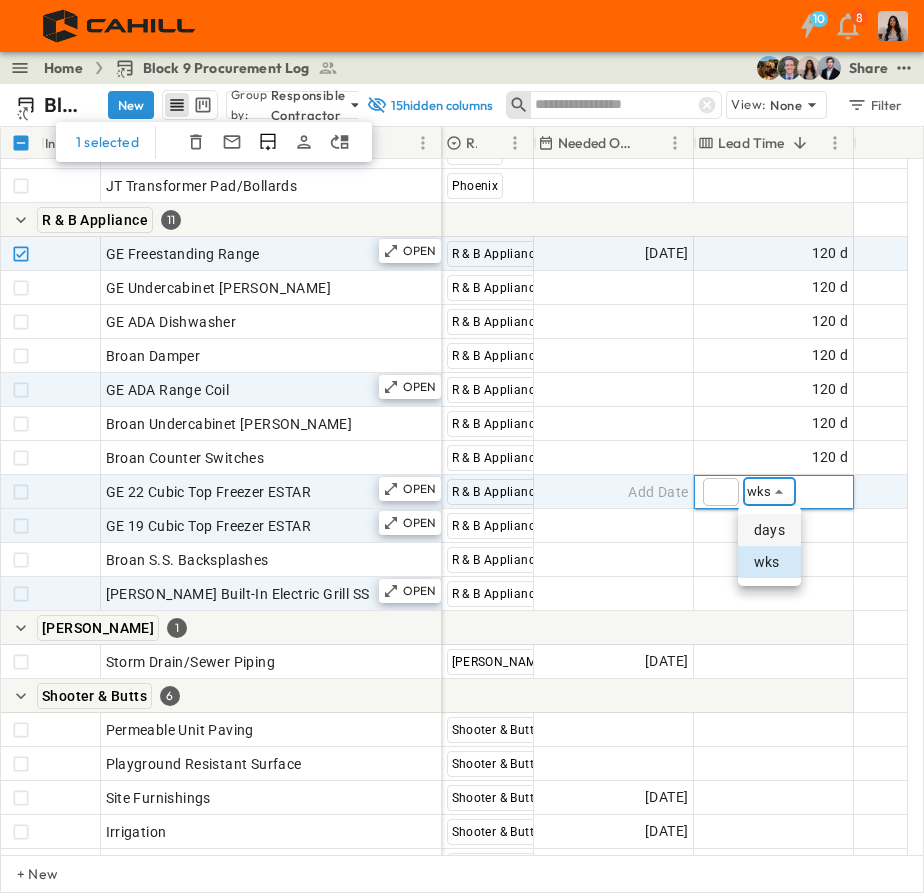 click on "days" at bounding box center [769, 530] 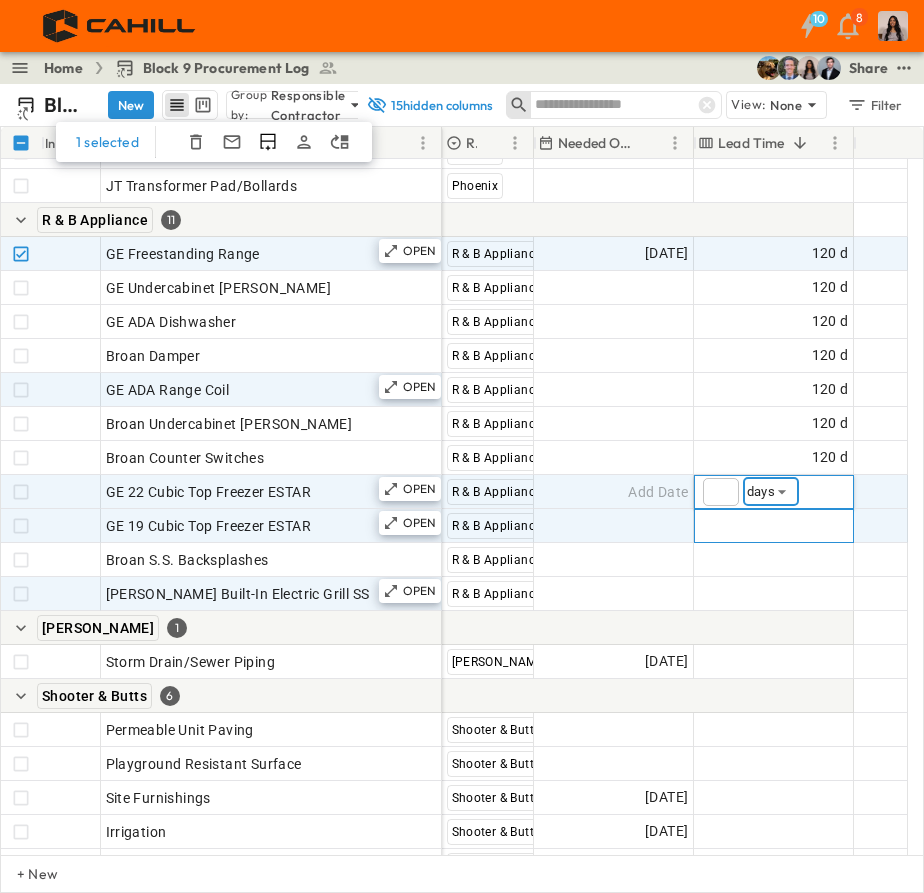 click on "Add Duration" at bounding box center [774, 526] 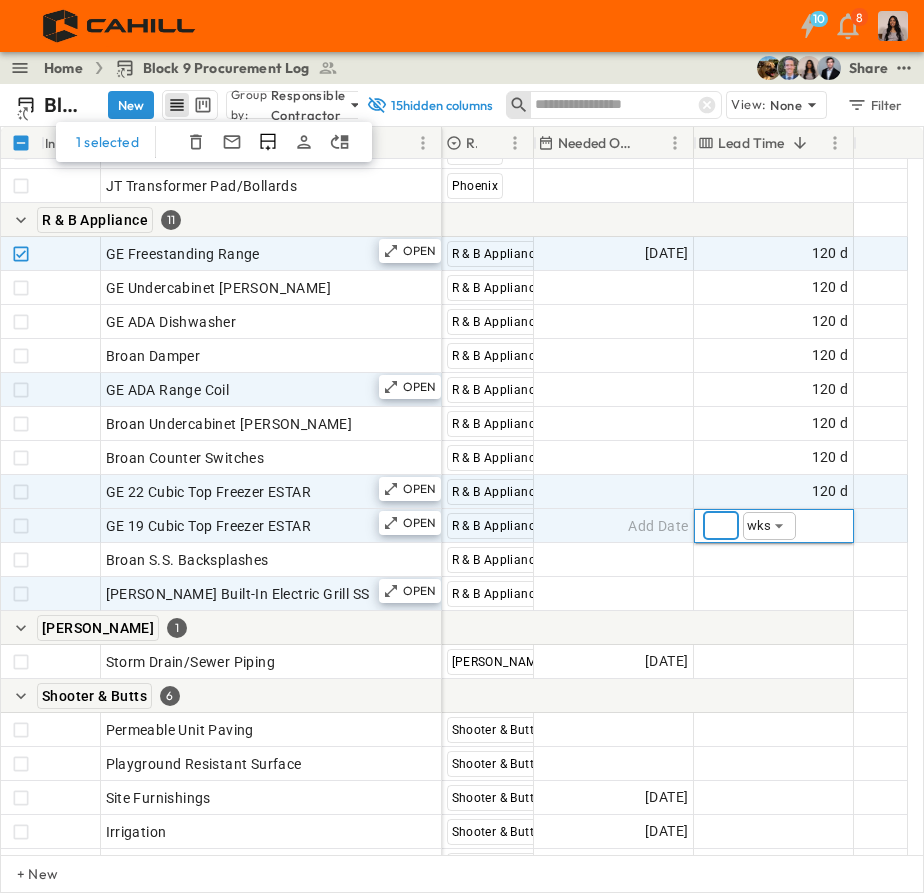 type on "***" 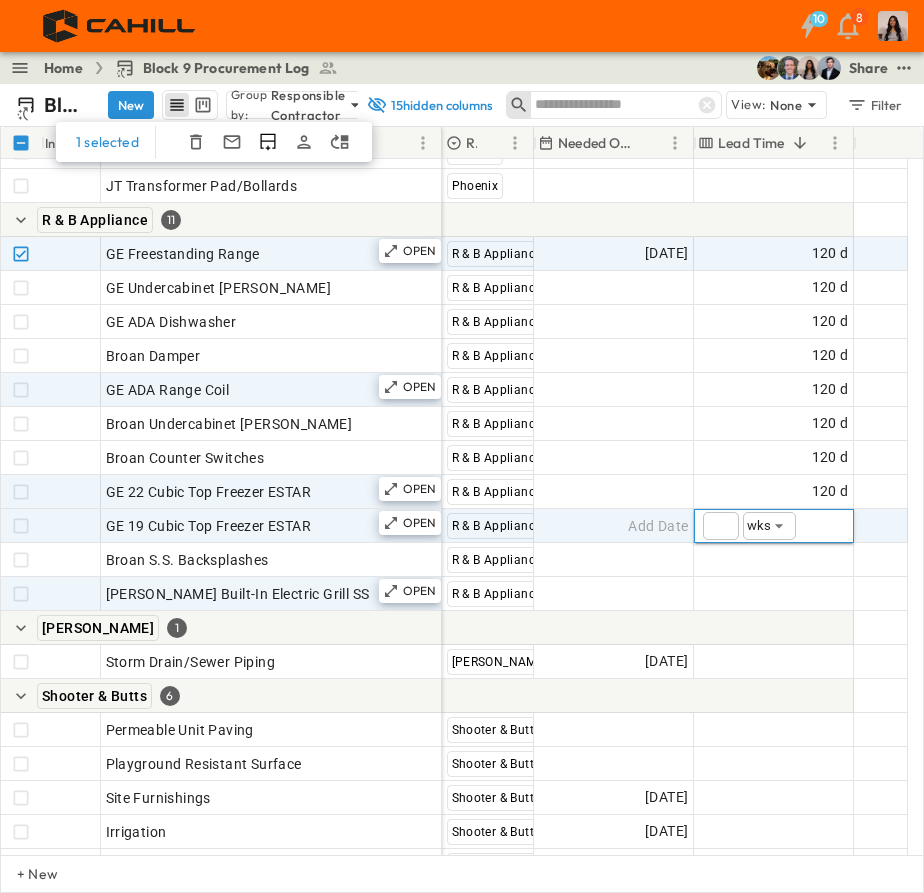 click on "wks ***** ​" at bounding box center (769, 526) 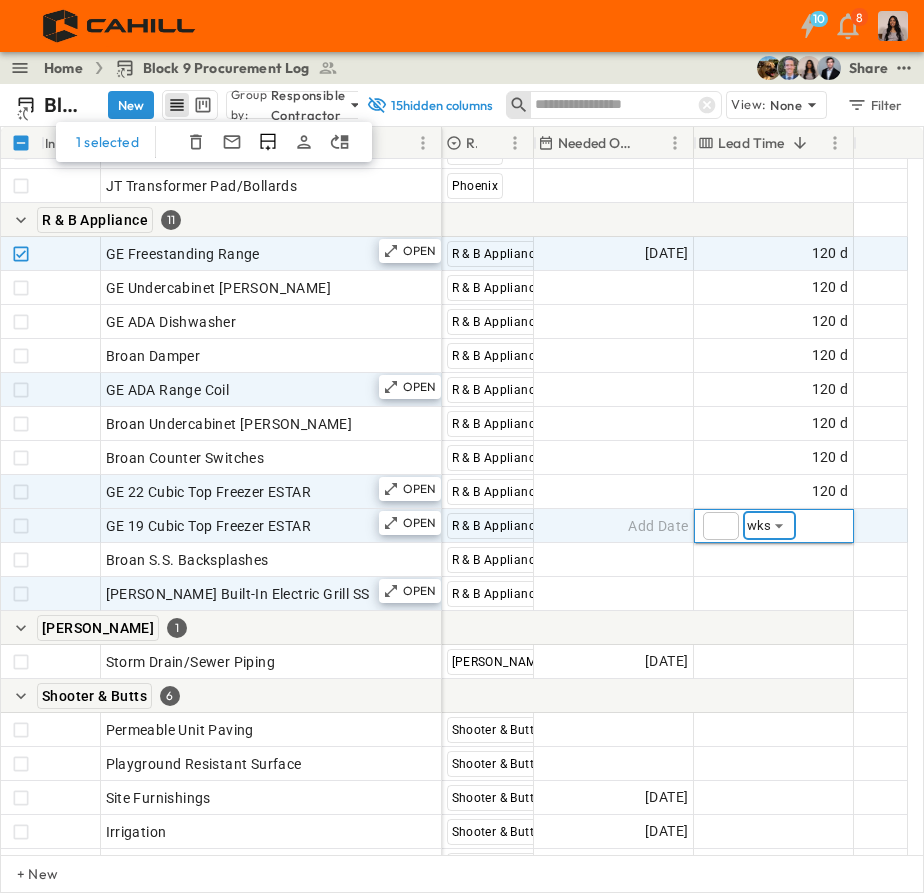 click on "10 8 Home Block 9 Procurement Log Share Block 9 Procurement Log New Group by: Responsible Contractor 15  hidden columns View: None Filter 1 selected Info Item Responsible Contractor Needed Onsite Lead Time OPEN Joint Sealants Phoenix 2 Add Item OPEN Joint Trench Material OPEN JT Transformer Pad/Bollards R & B Appliance 11 Add Item OPEN GE Freestanding Range  OPEN GE Undercabinet Hood  OPEN GE ADA Dishwasher OPEN Broan Damper OPEN GE ADA Range Coil OPEN Broan Undercabinet Hood OPEN Broan Counter Switches  OPEN GE 22 Cubic Top Freezer ESTAR OPEN GE 19 Cubic Top Freezer ESTAR OPEN Broan S.S. Backsplashes  OPEN [PERSON_NAME] Built-In Electric Grill [PERSON_NAME] 1 Add Item OPEN Storm Drain/Sewer Piping Shooter & Butts 6 Add Item OPEN Permeable Unit Paving OPEN Playground Resistant Surface OPEN Site Furnishings OPEN Irrigation OPEN Plants/Soil OPEN Prefabricated Metal Planters SITCO 1 Add Item OPEN EBM System Performance Caulking Add Date Add Duration Add Contractor Add Date Add Duration Phoenix Add Date Add Duration 120 d" at bounding box center (462, 446) 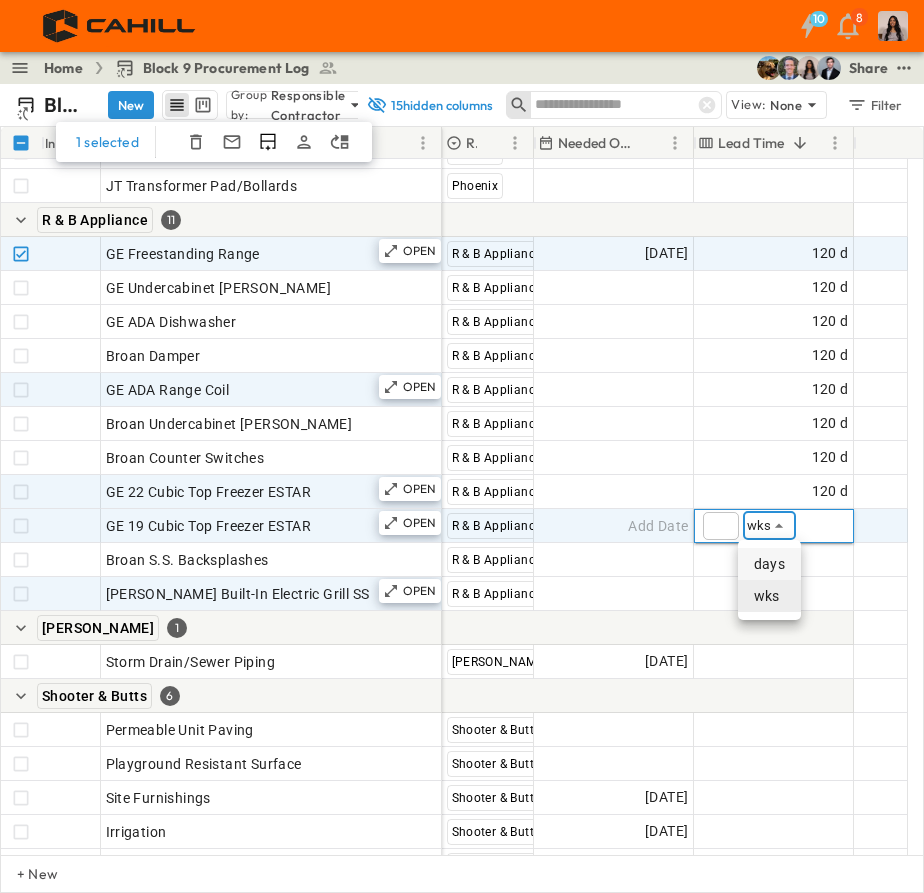 click on "days" at bounding box center [769, 564] 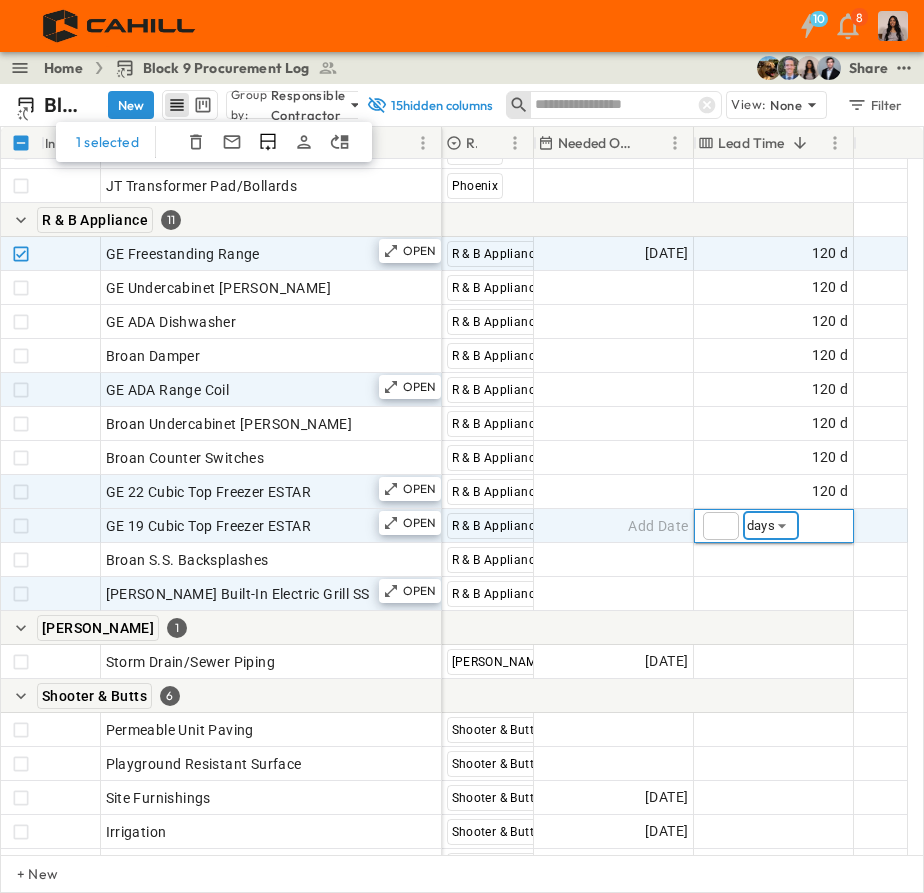 type on "****" 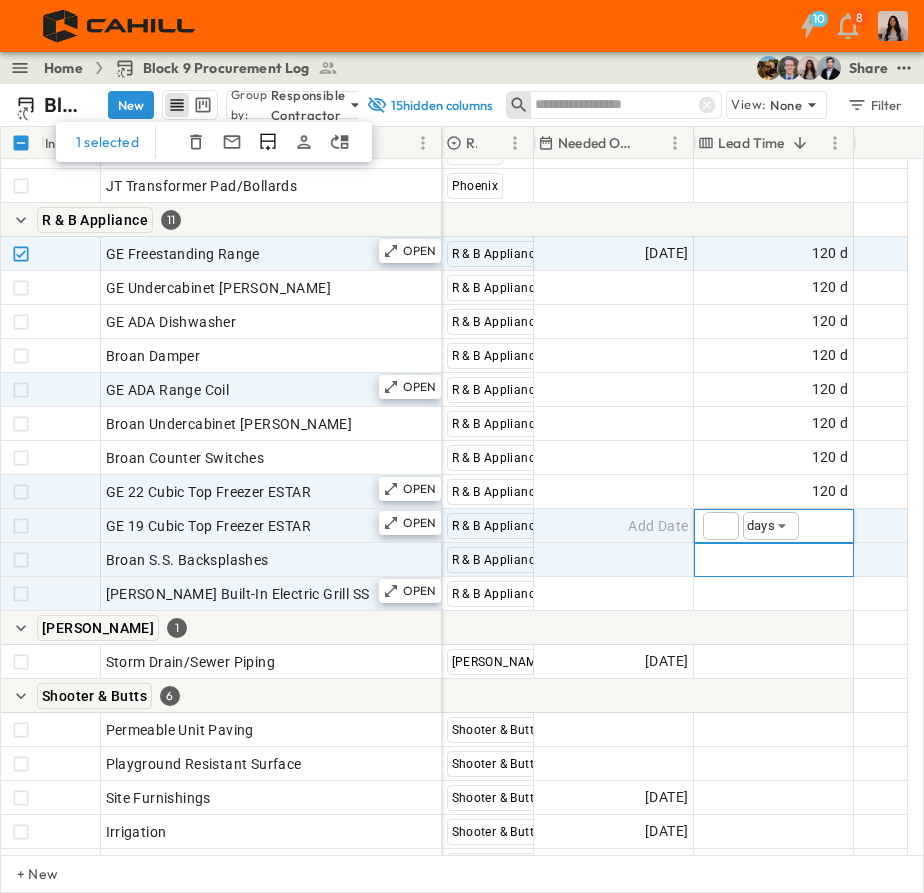 click on "Add Duration" at bounding box center [774, 560] 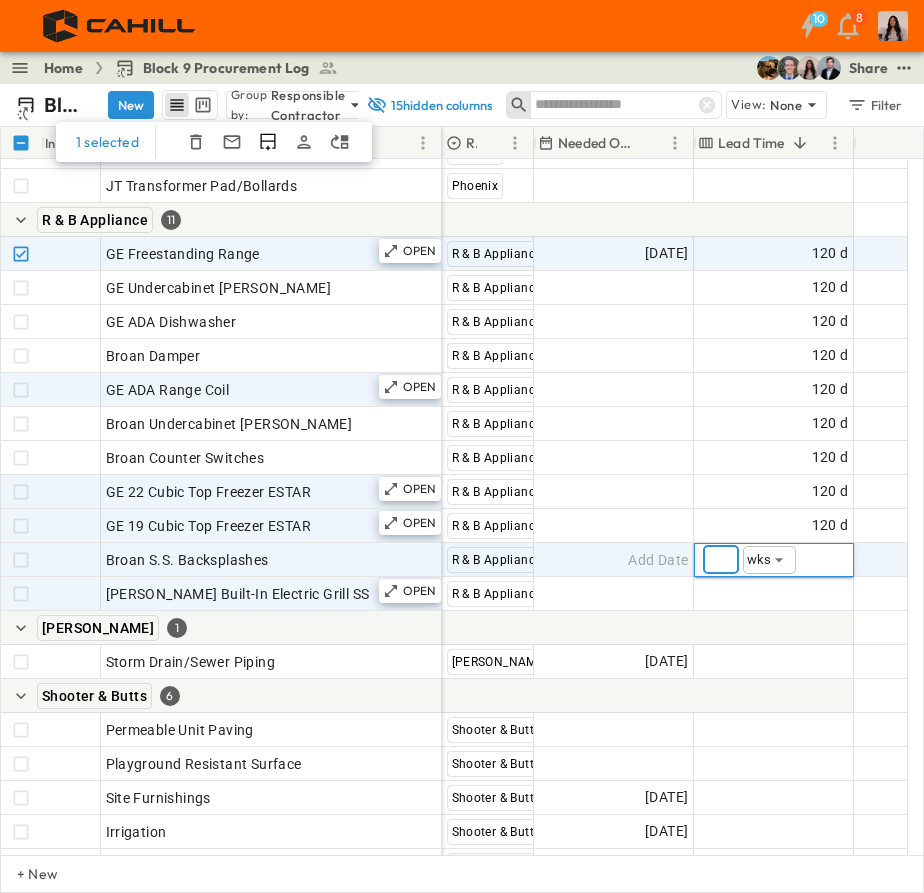 type on "***" 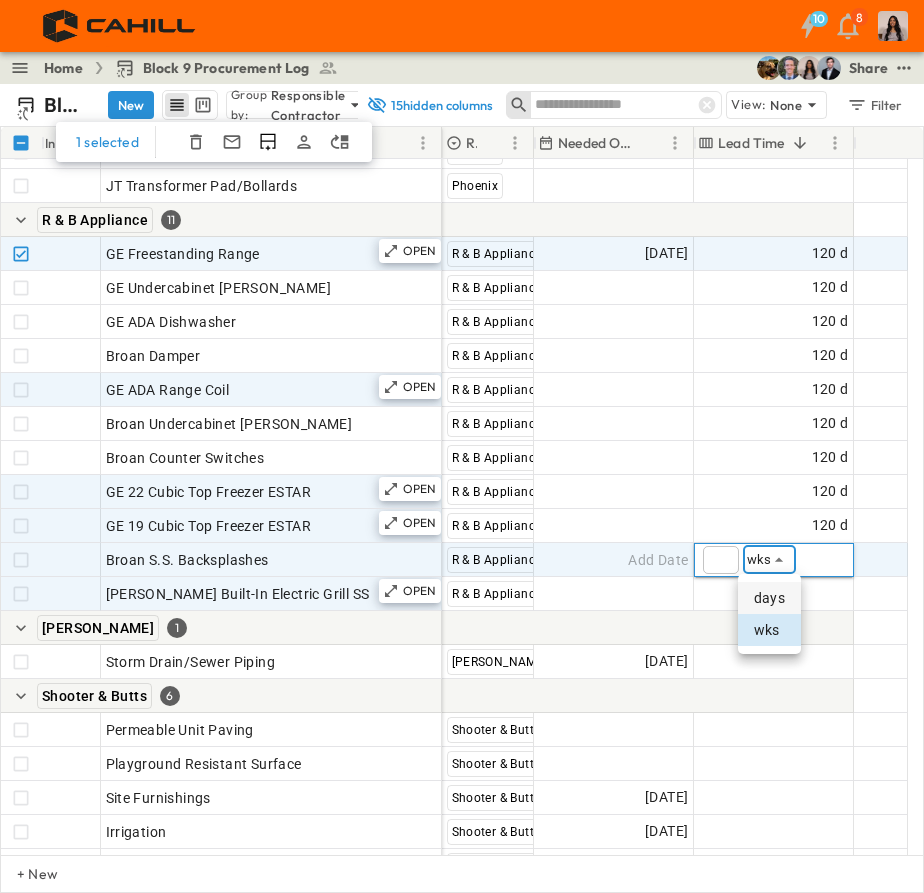 click on "days" at bounding box center [769, 598] 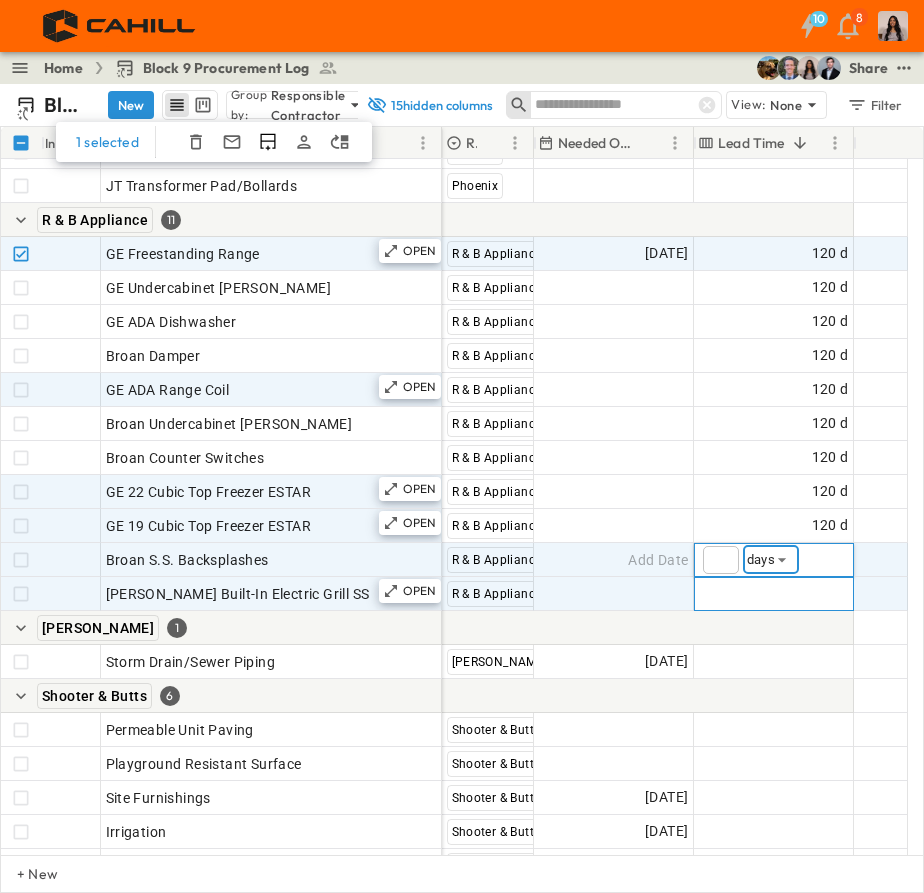 click on "Add Duration" at bounding box center (805, 594) 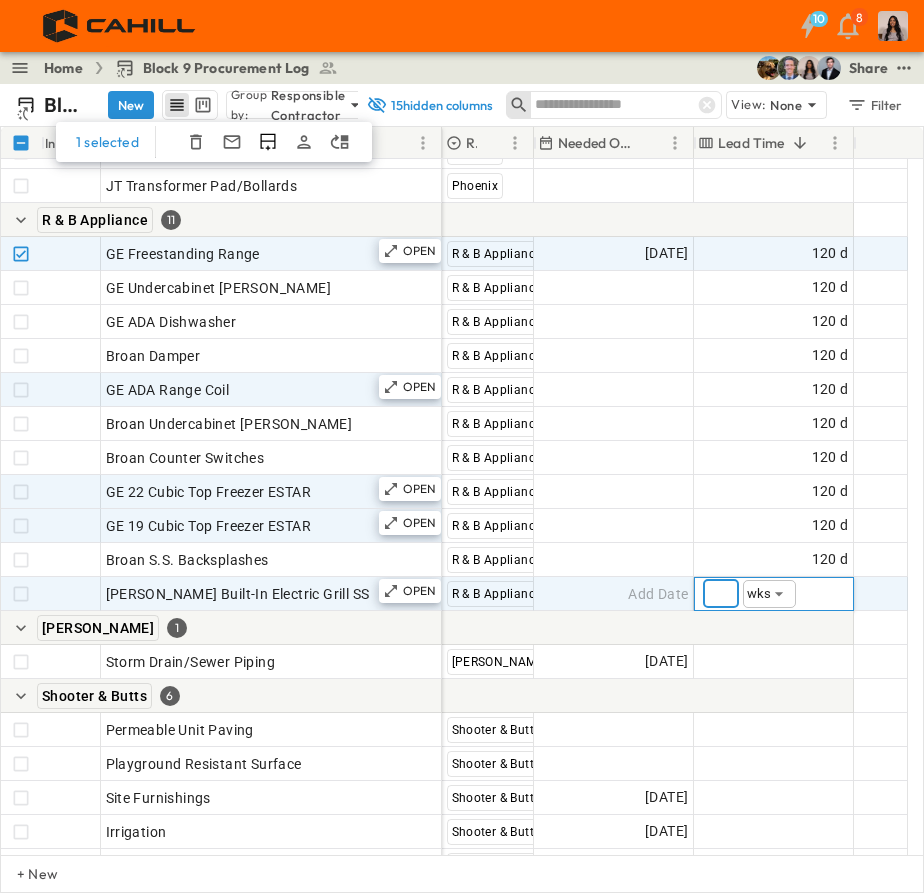 click at bounding box center (721, 594) 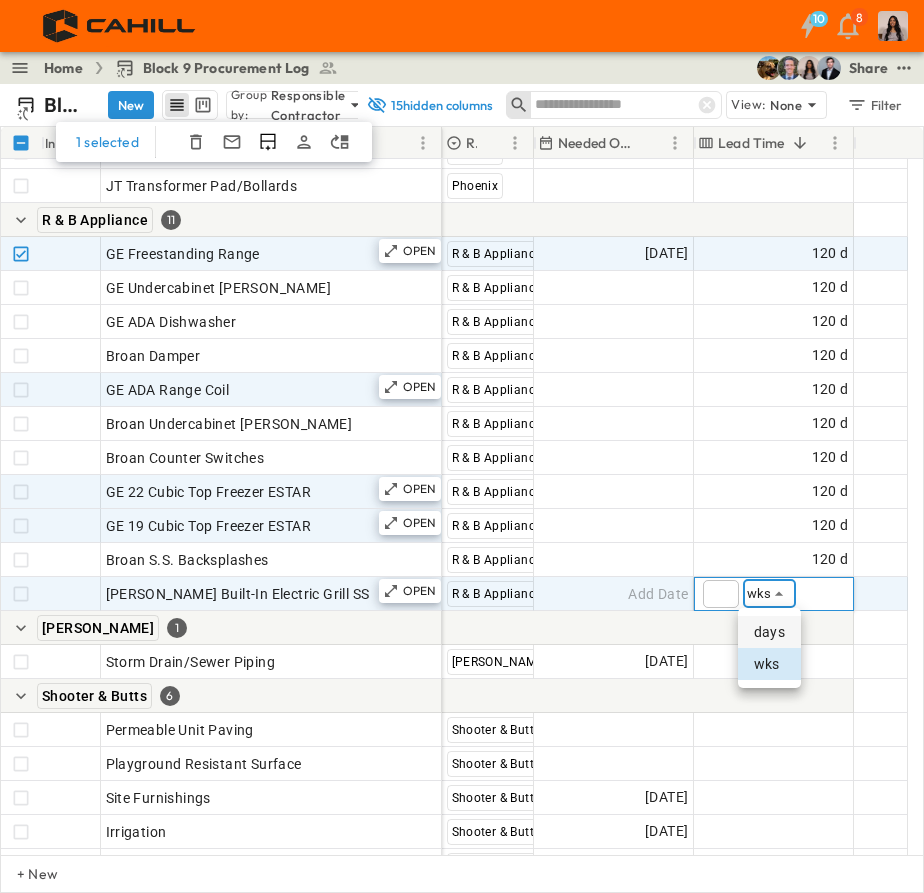 click on "days wks" at bounding box center [769, 648] 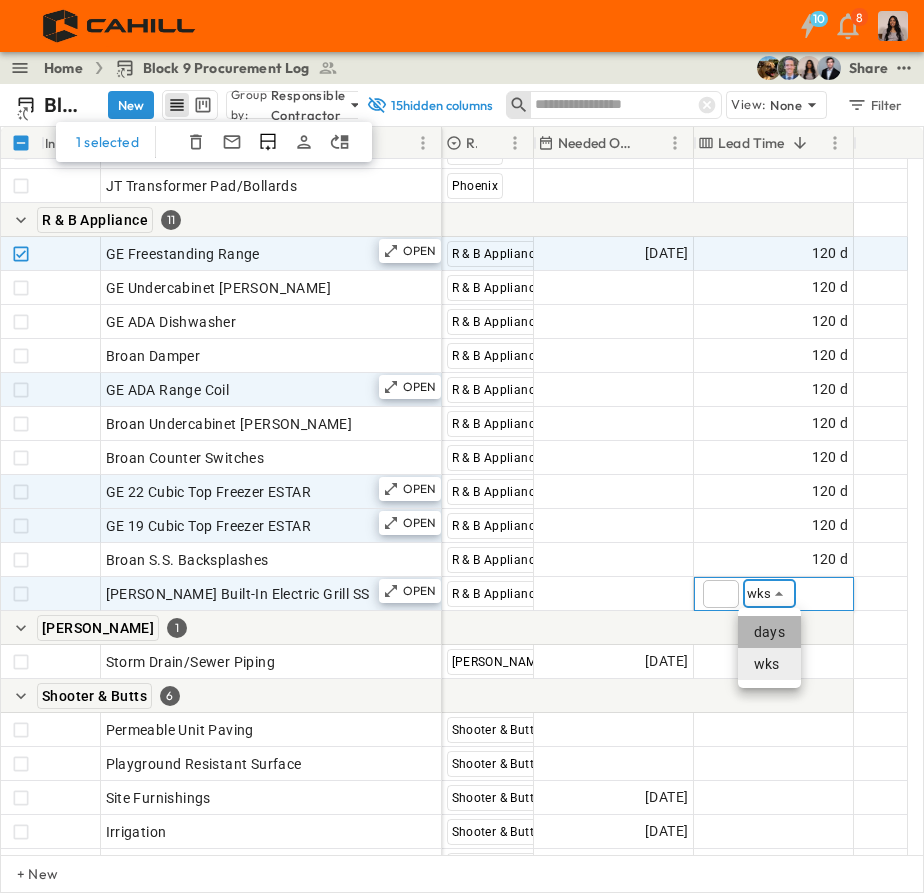 click on "days" at bounding box center [769, 632] 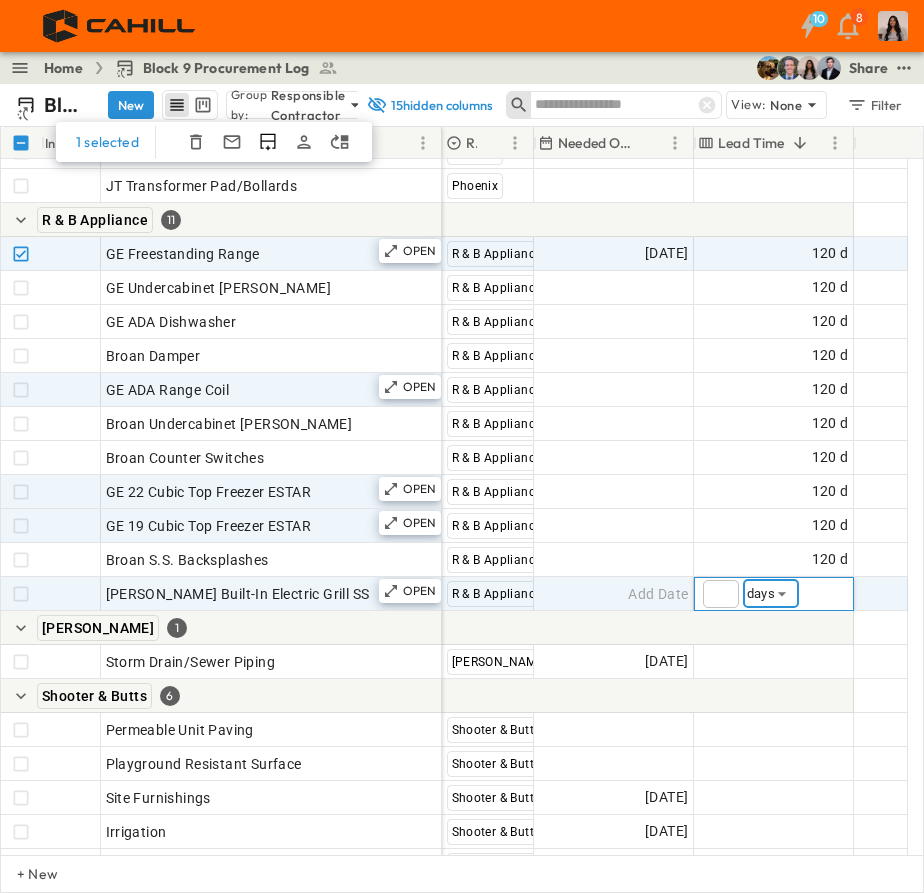 type on "****" 